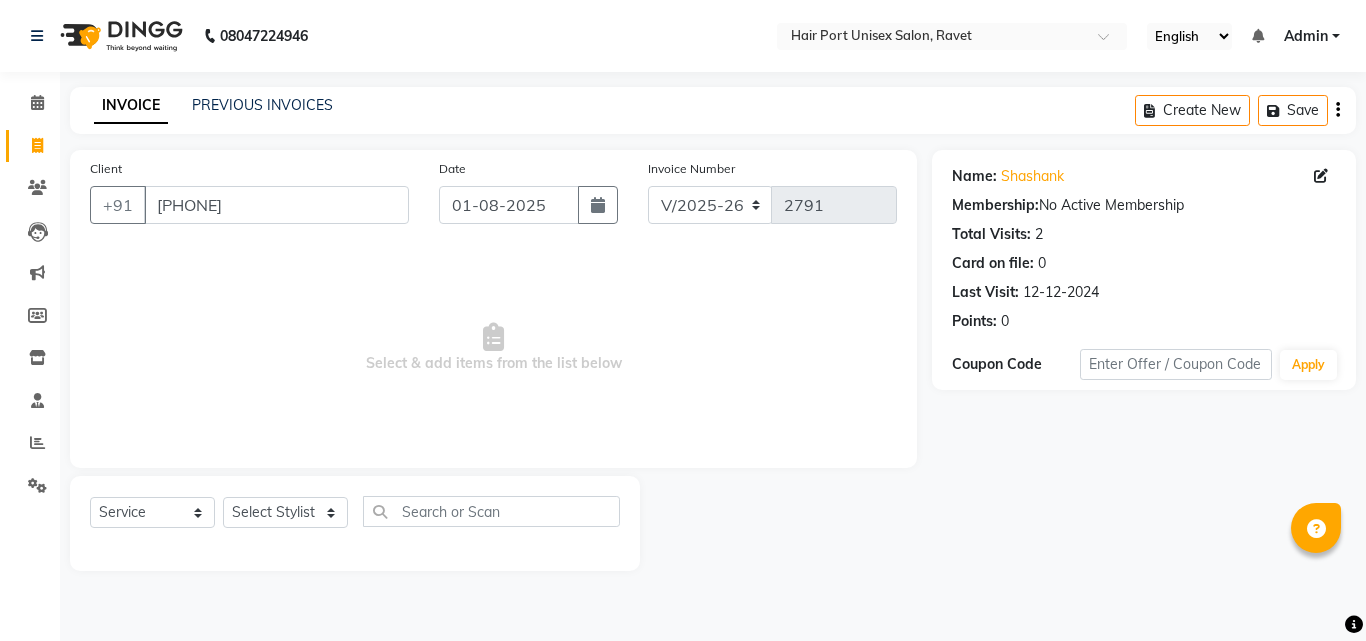 select on "7015" 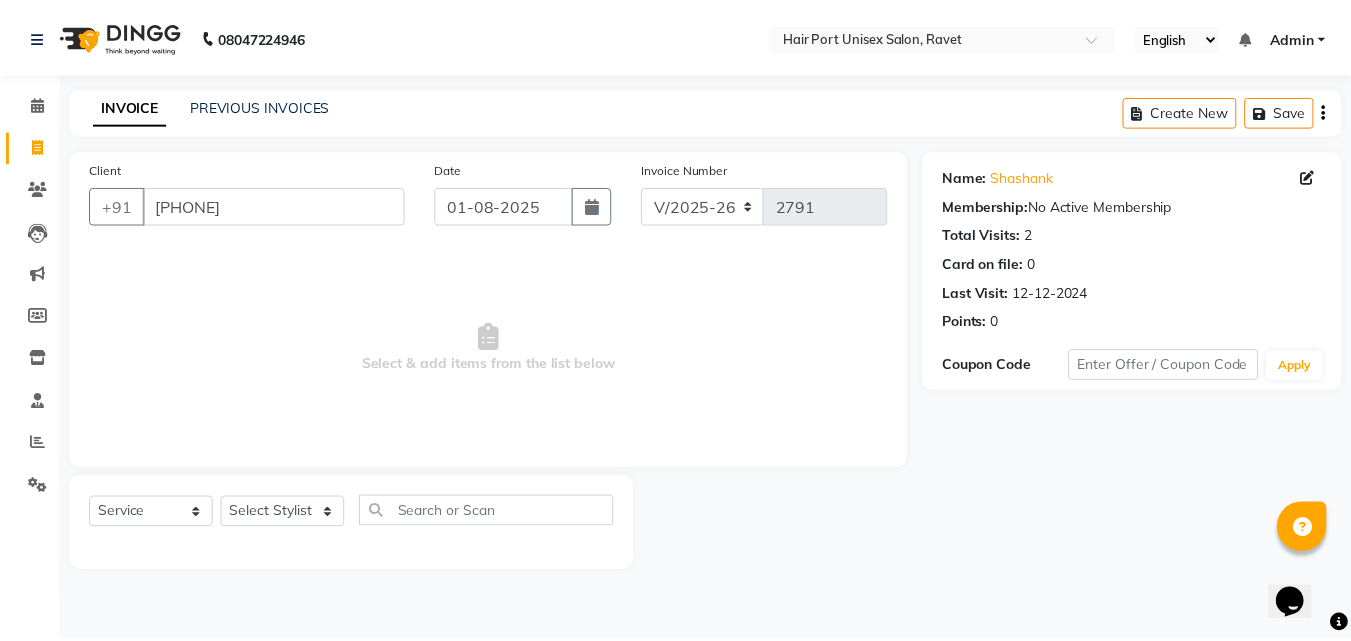 scroll, scrollTop: 0, scrollLeft: 0, axis: both 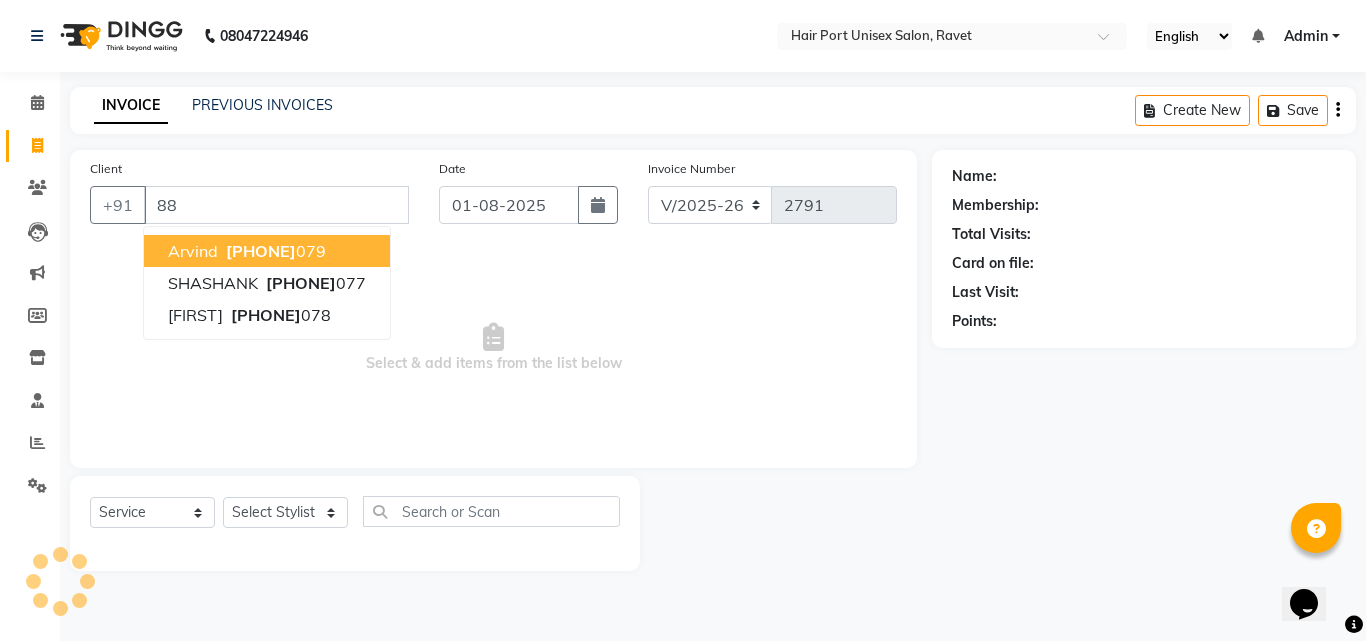 type on "8" 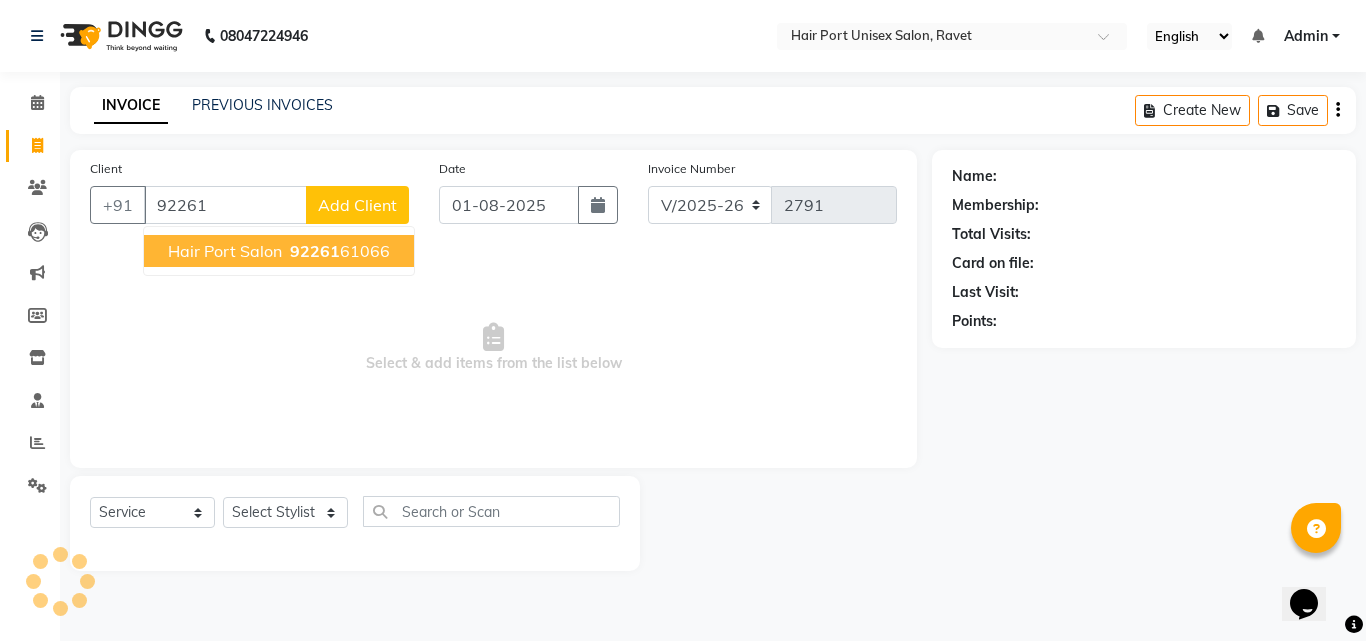 click on "Hair port salon   [PHONE]" at bounding box center (279, 251) 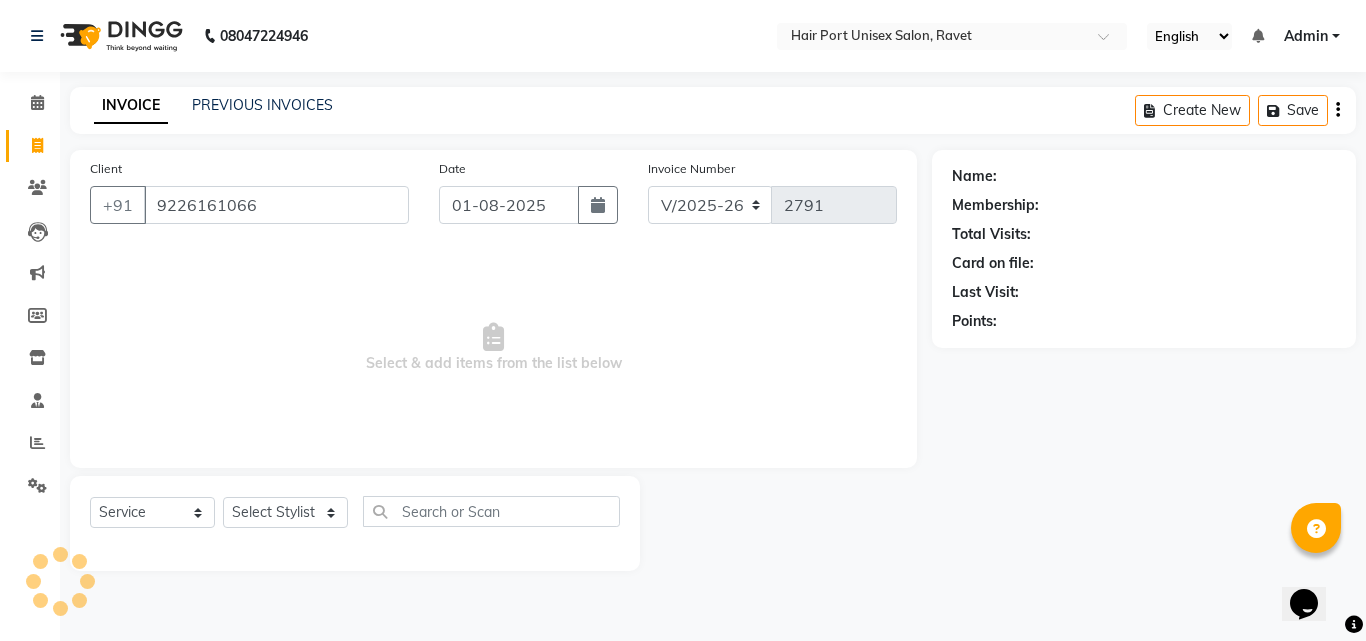 type on "9226161066" 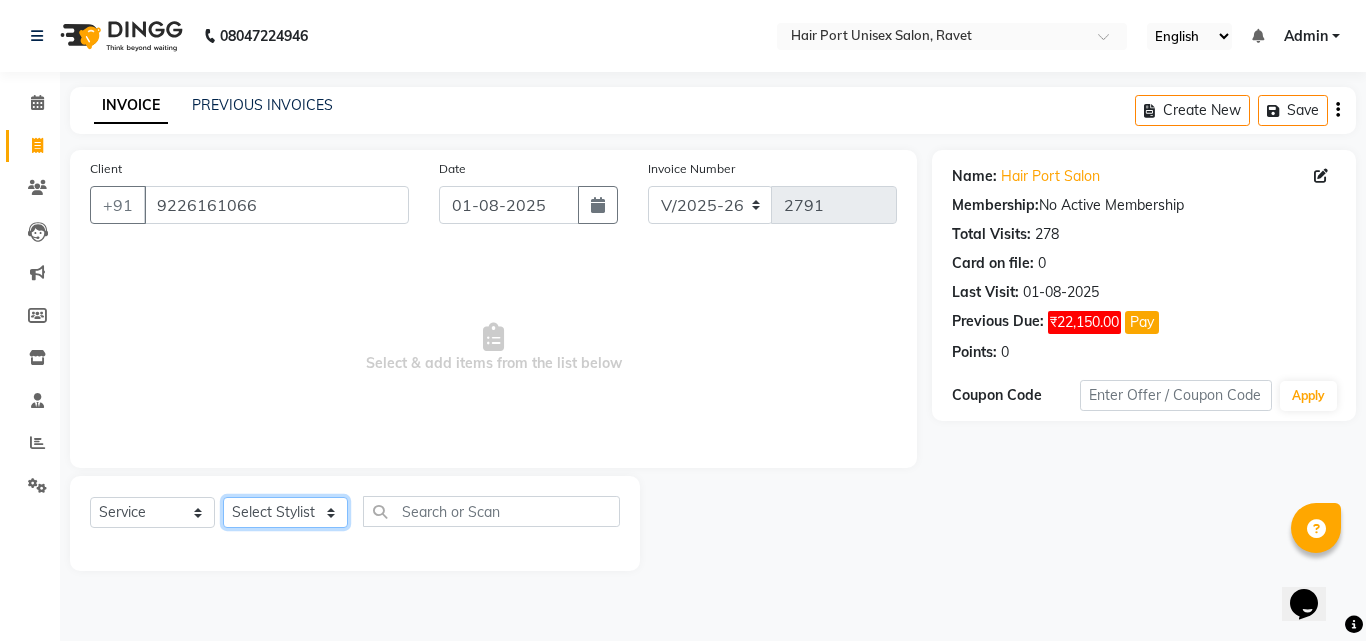 click on "Select Stylist [FIRST] [LAST]  [FIRST] [LAST] [FIRST] [LAST] [FIRST] [LAST] [FIRST] [LAST] [FIRST] [LAST] [FIRST] [LAST]" 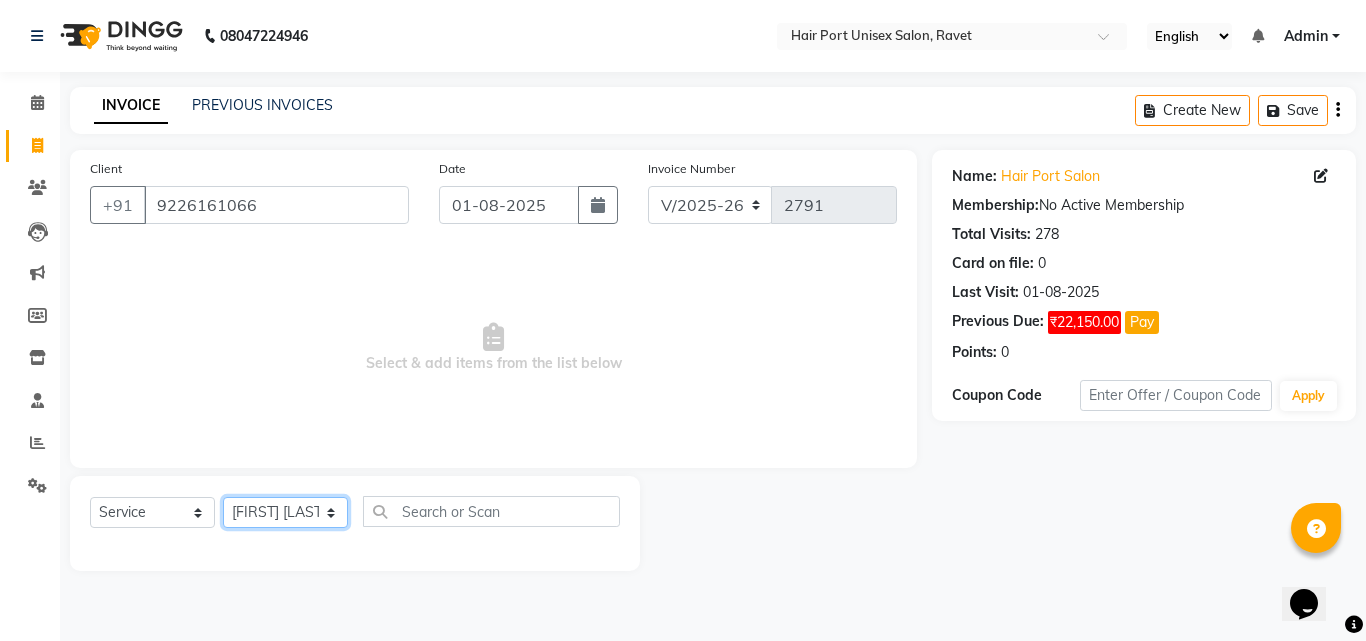 click on "Select Stylist [FIRST] [LAST]  [FIRST] [LAST] [FIRST] [LAST] [FIRST] [LAST] [FIRST] [LAST] [FIRST] [LAST] [FIRST] [LAST]" 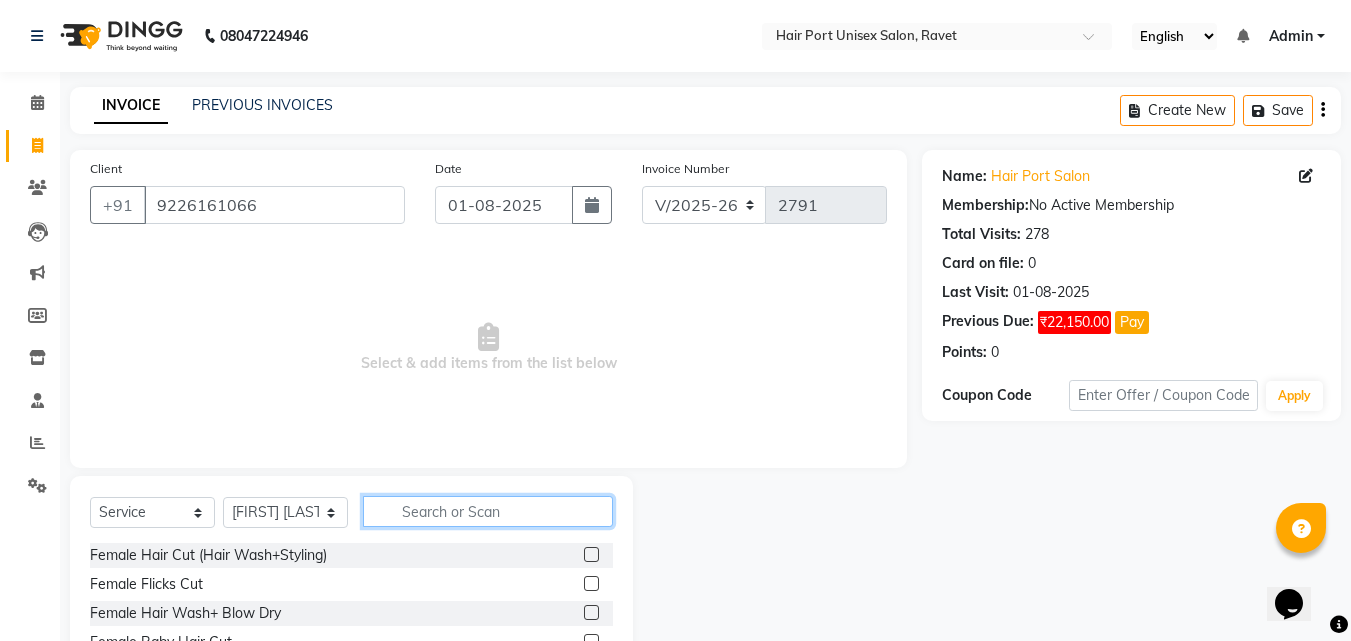 click 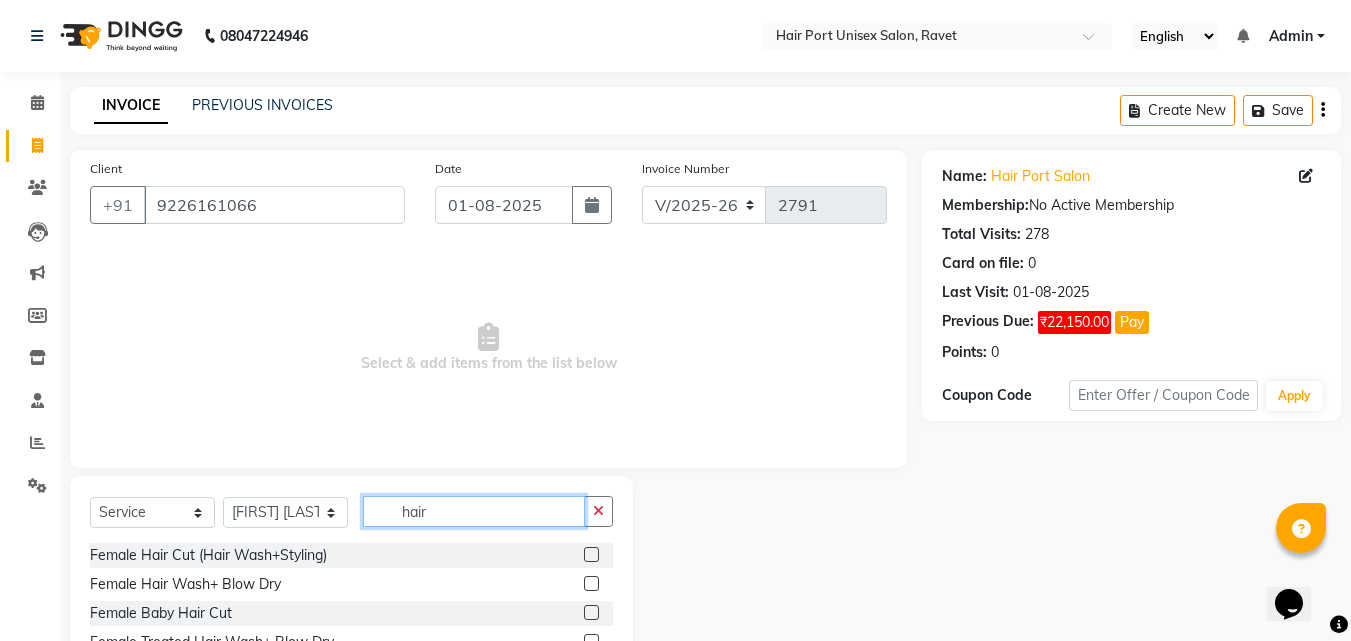 type on "hair" 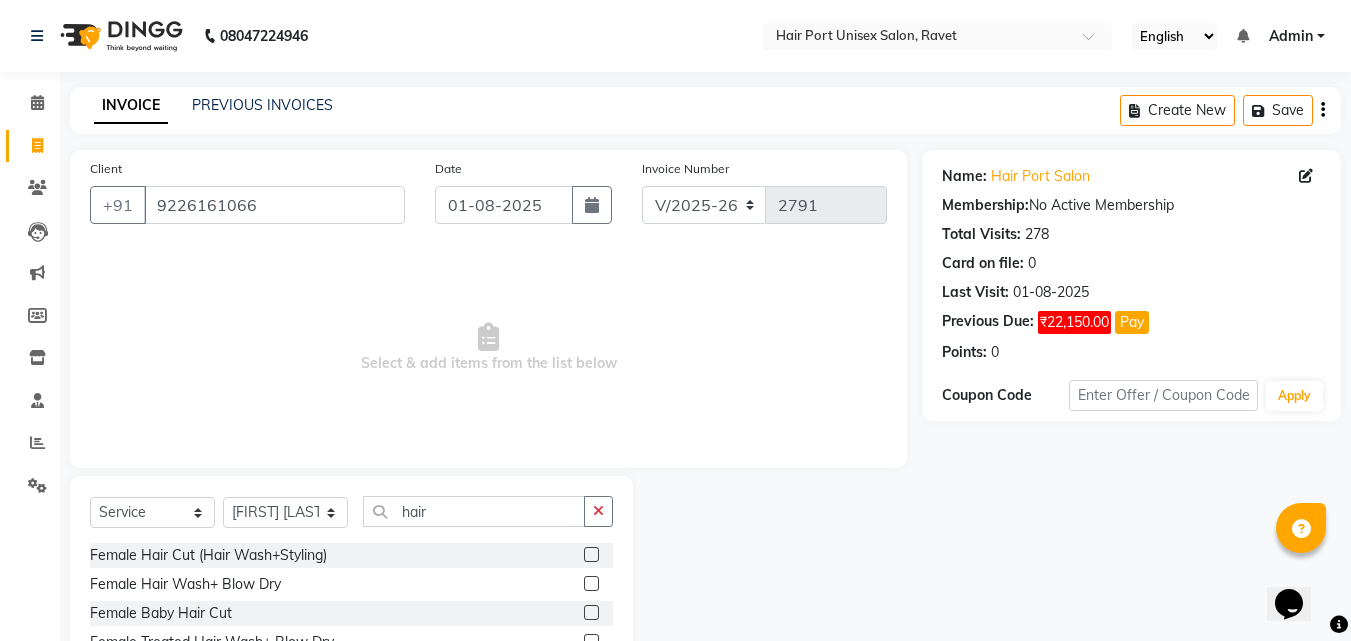 click 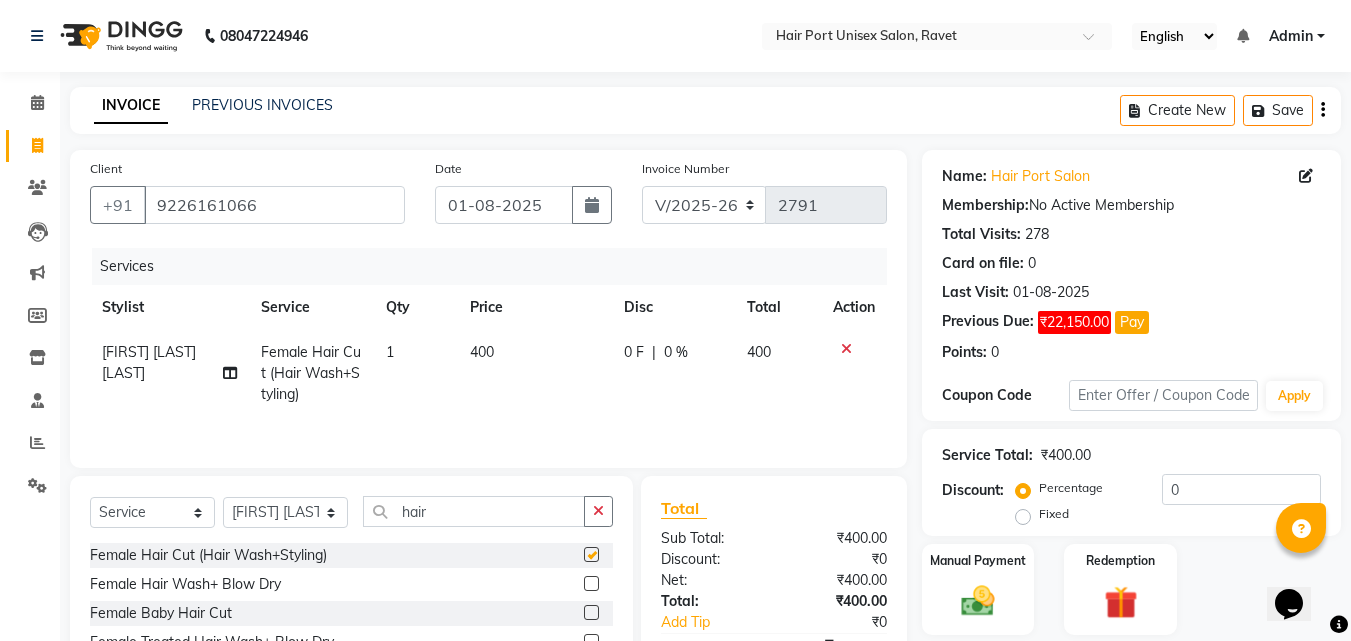 checkbox on "false" 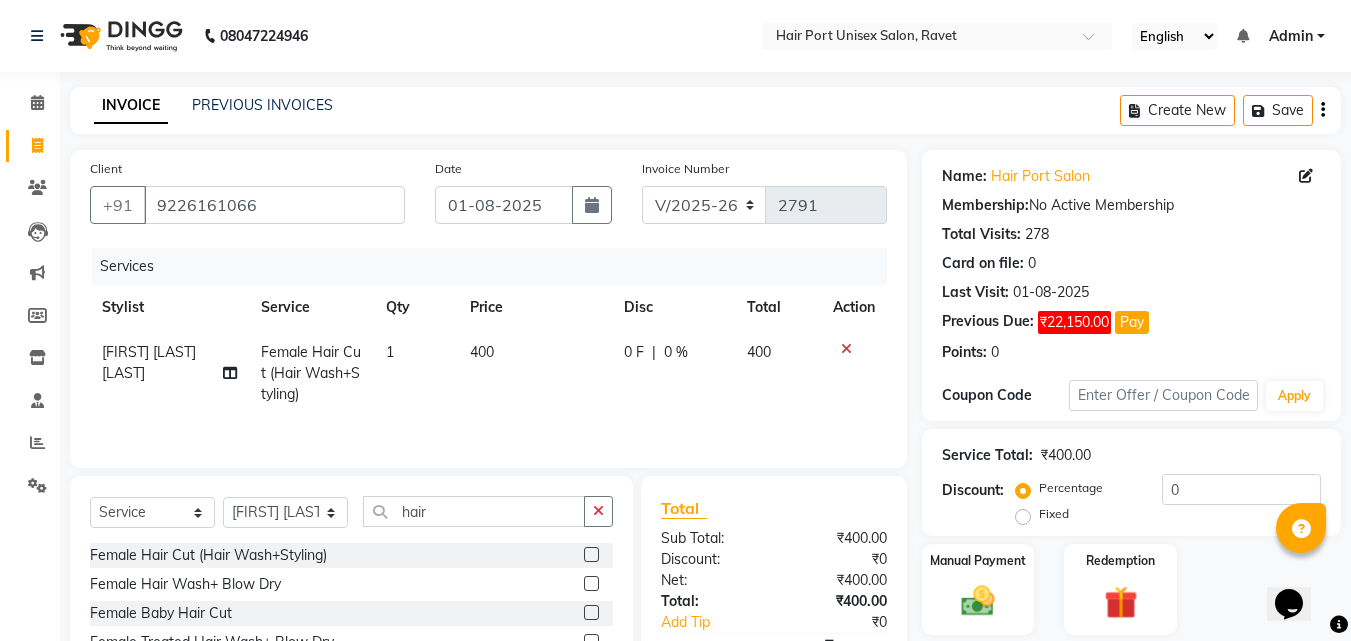 click on "Female Hair Cut (Hair Wash+Styling)" 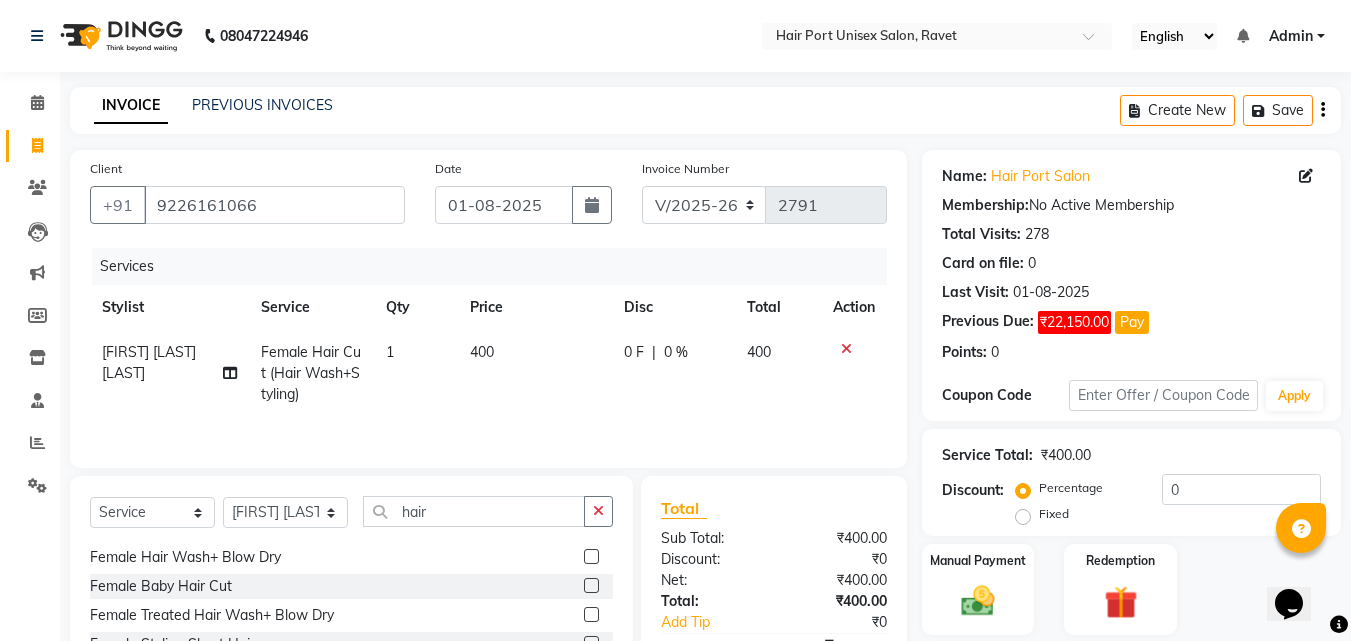 scroll, scrollTop: 0, scrollLeft: 0, axis: both 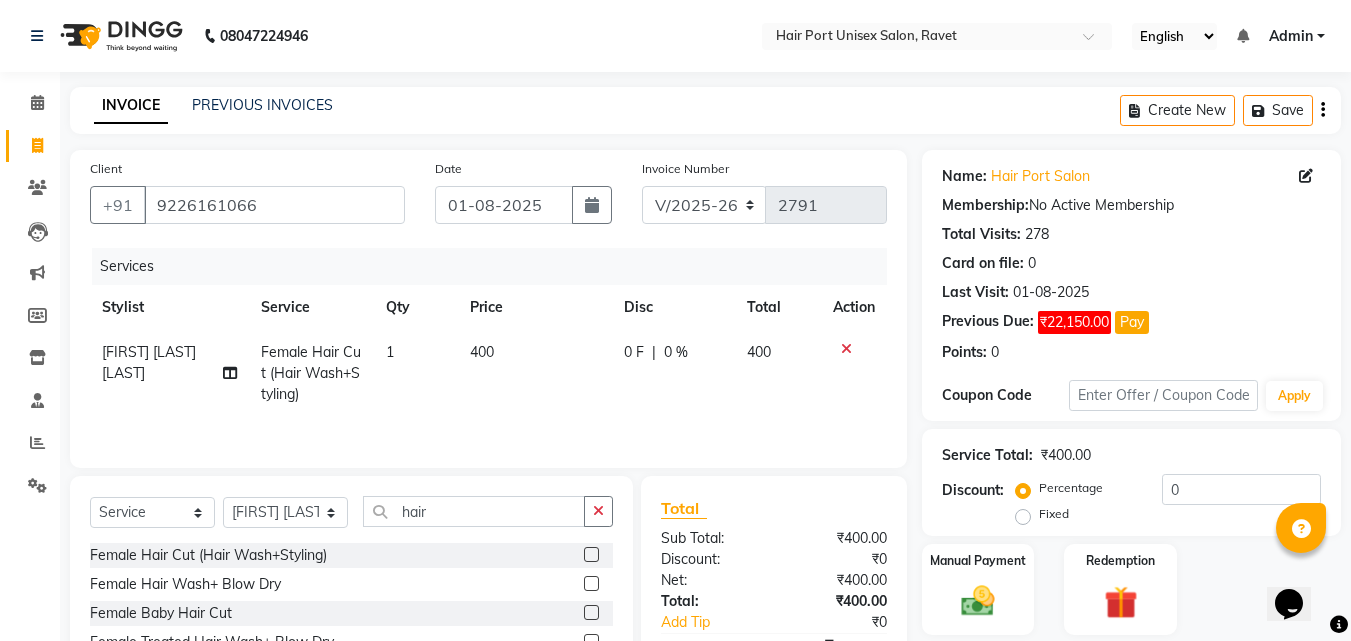 click 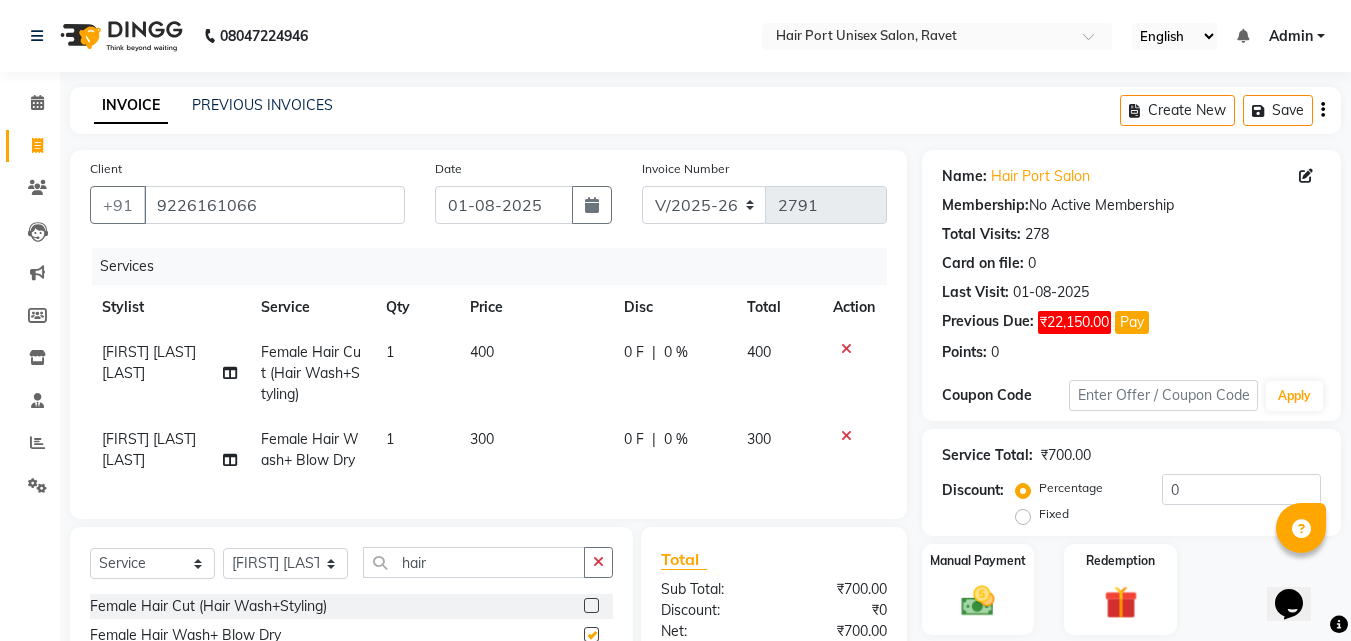checkbox on "false" 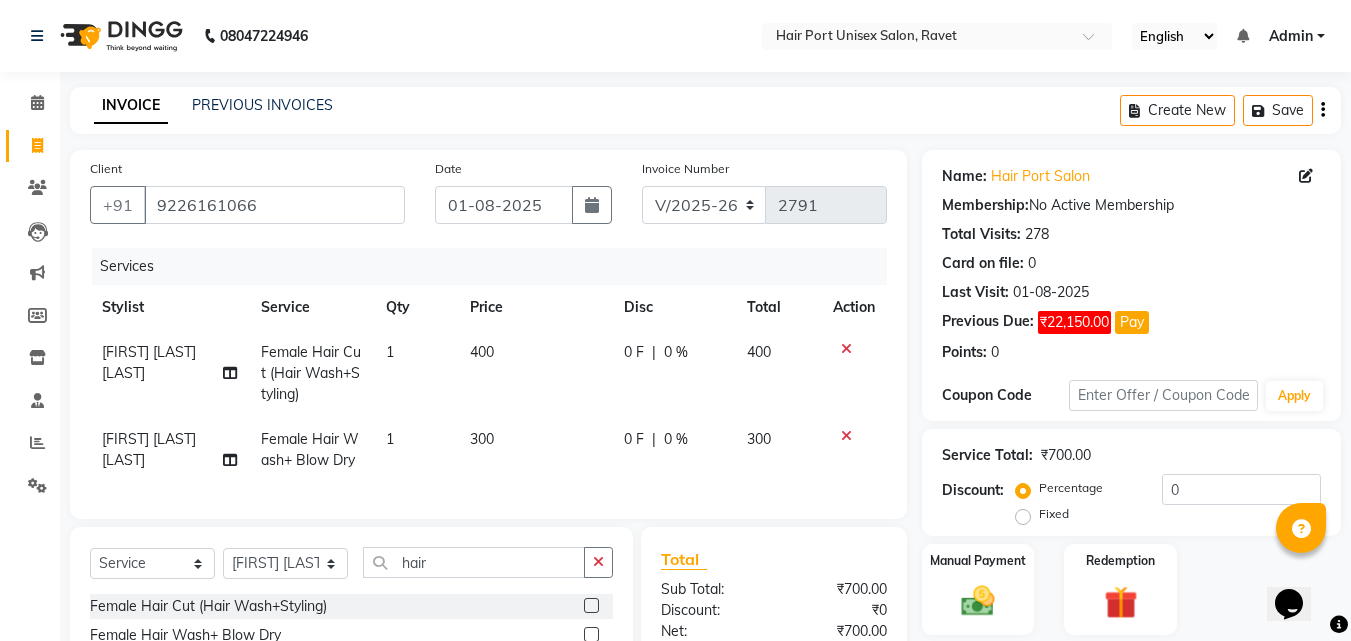 click 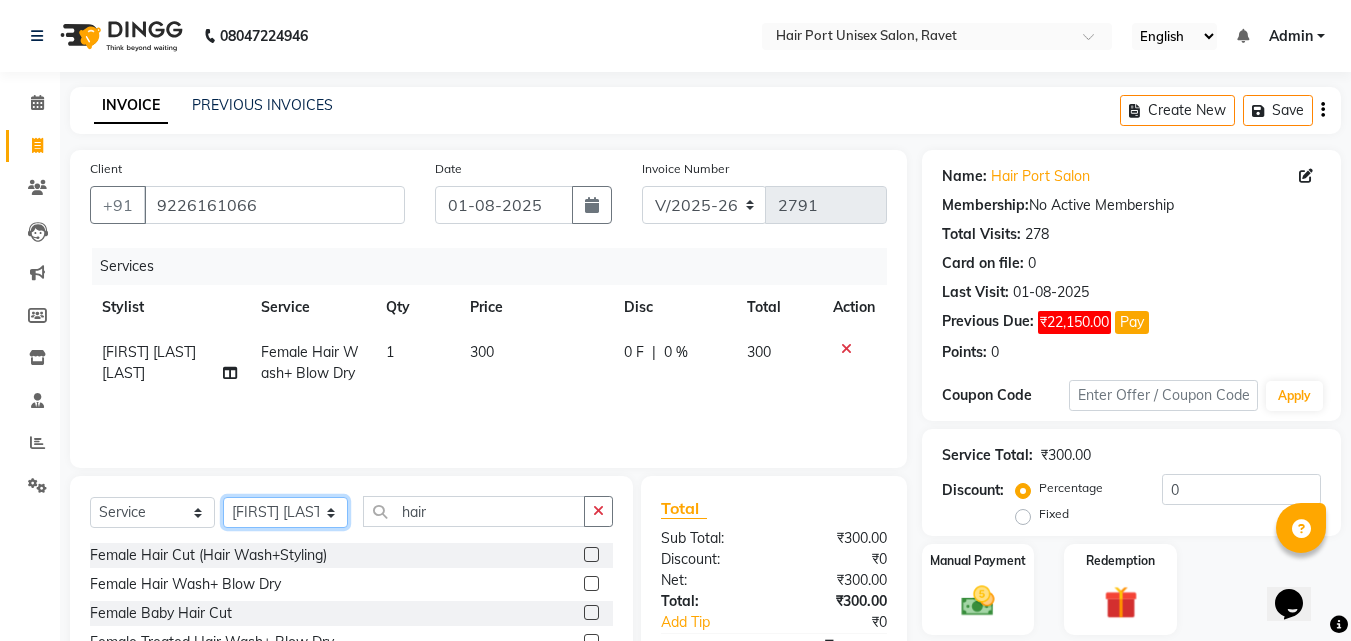 click on "Select Stylist [FIRST] [LAST]  [FIRST] [LAST] [FIRST] [LAST] [FIRST] [LAST] [FIRST] [LAST] [FIRST] [LAST] [FIRST] [LAST]" 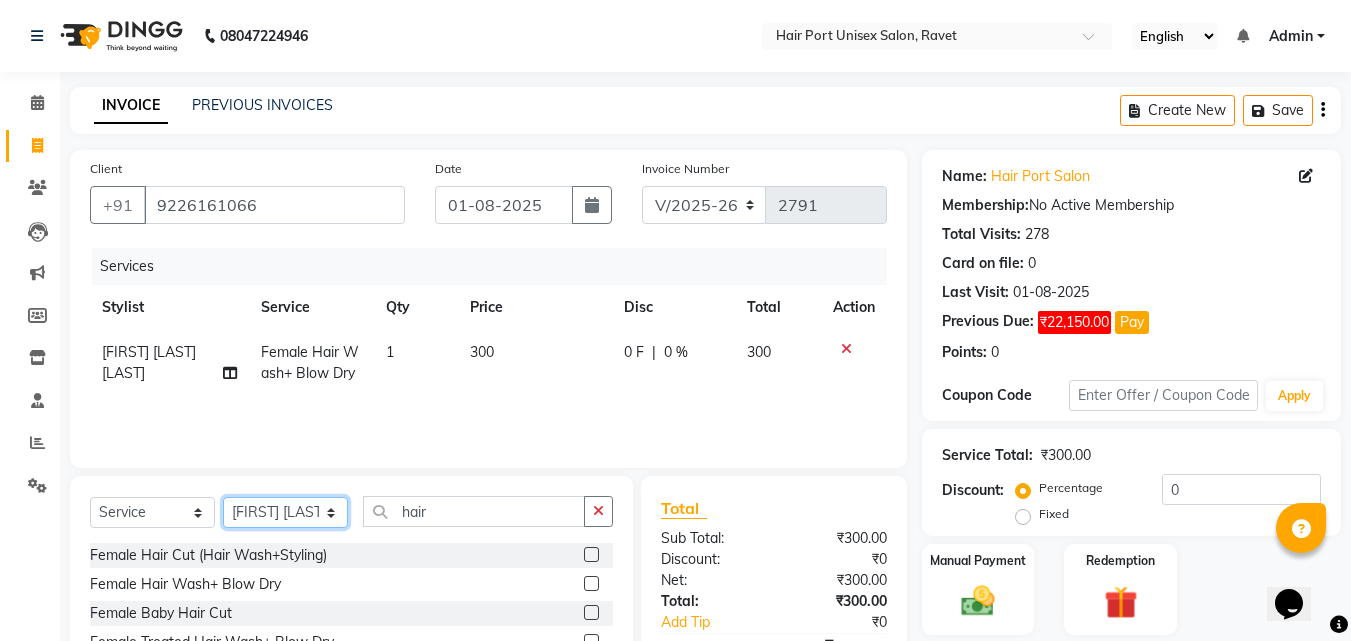 select on "66342" 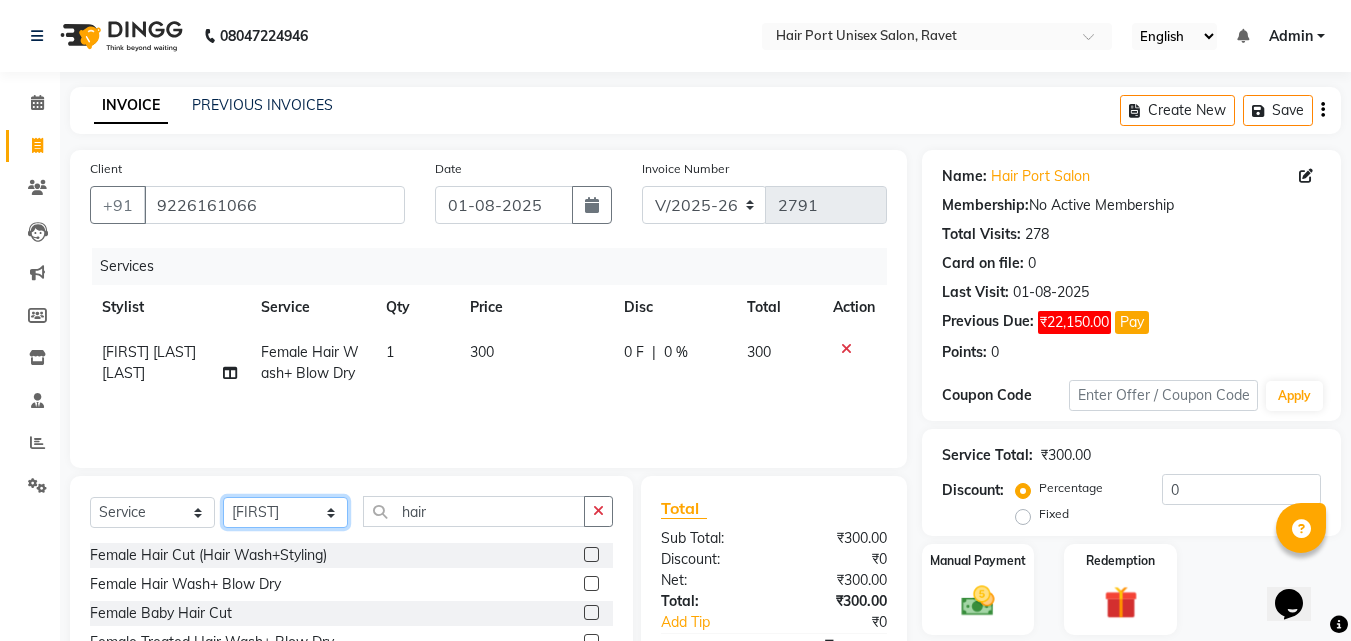click on "Select Stylist [FIRST] [LAST]  [FIRST] [LAST] [FIRST] [LAST] [FIRST] [LAST] [FIRST] [LAST] [FIRST] [LAST] [FIRST] [LAST]" 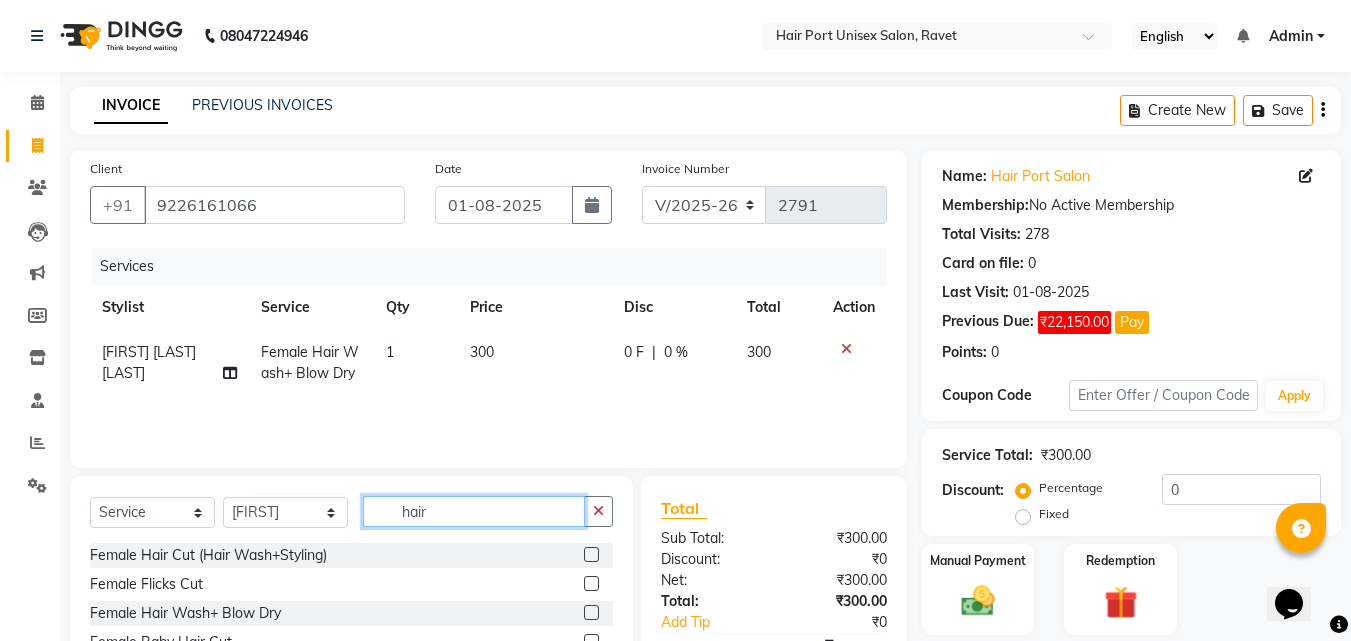 click on "hair" 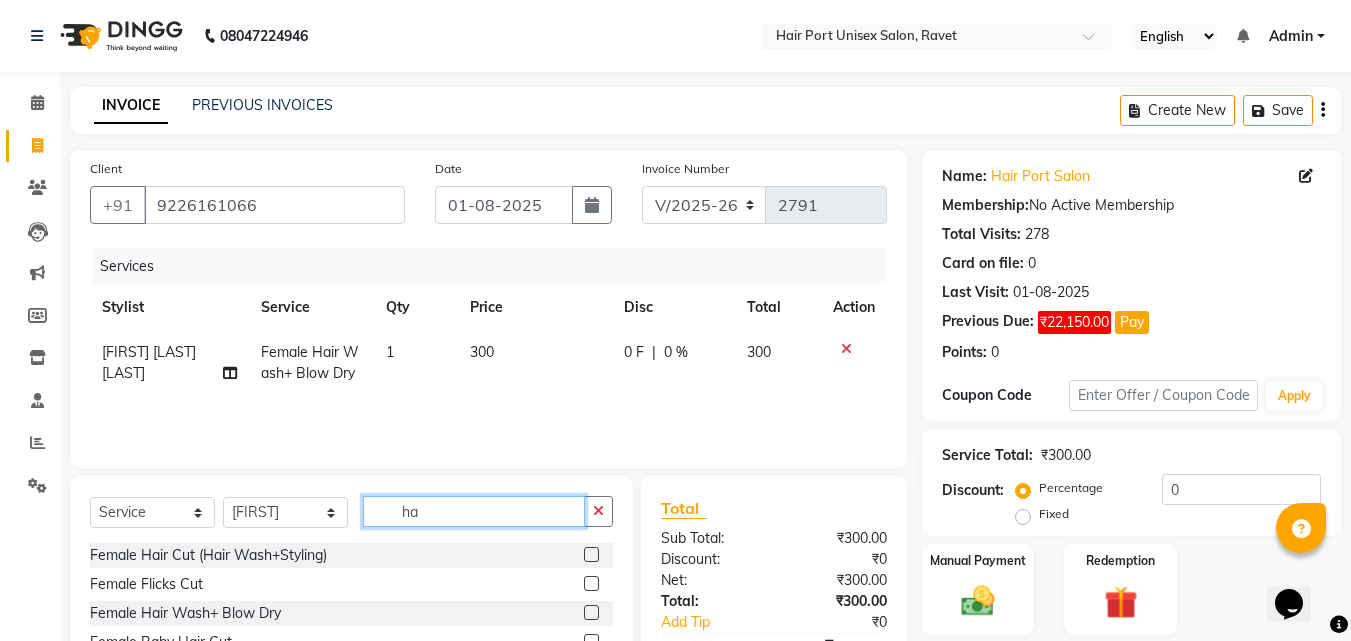 type on "h" 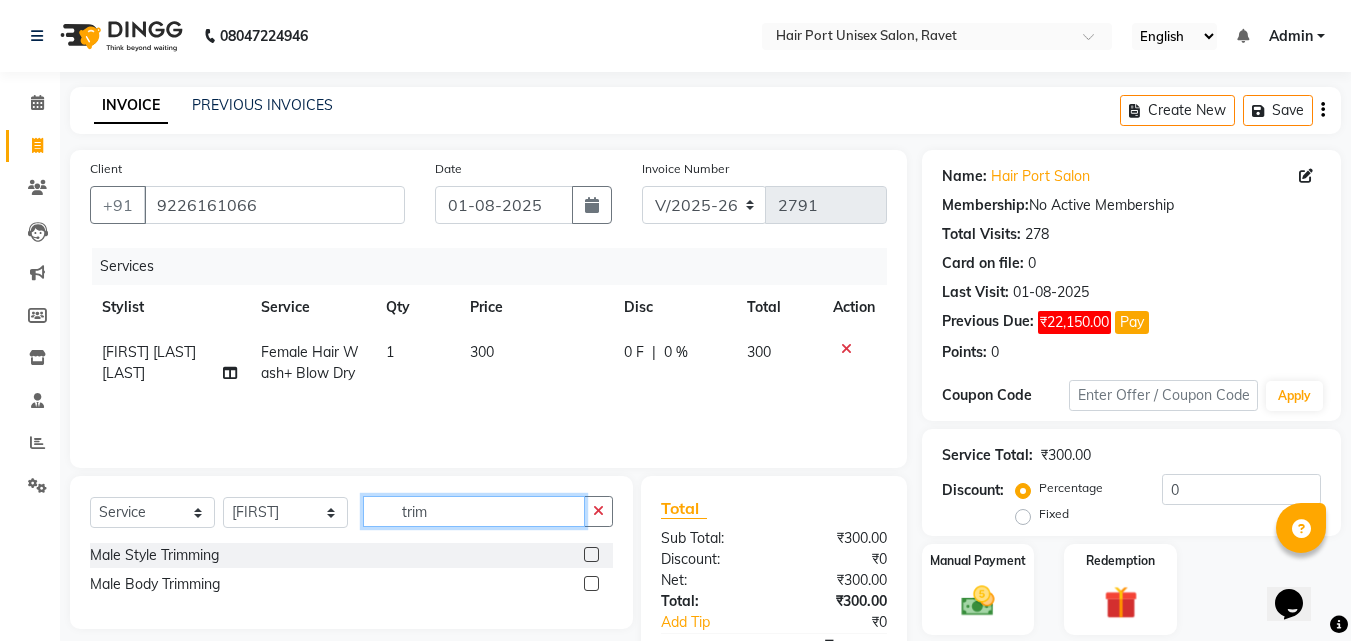 type on "trim" 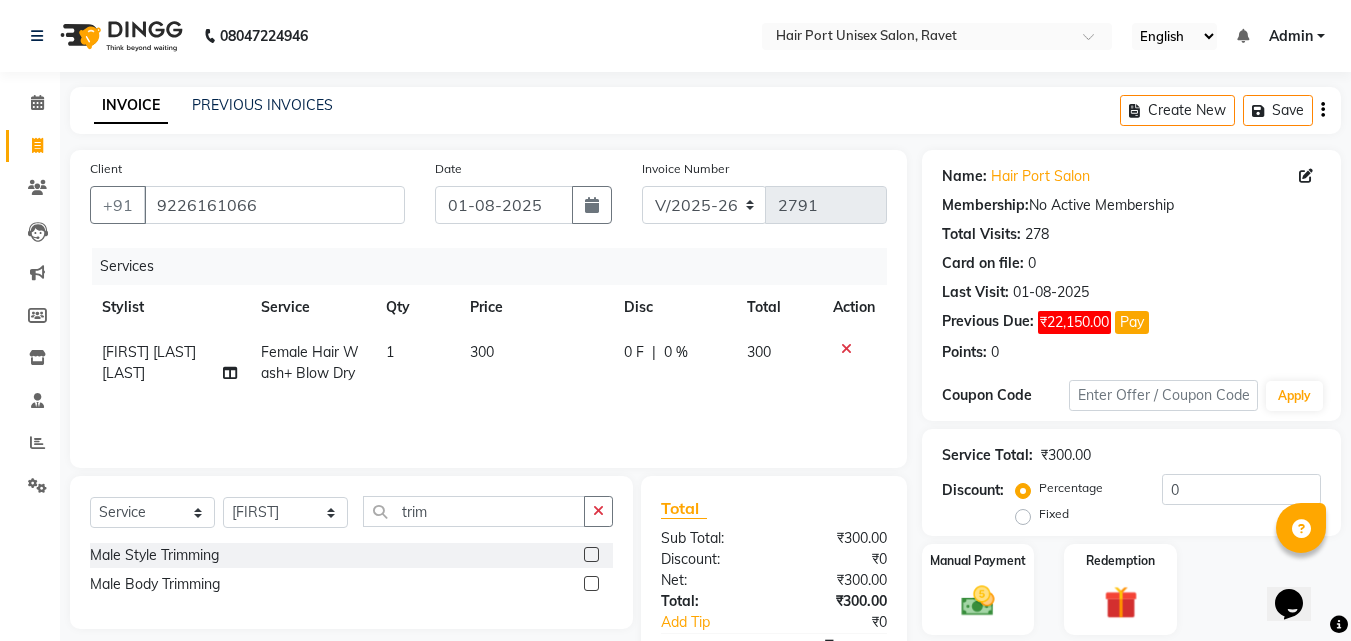 click 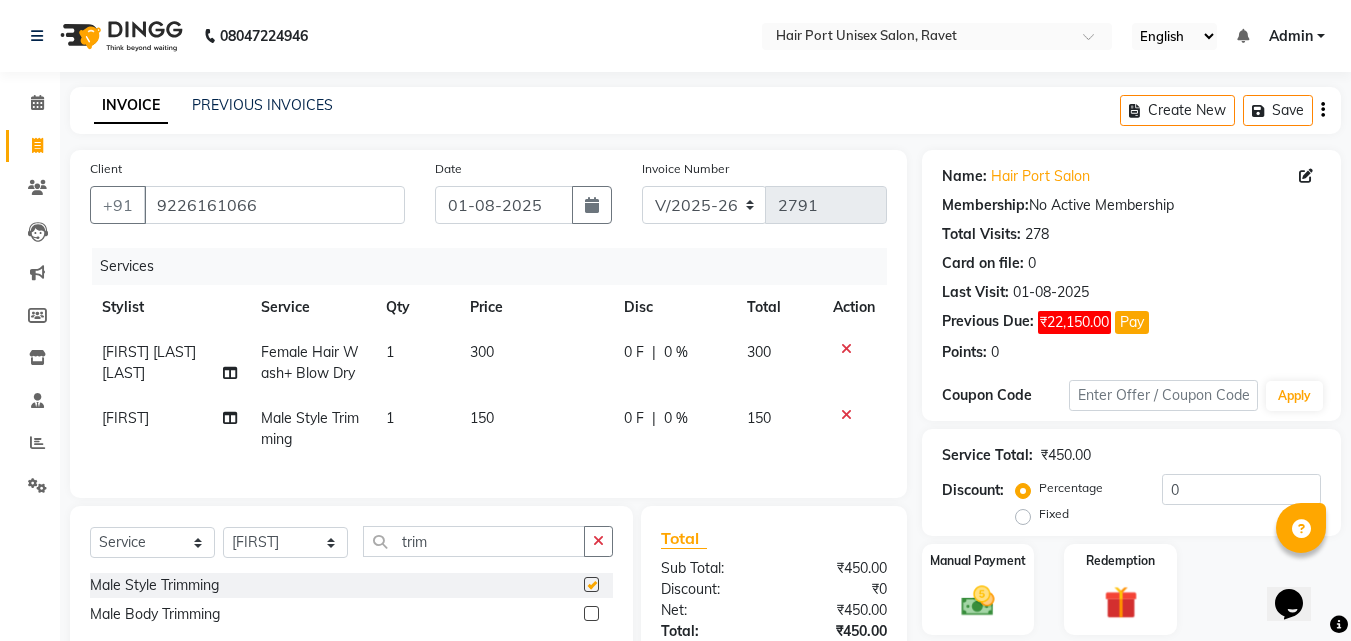 checkbox on "false" 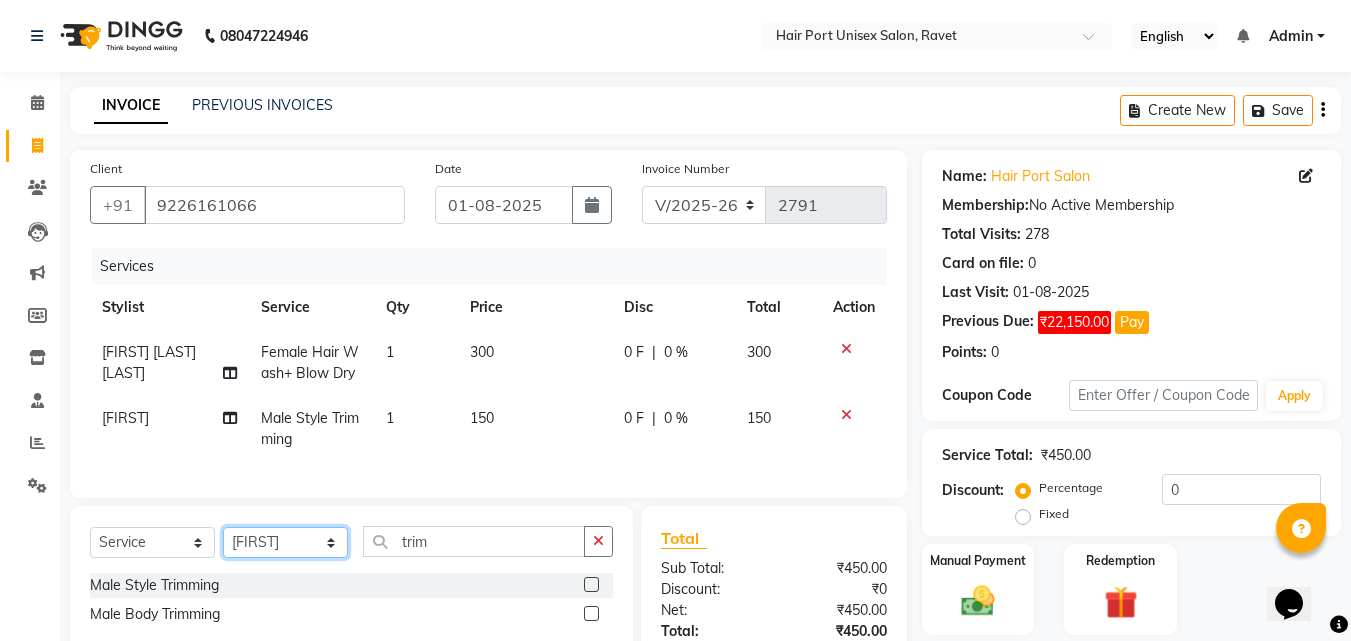 click on "Select Stylist [FIRST] [LAST]  [FIRST] [LAST] [FIRST] [LAST] [FIRST] [LAST] [FIRST] [LAST] [FIRST] [LAST] [FIRST] [LAST]" 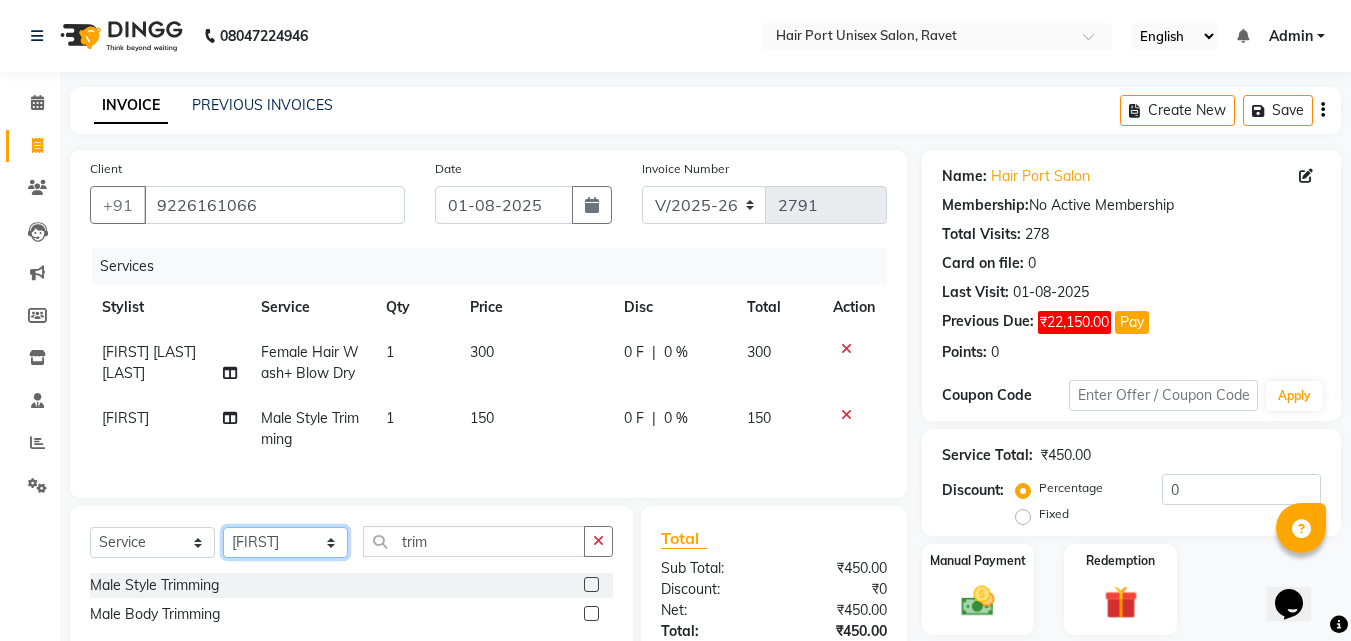 select on "58691" 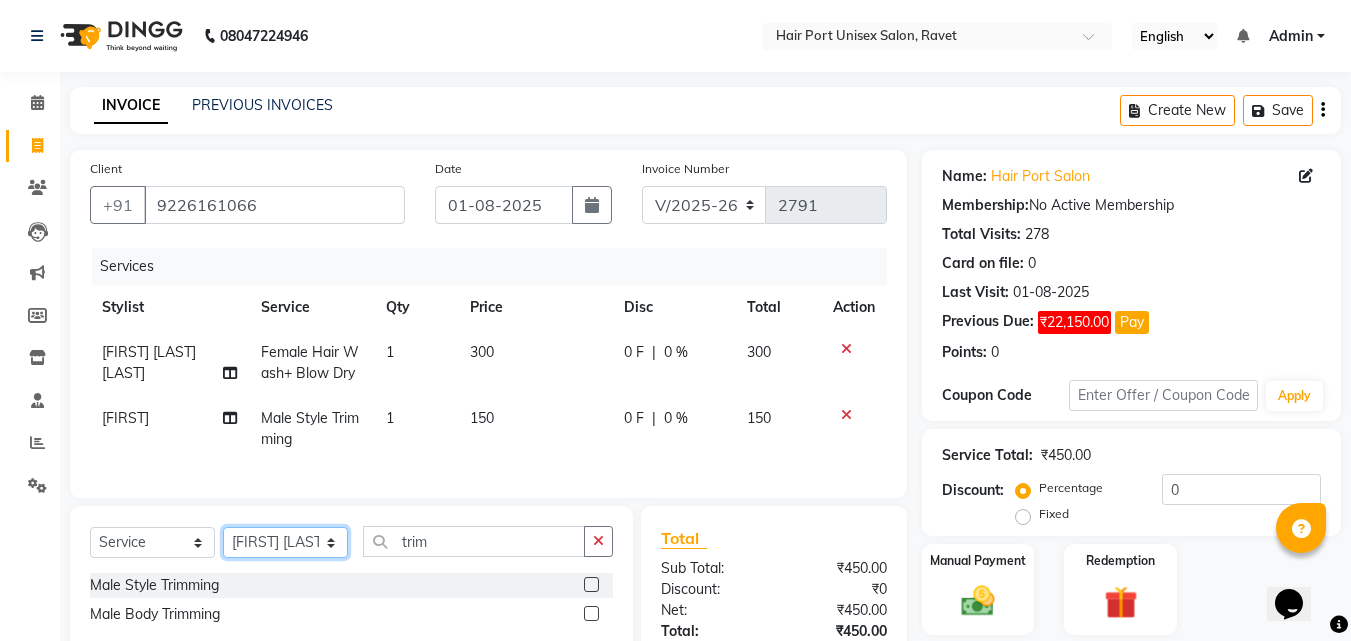 click on "Select Stylist [FIRST] [LAST]  [FIRST] [LAST] [FIRST] [LAST] [FIRST] [LAST] [FIRST] [LAST] [FIRST] [LAST] [FIRST] [LAST]" 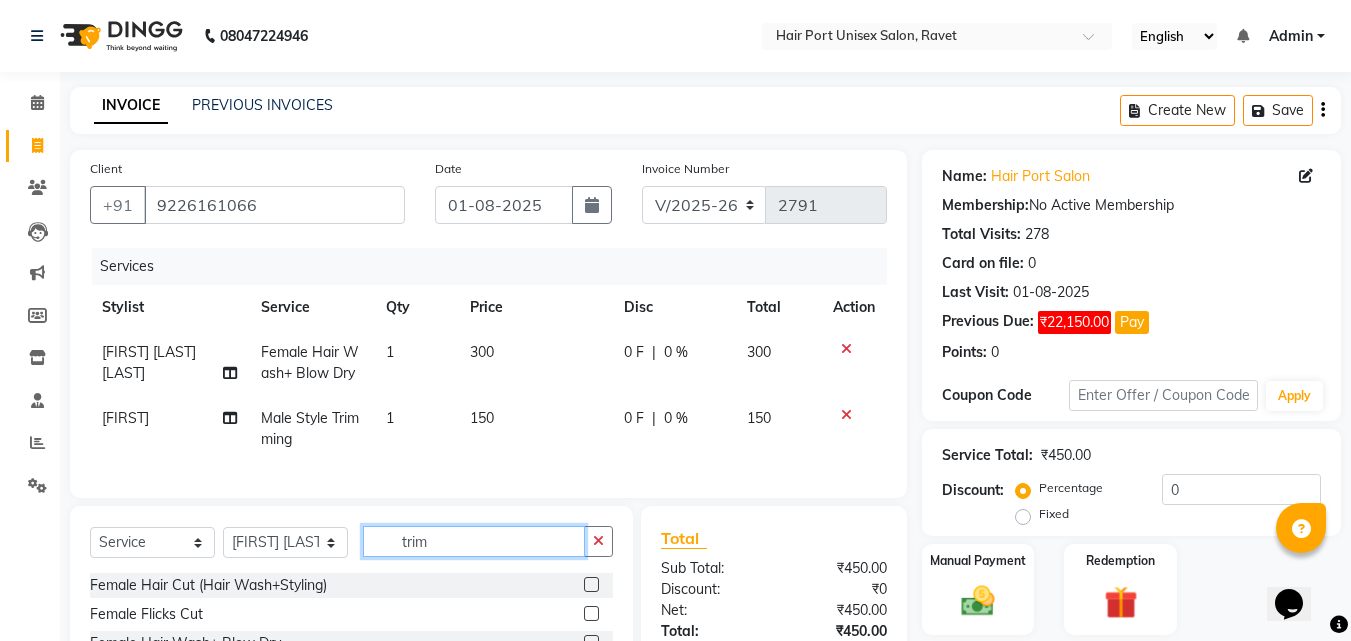 click on "trim" 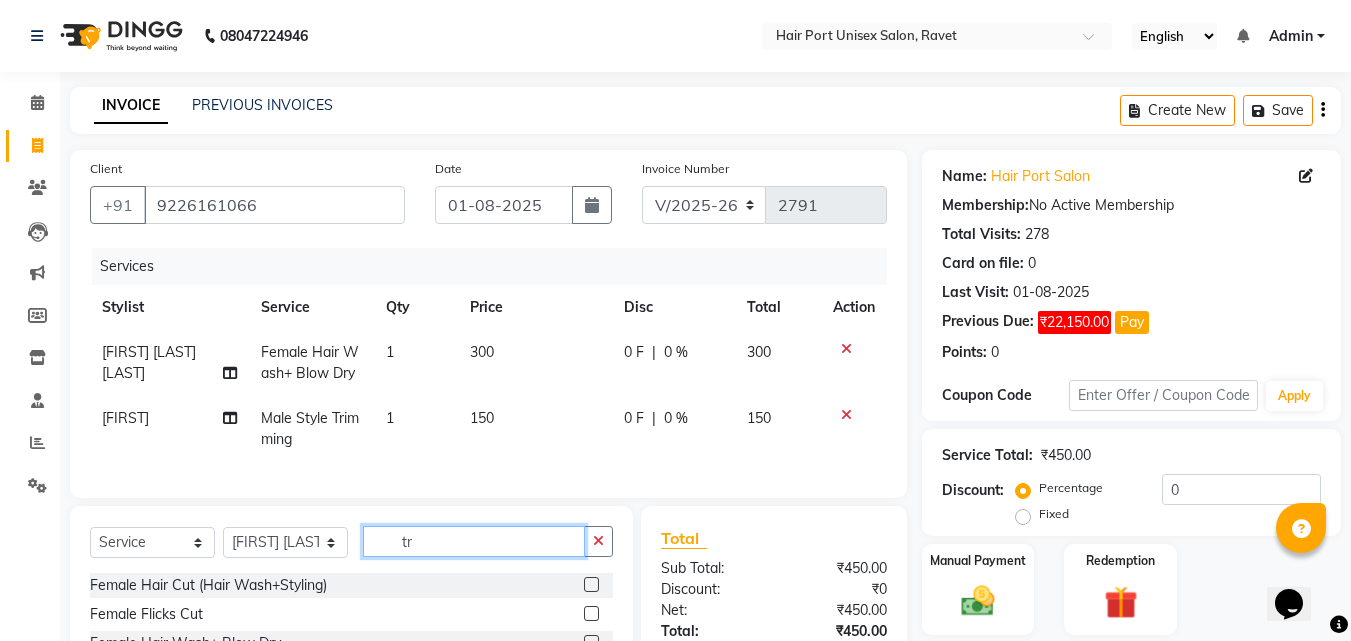 type on "t" 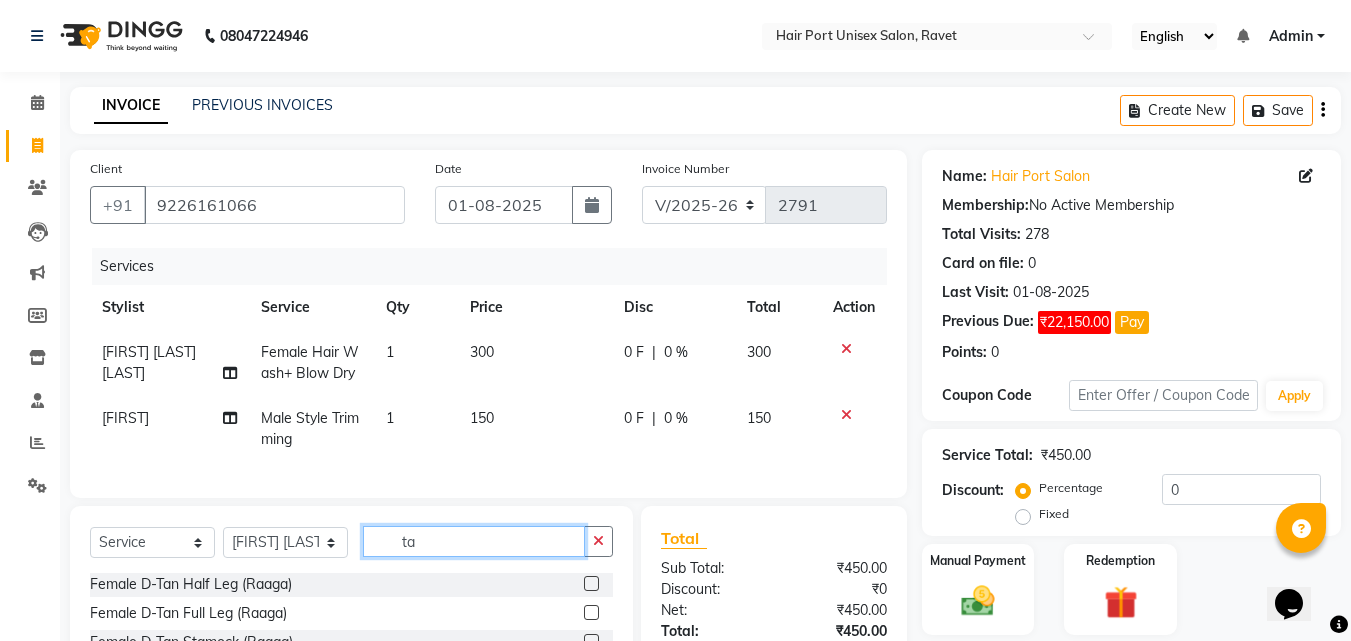 scroll, scrollTop: 171, scrollLeft: 0, axis: vertical 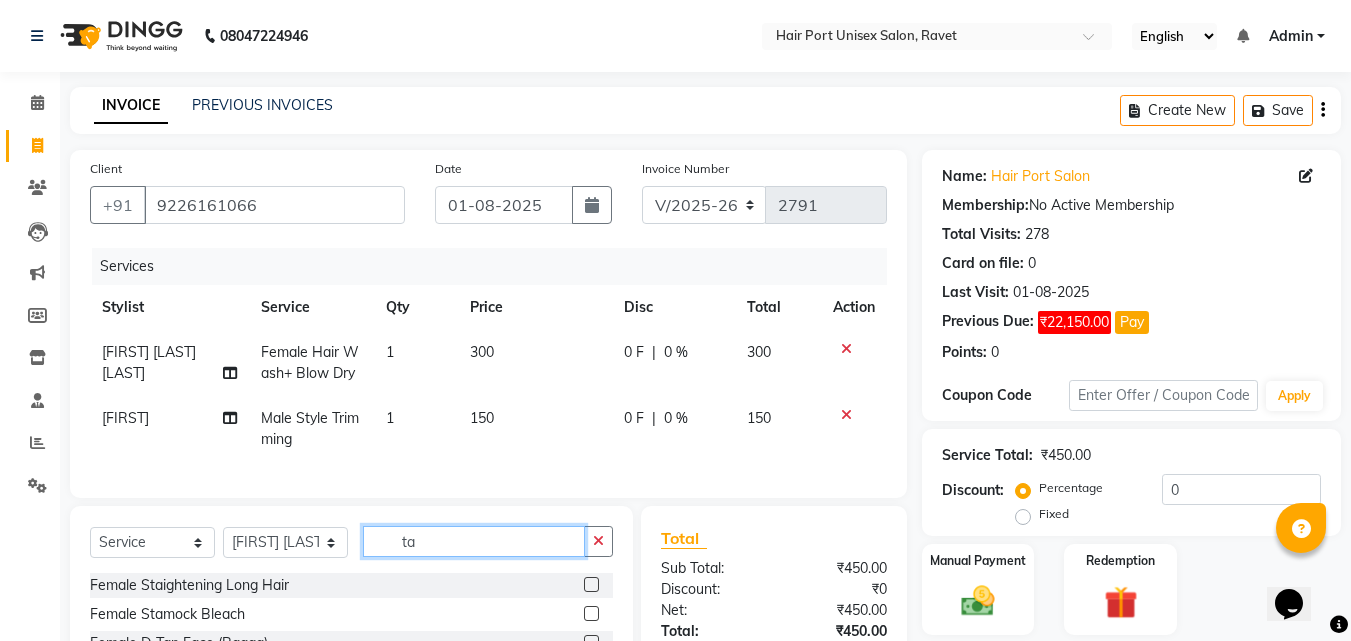 click on "ta" 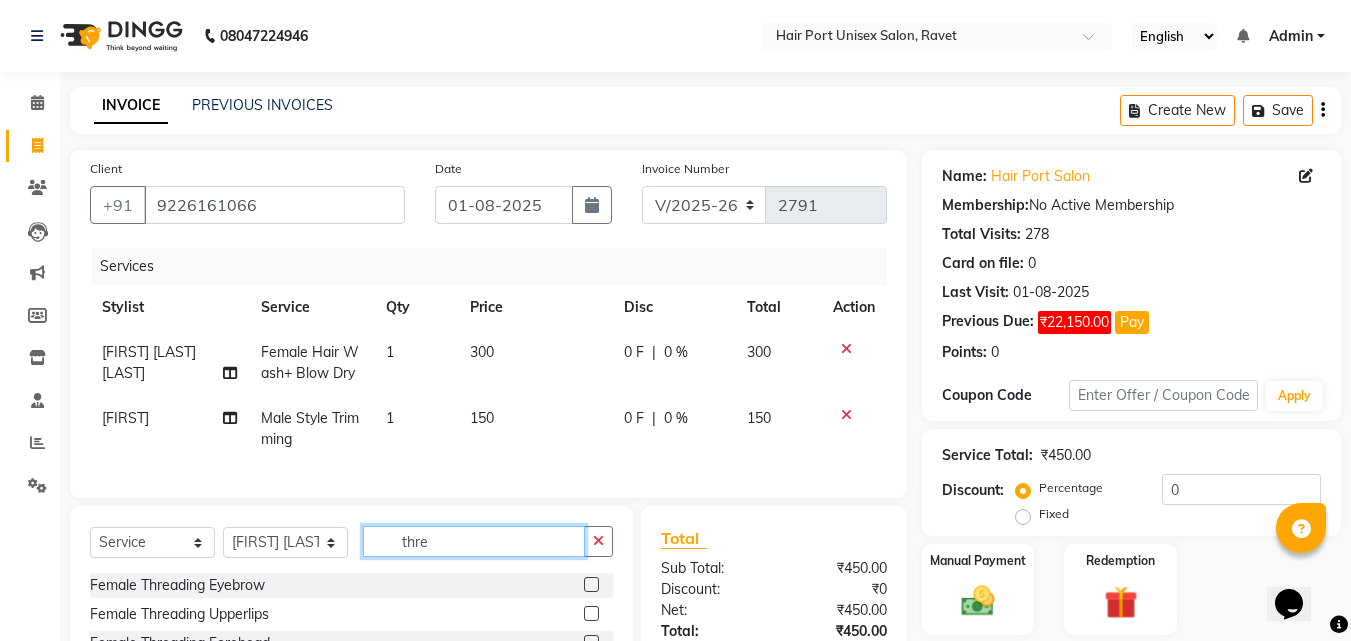 type on "thre" 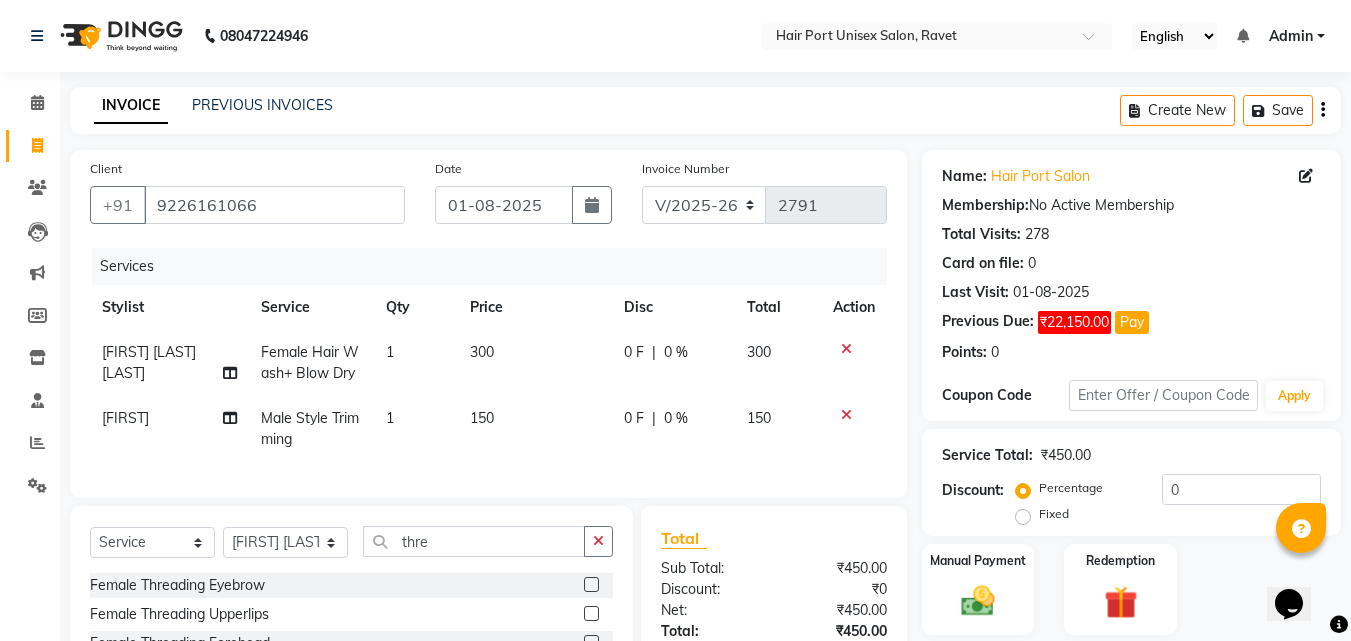 click 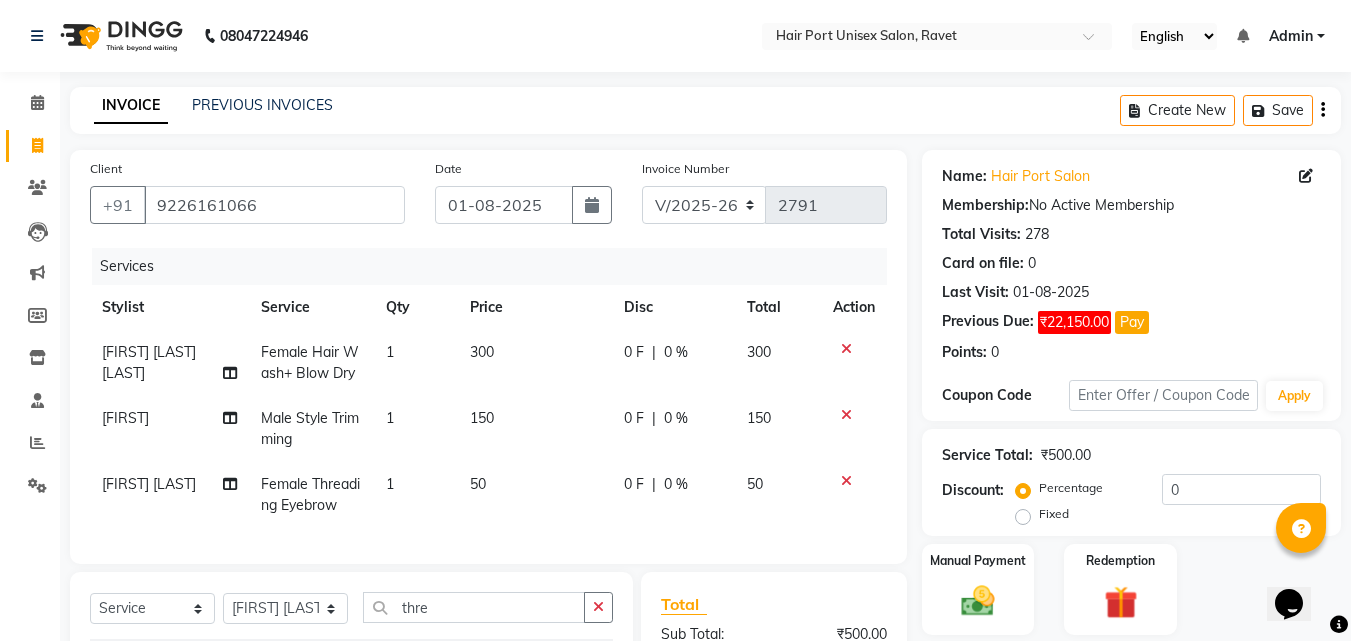 checkbox on "false" 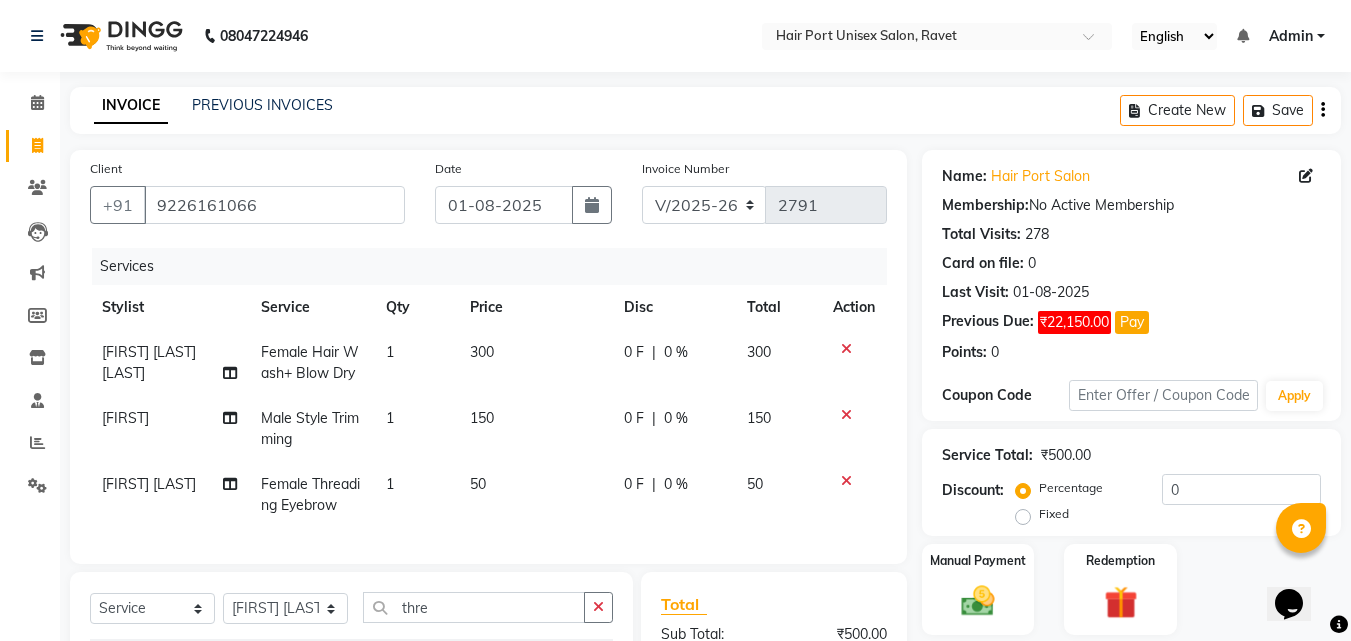 click on "Service Total:  ₹500.00" 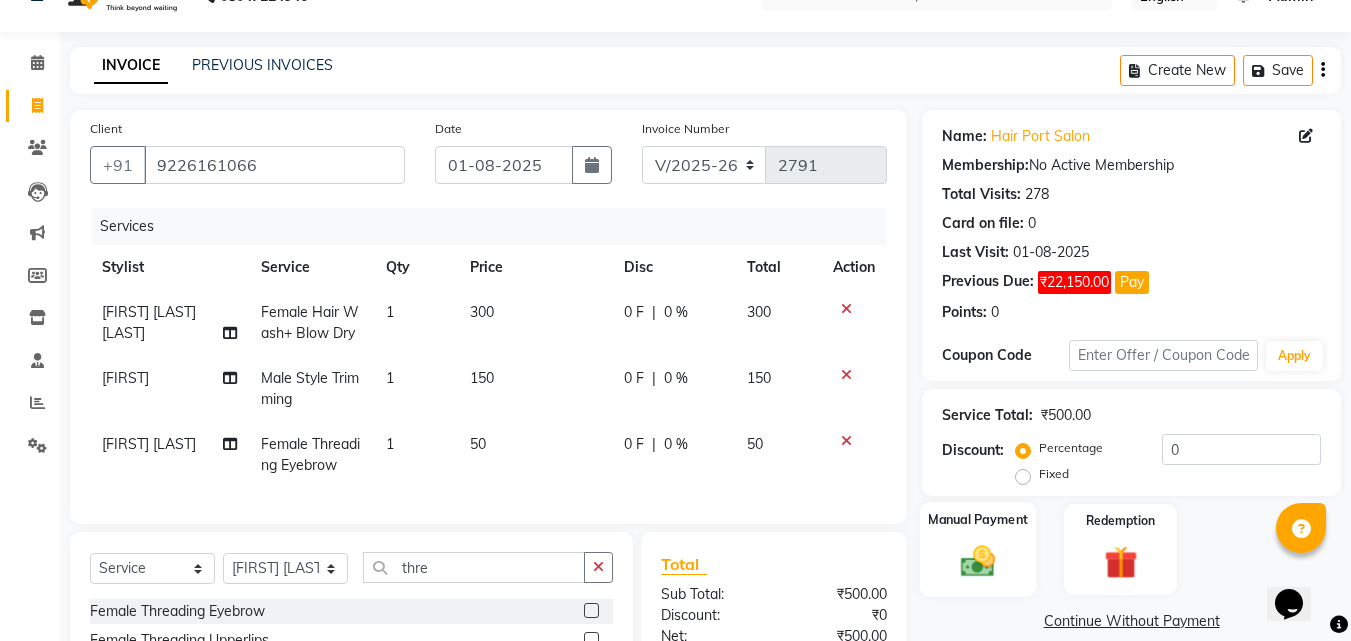 click on "Manual Payment" 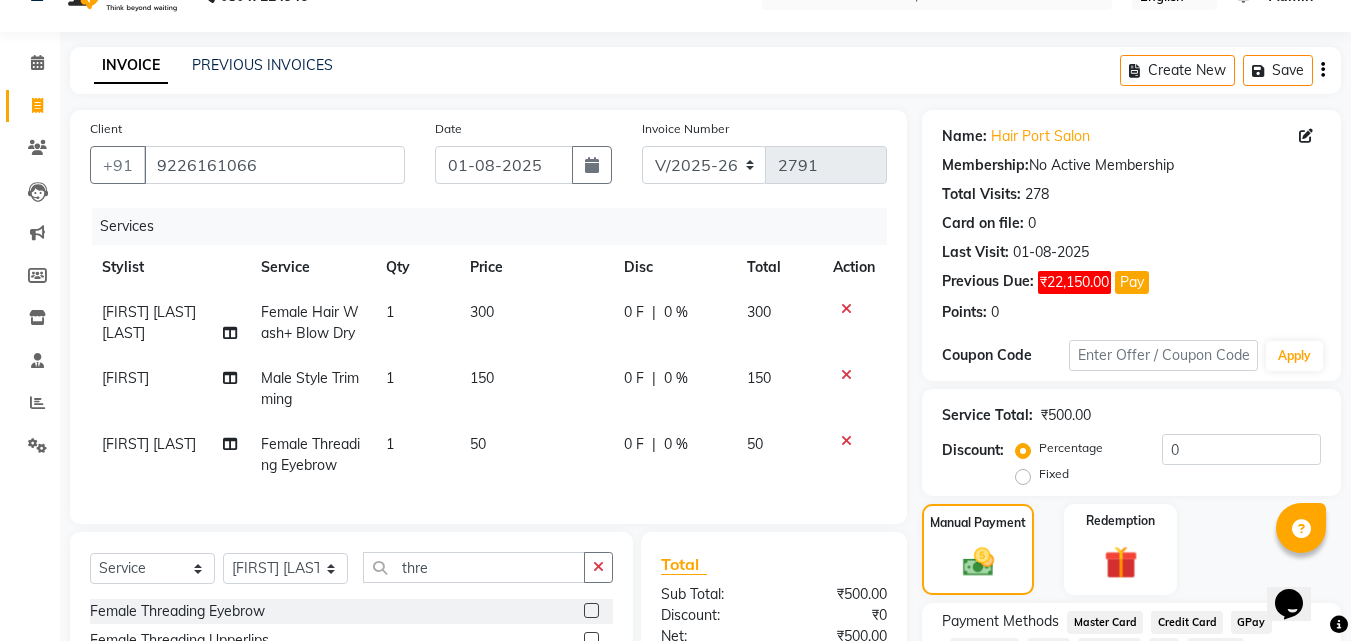 click on "GPay" 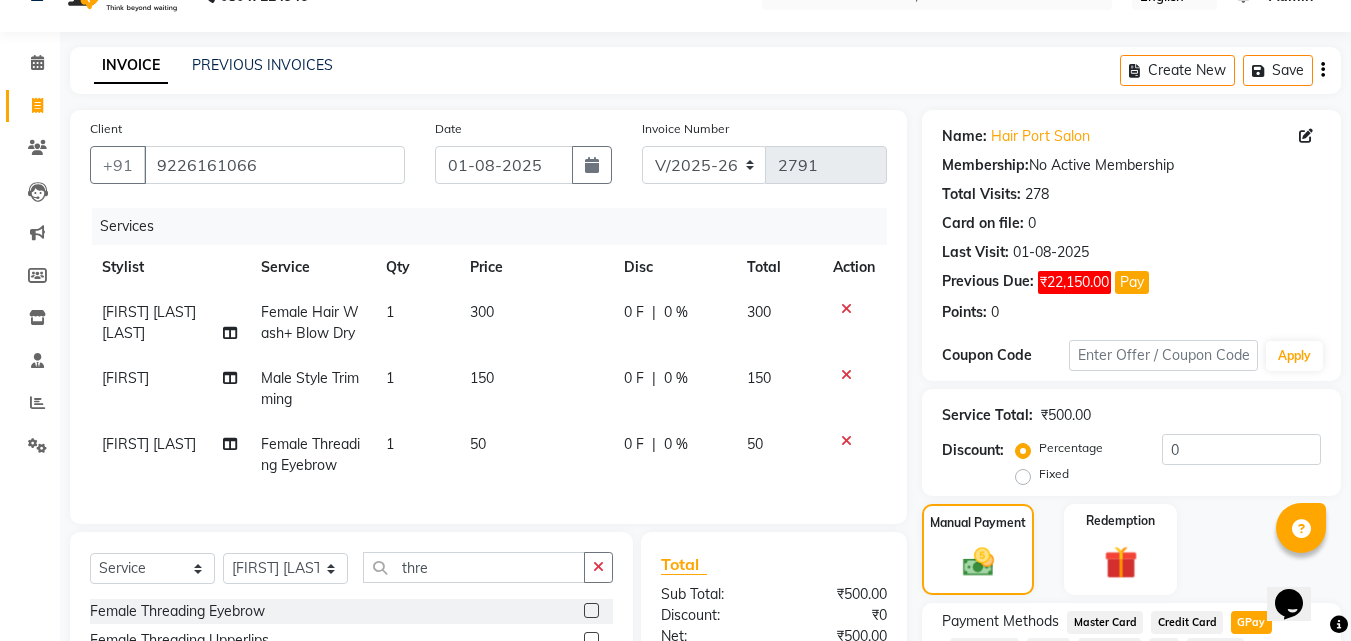 click on "Manual Payment Redemption" 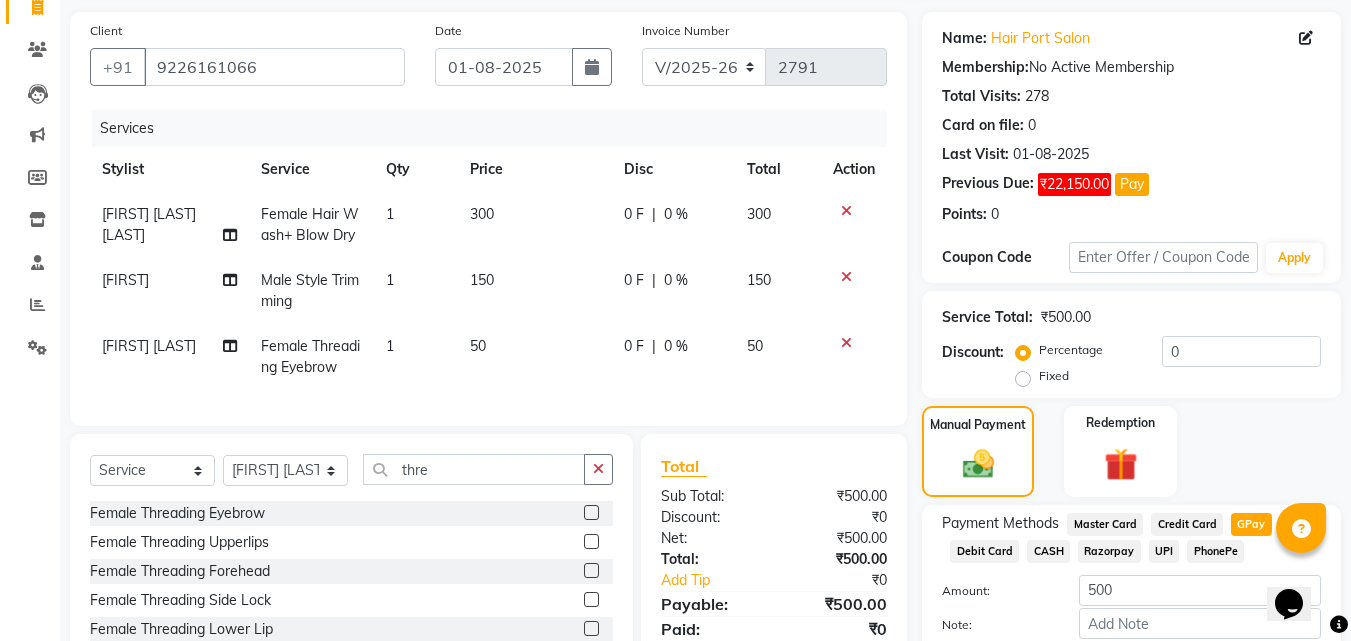 scroll, scrollTop: 271, scrollLeft: 0, axis: vertical 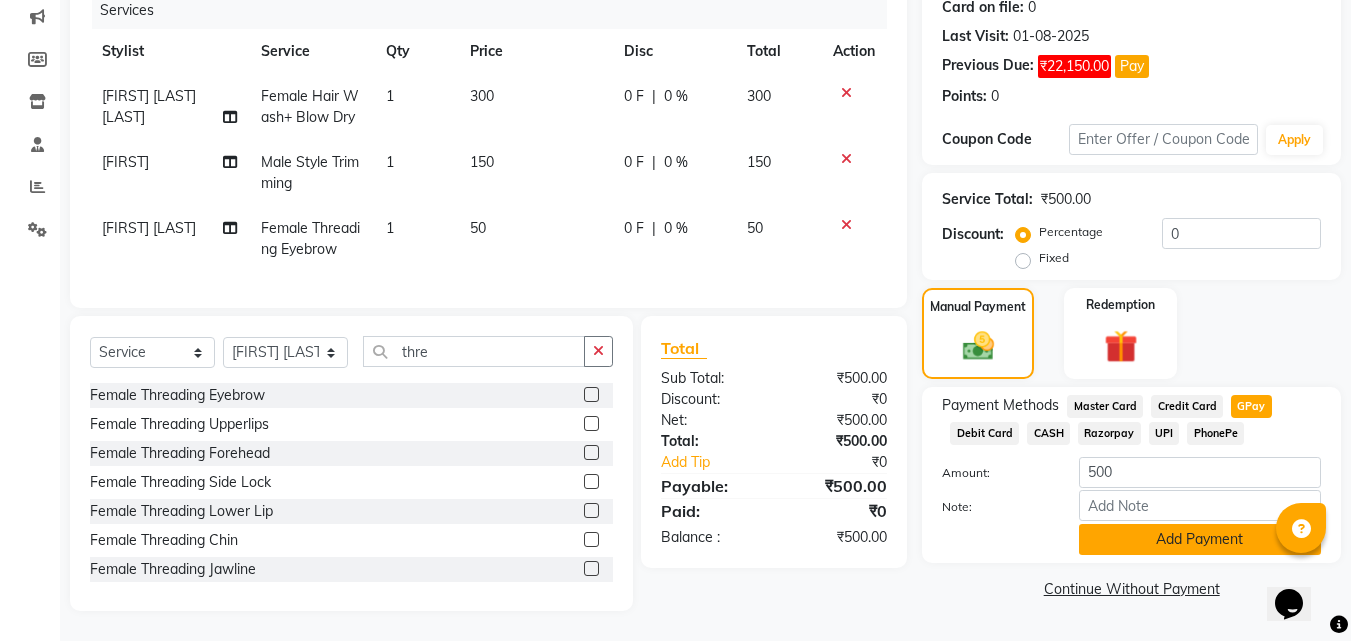 click on "Add Payment" 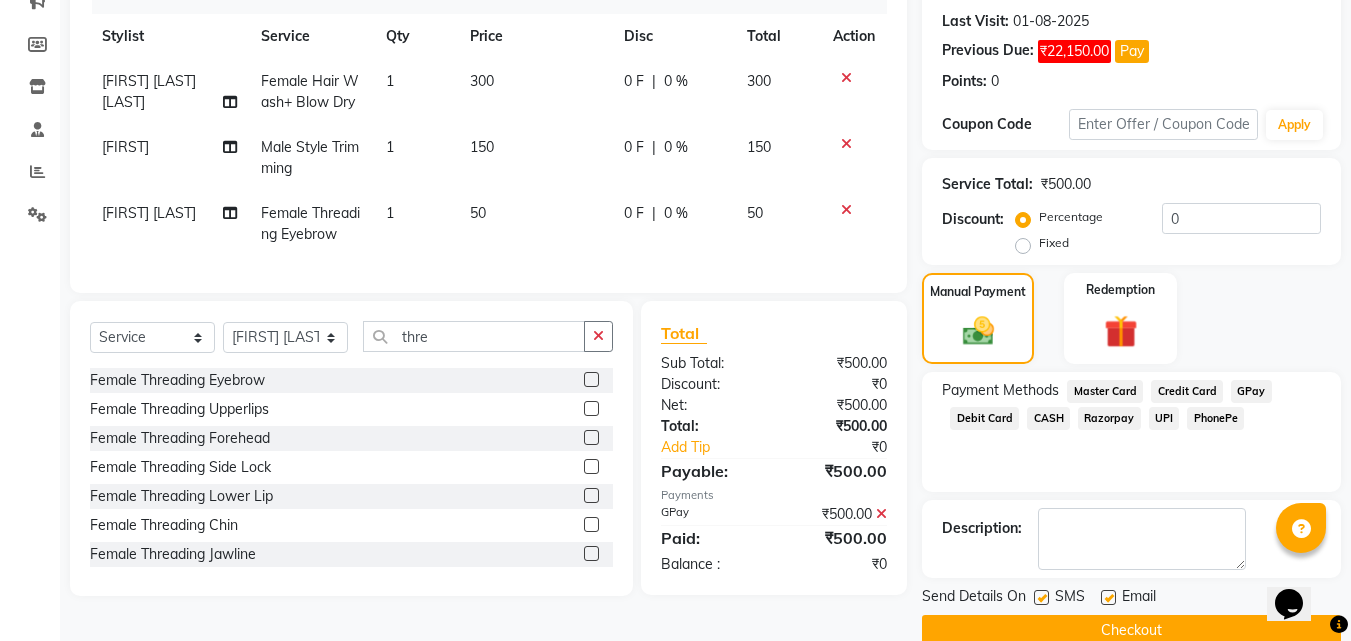 click on "Checkout" 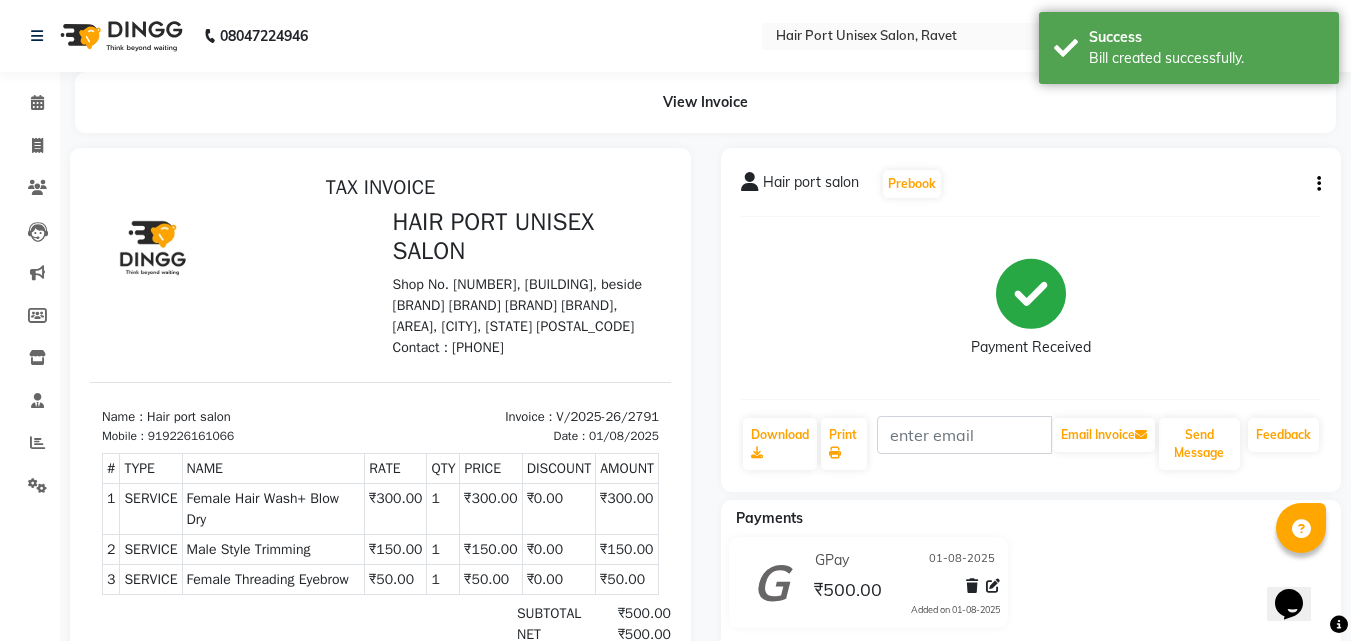 scroll, scrollTop: 0, scrollLeft: 0, axis: both 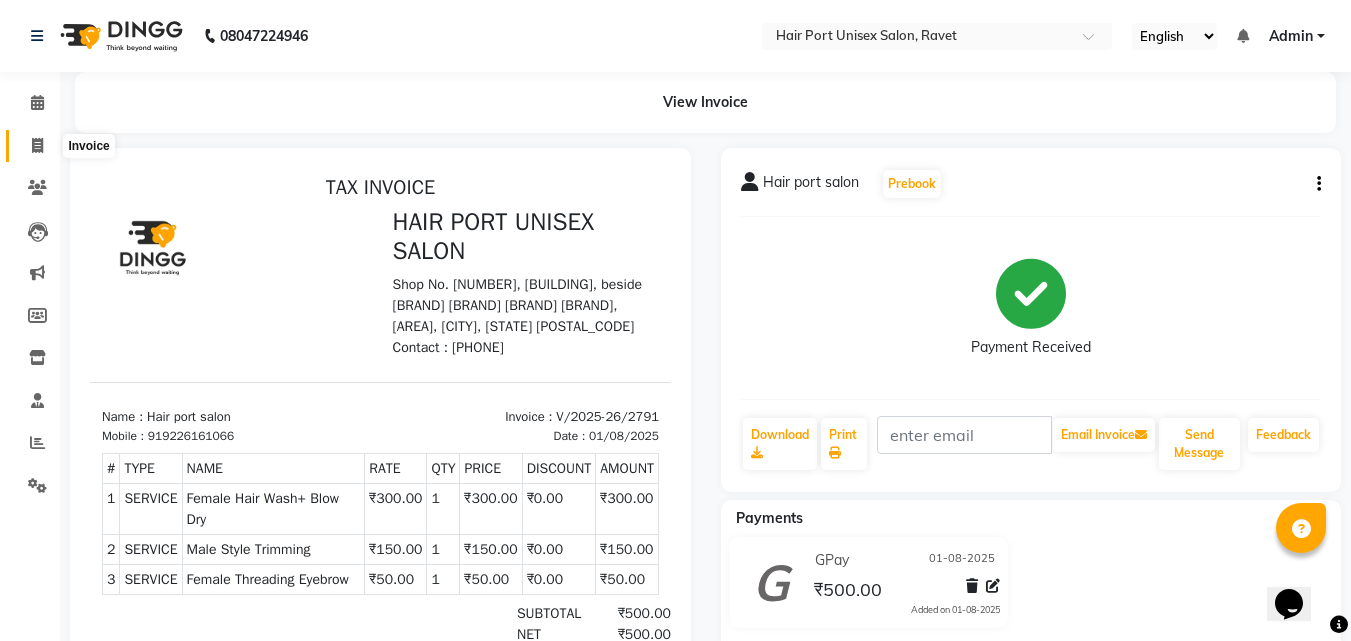 click 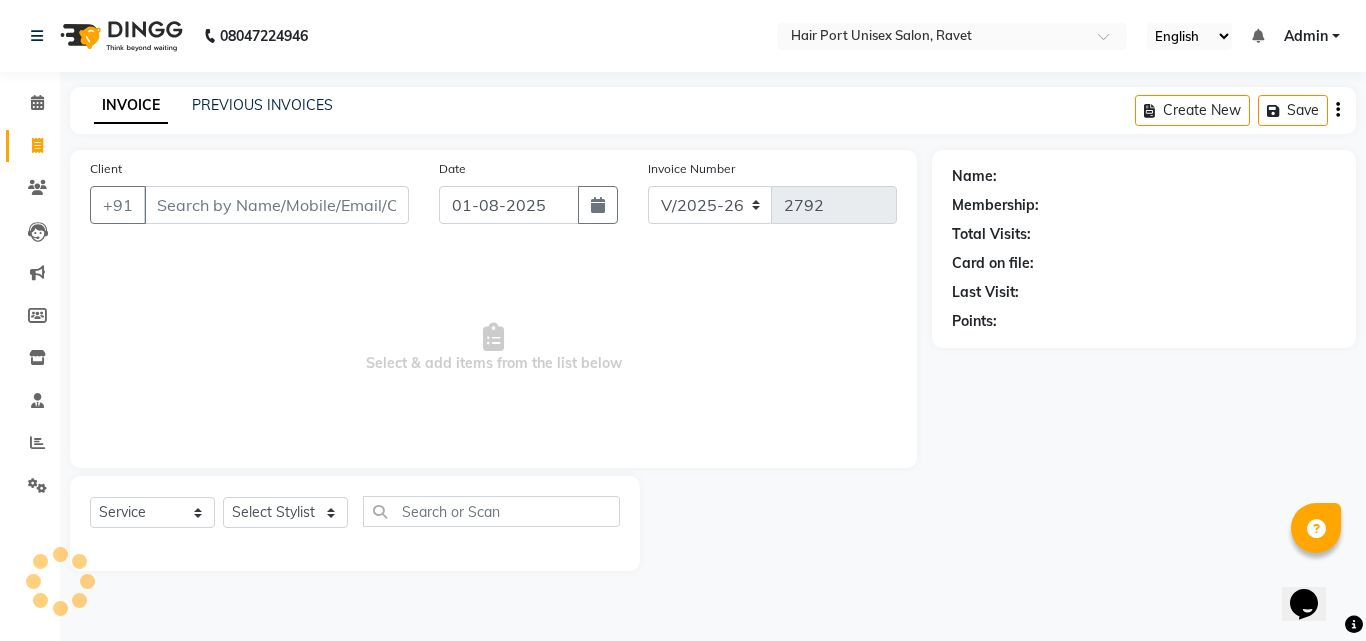 click on "Client" at bounding box center (276, 205) 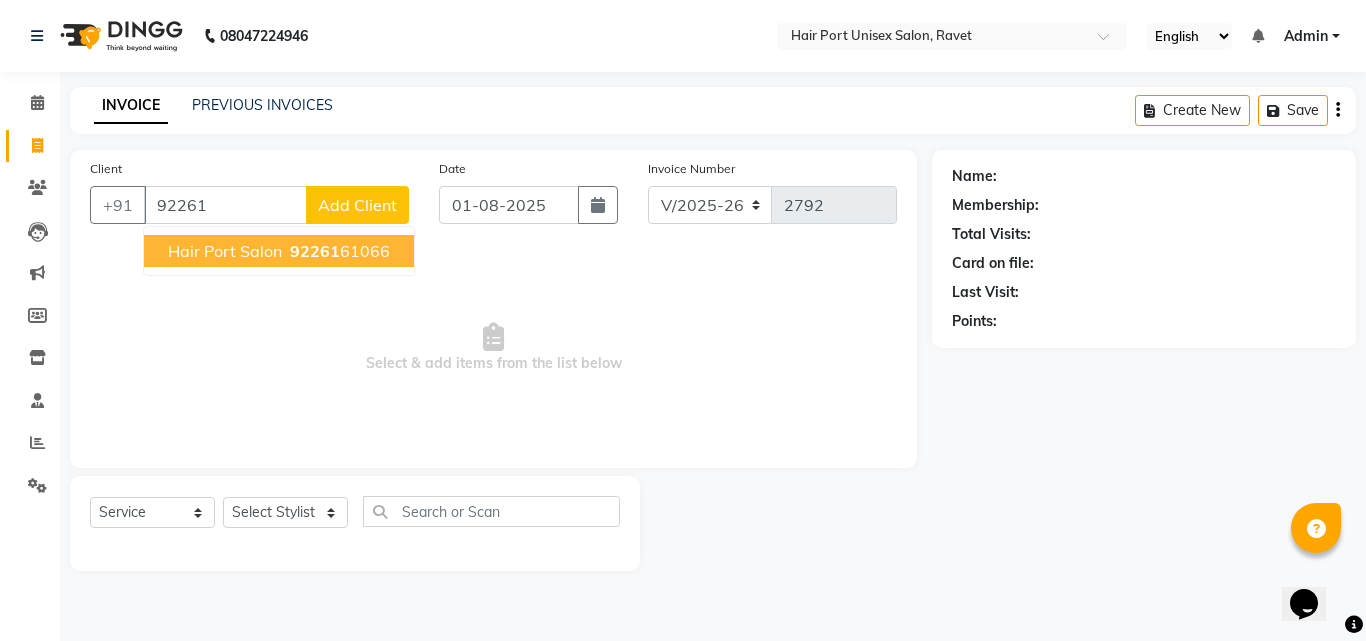 click on "Hair port salon" at bounding box center (225, 251) 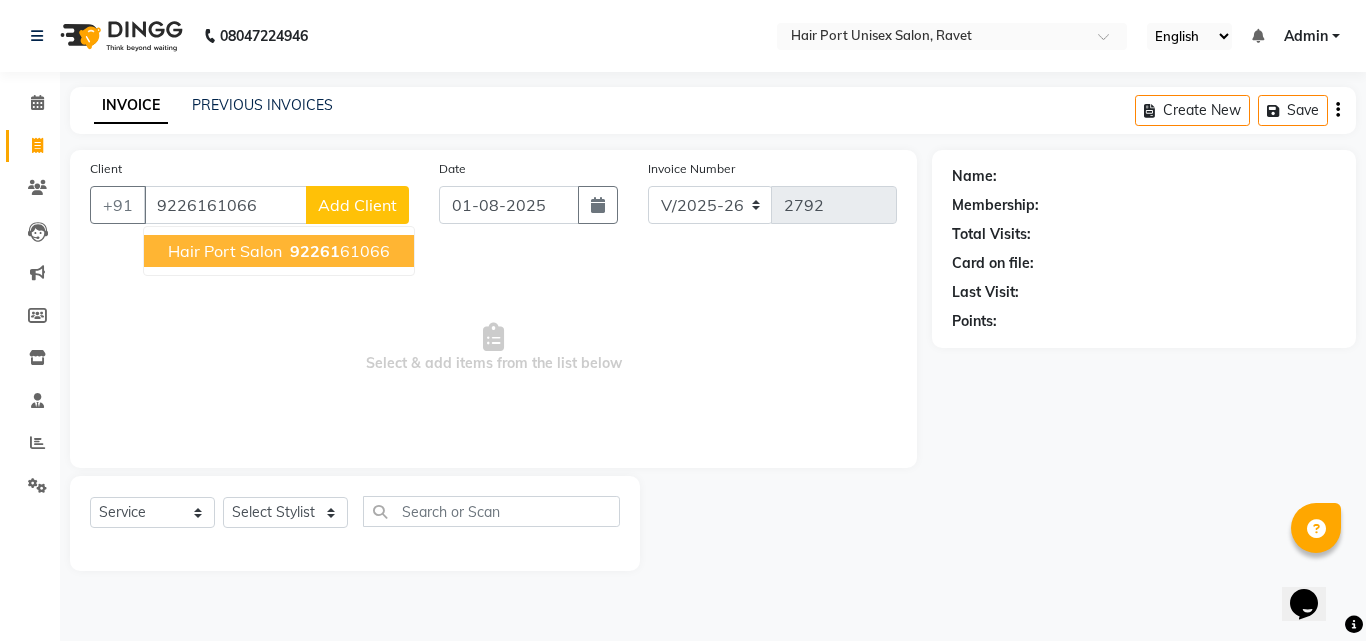 type on "9226161066" 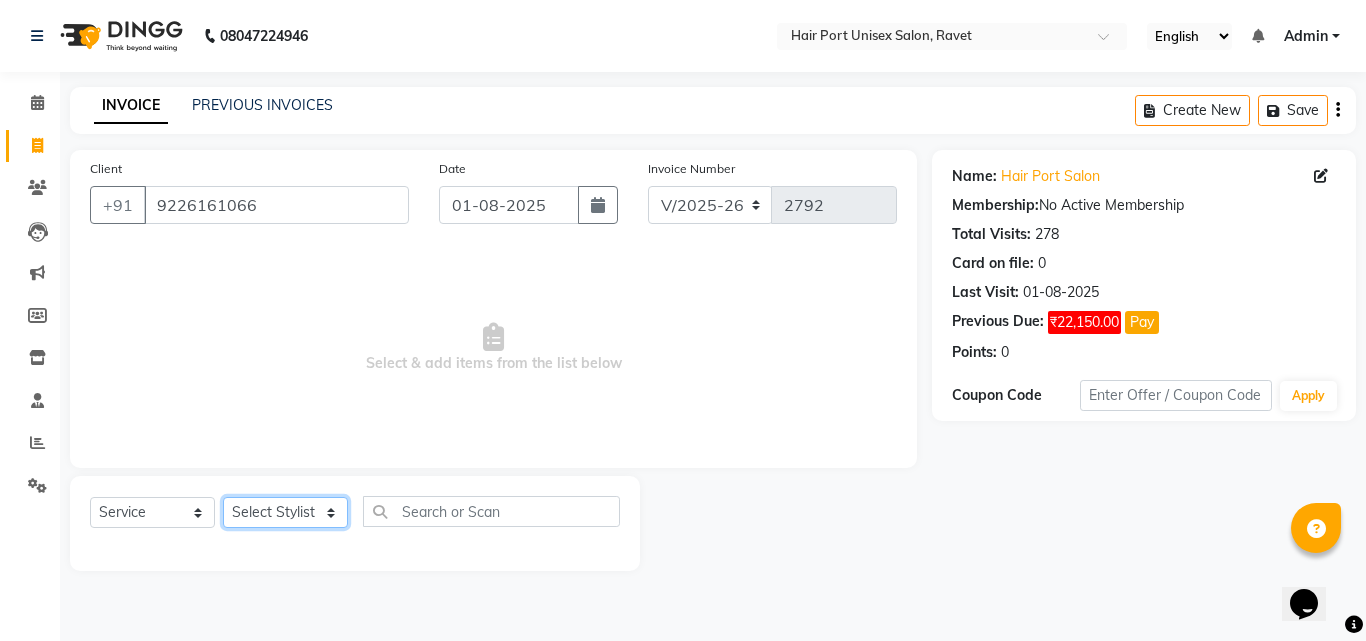 click on "Select Stylist [FIRST] [LAST]  [FIRST] [LAST] [FIRST] [LAST] [FIRST] [LAST] [FIRST] [LAST] [FIRST] [LAST] [FIRST] [LAST]" 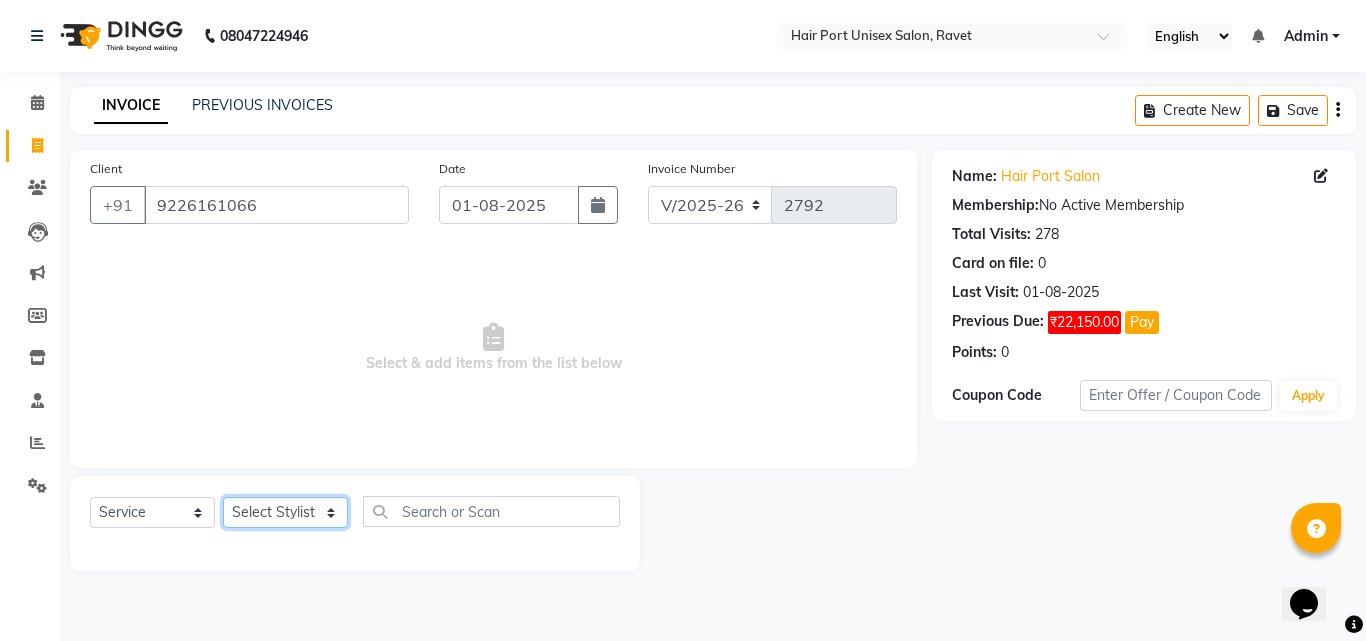 select on "58688" 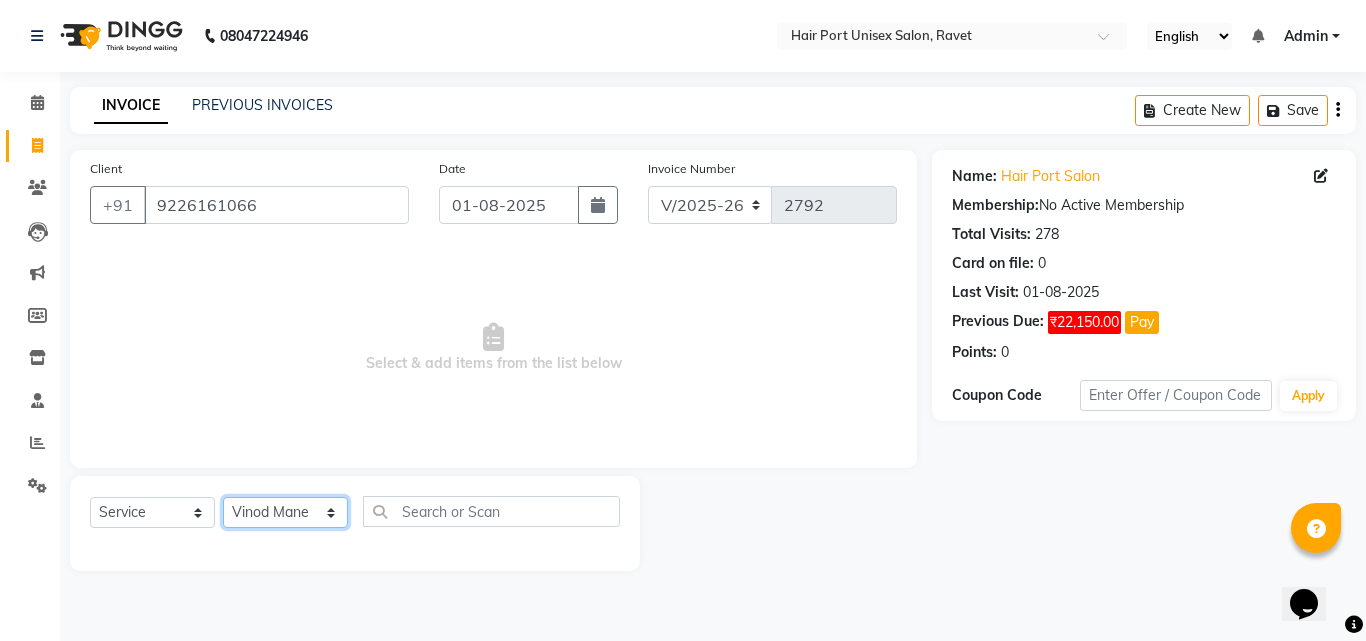 click on "Select Stylist [FIRST] [LAST]  [FIRST] [LAST] [FIRST] [LAST] [FIRST] [LAST] [FIRST] [LAST] [FIRST] [LAST] [FIRST] [LAST]" 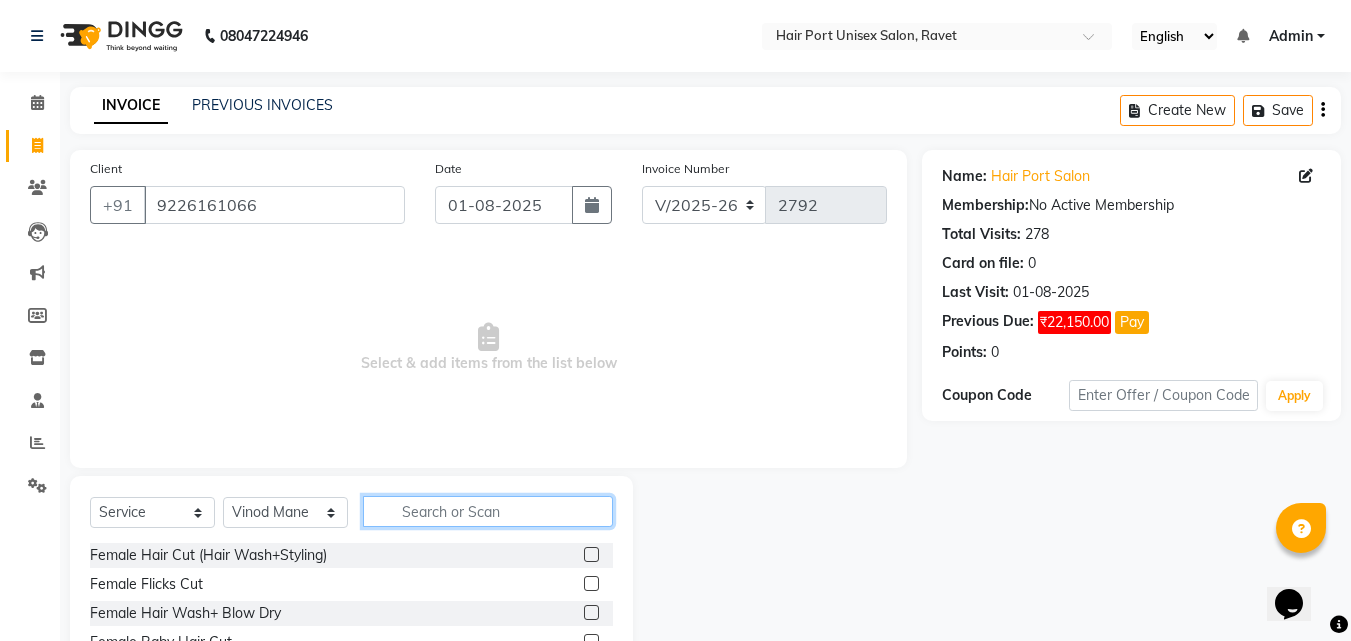 click 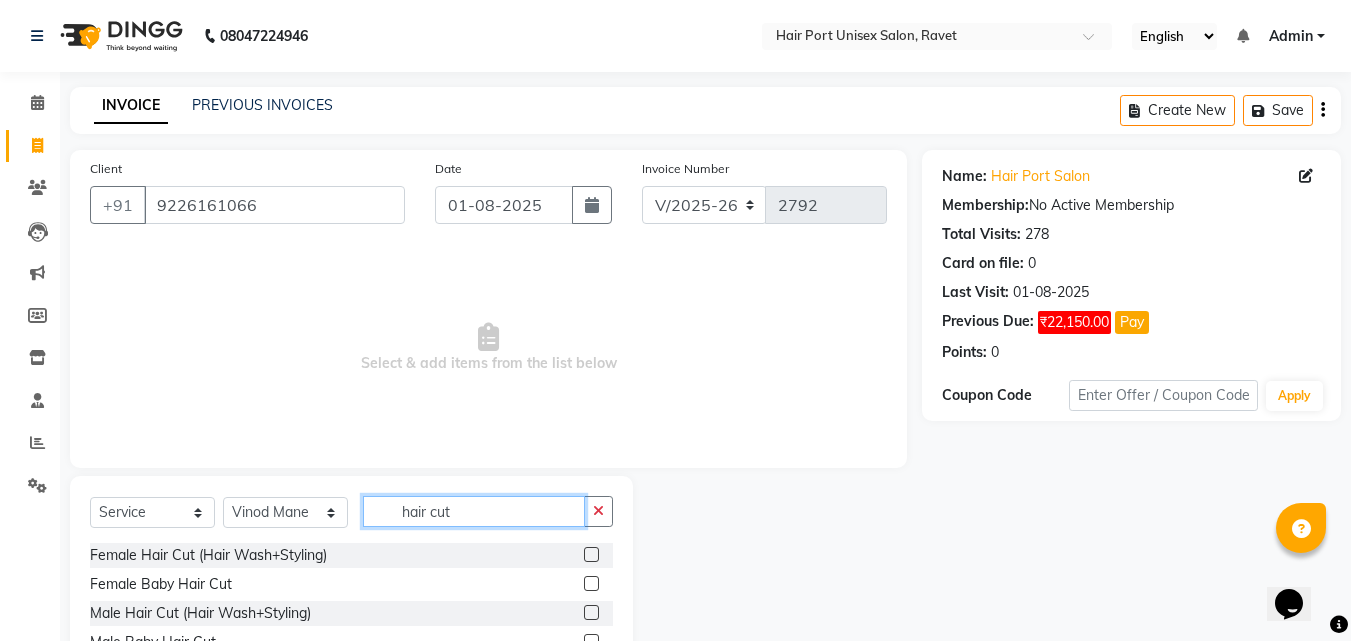 type on "hair cut" 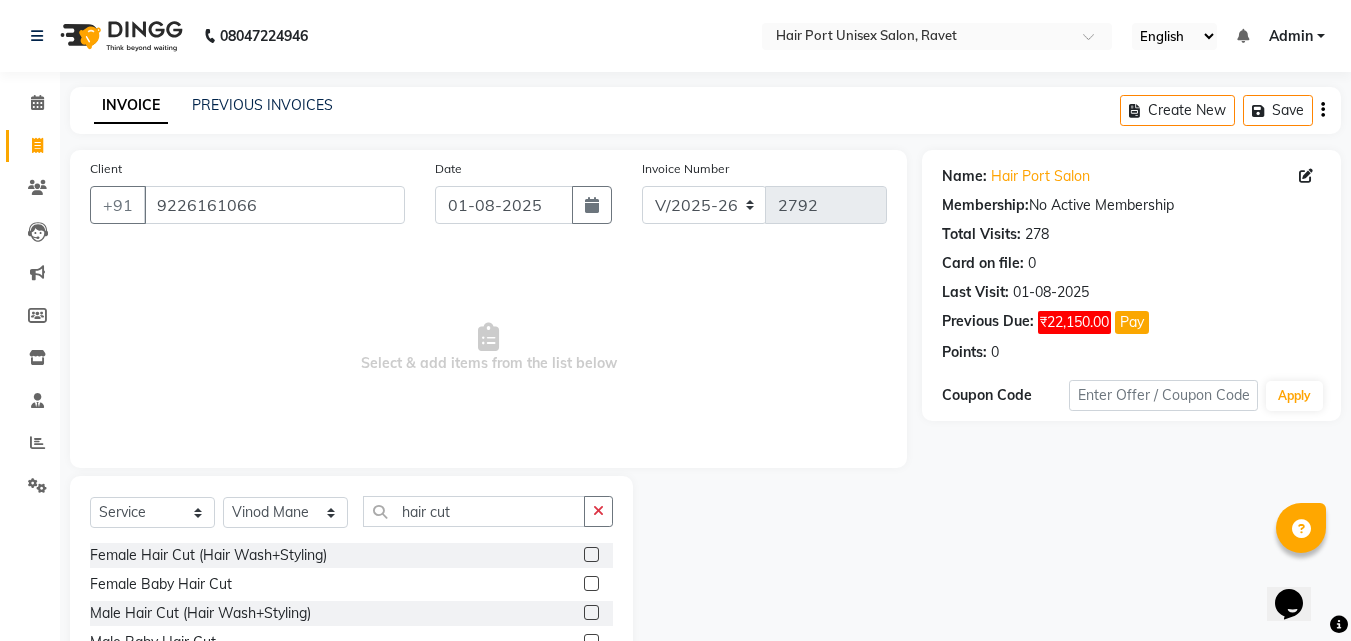 click 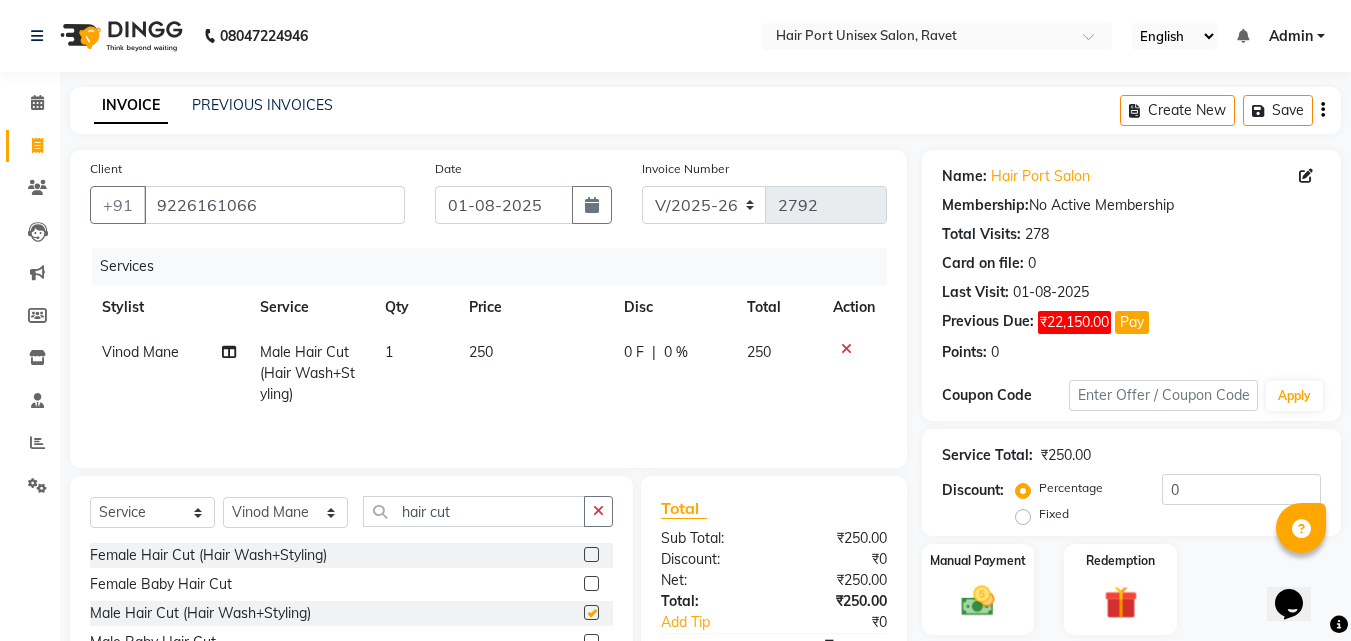 checkbox on "false" 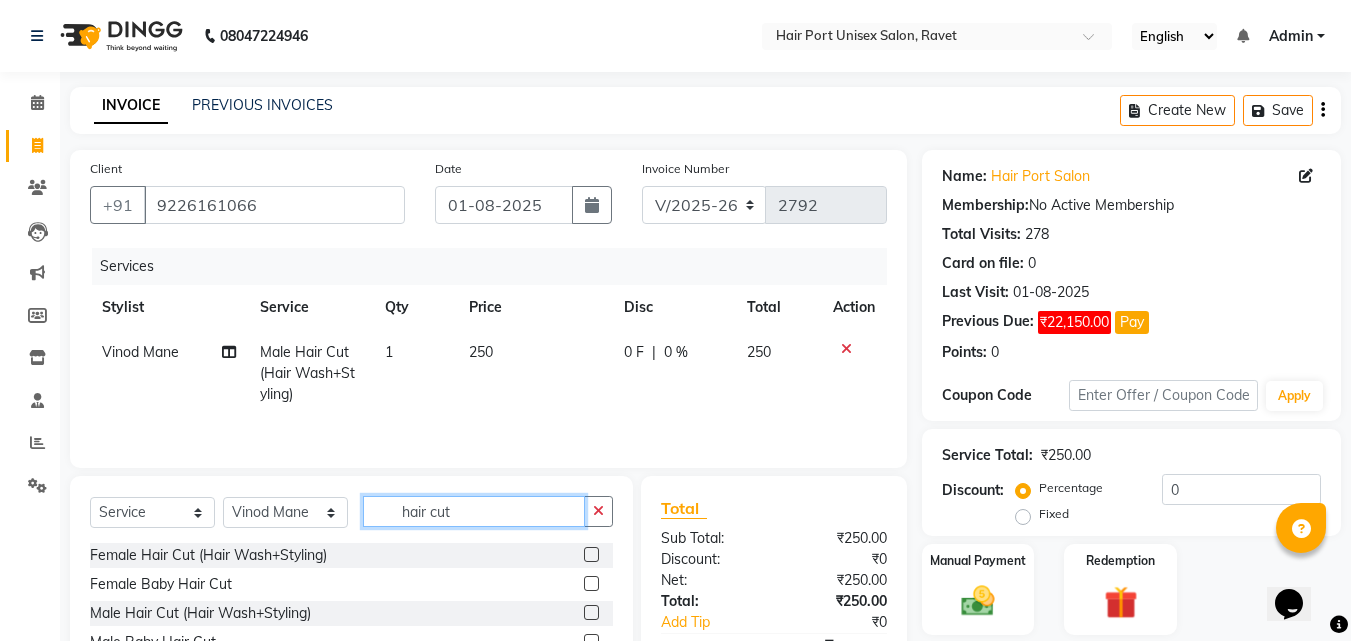 click on "hair cut" 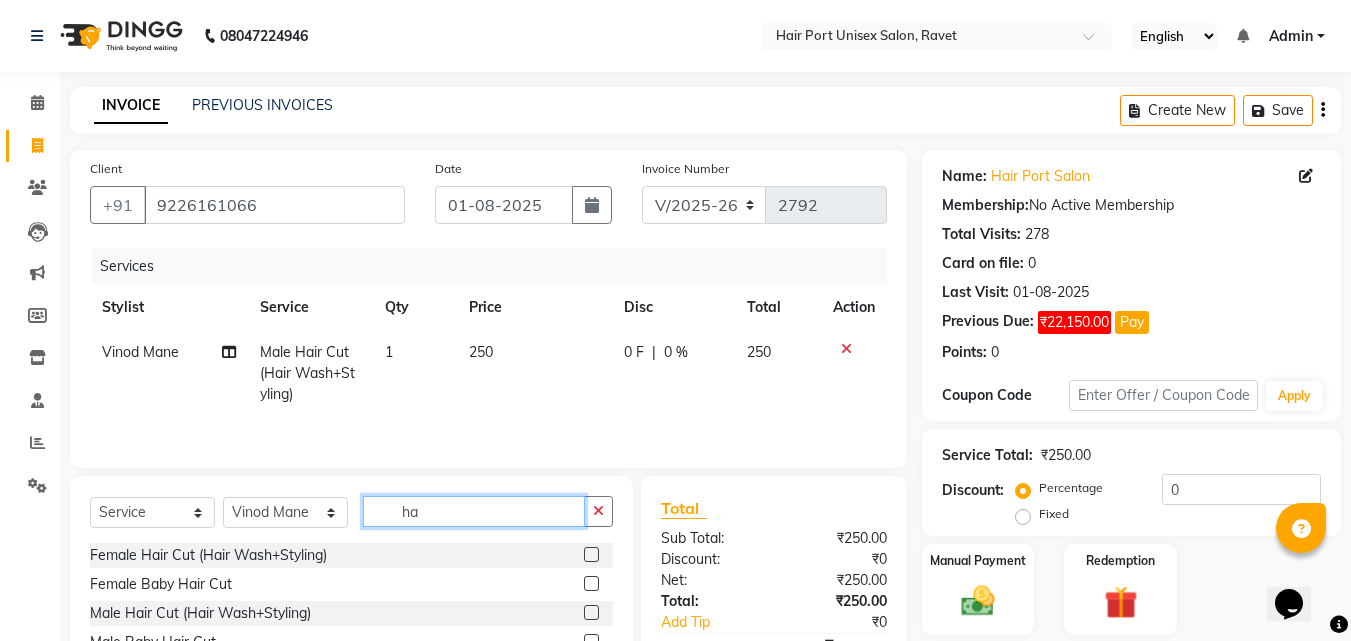 type on "h" 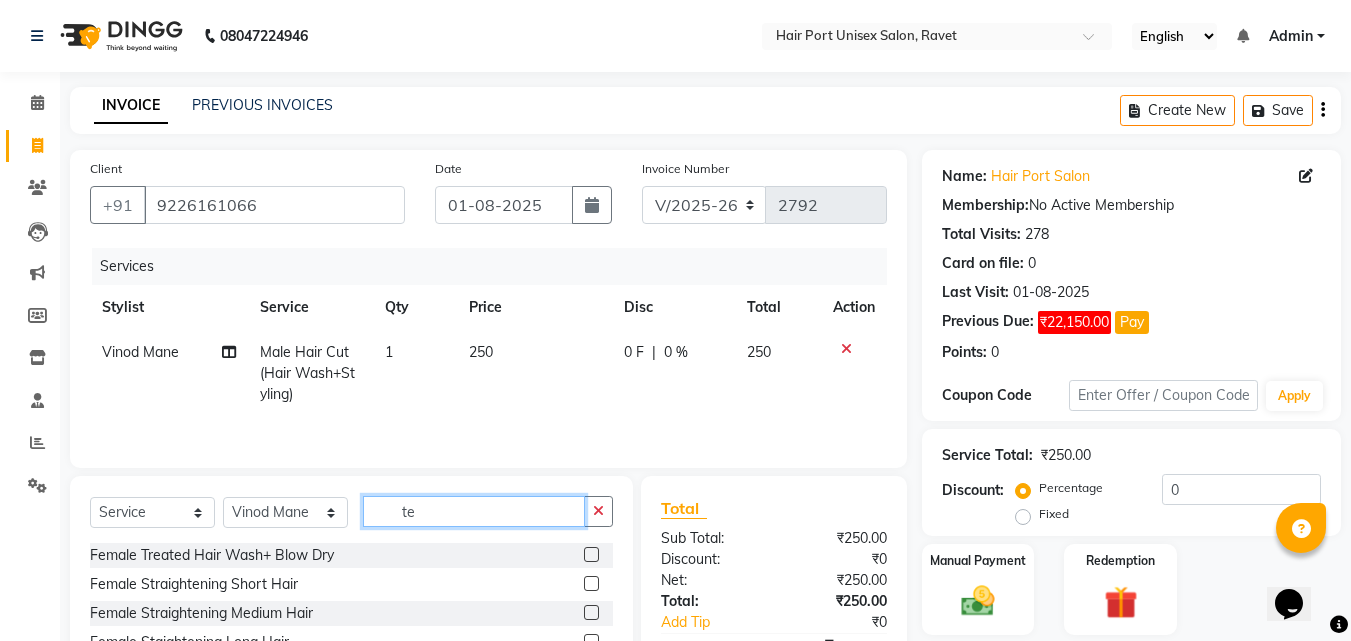 type on "t" 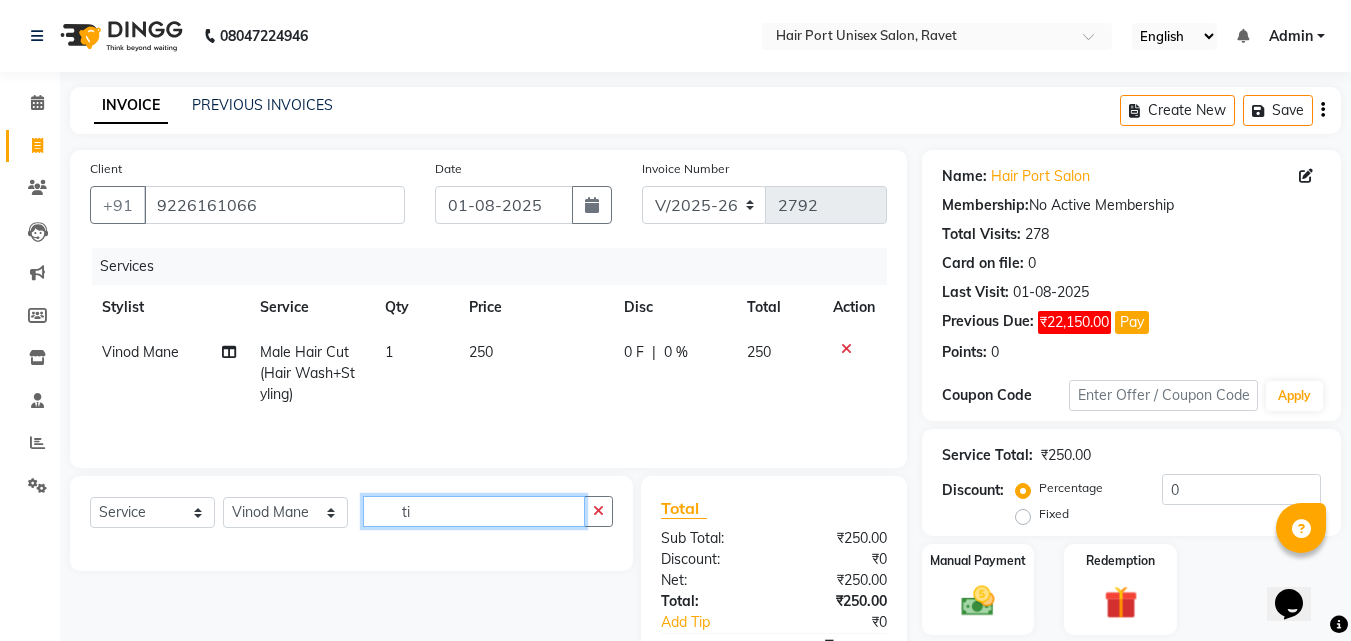 type on "t" 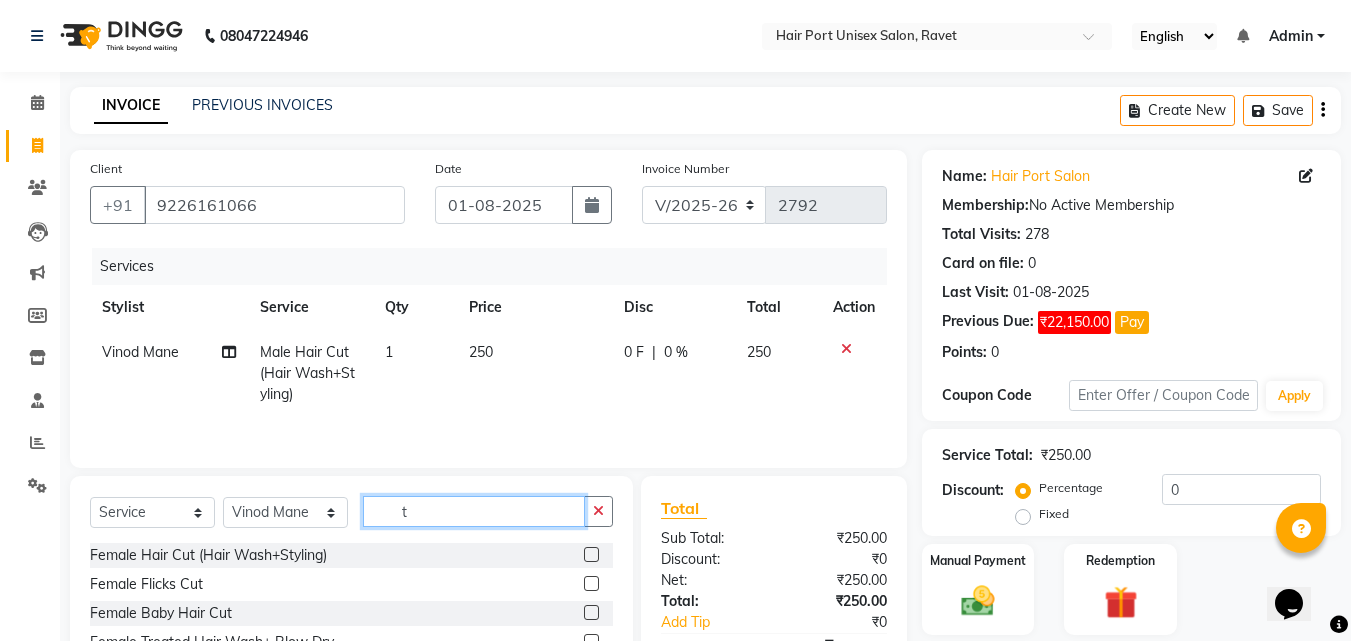 type on "t" 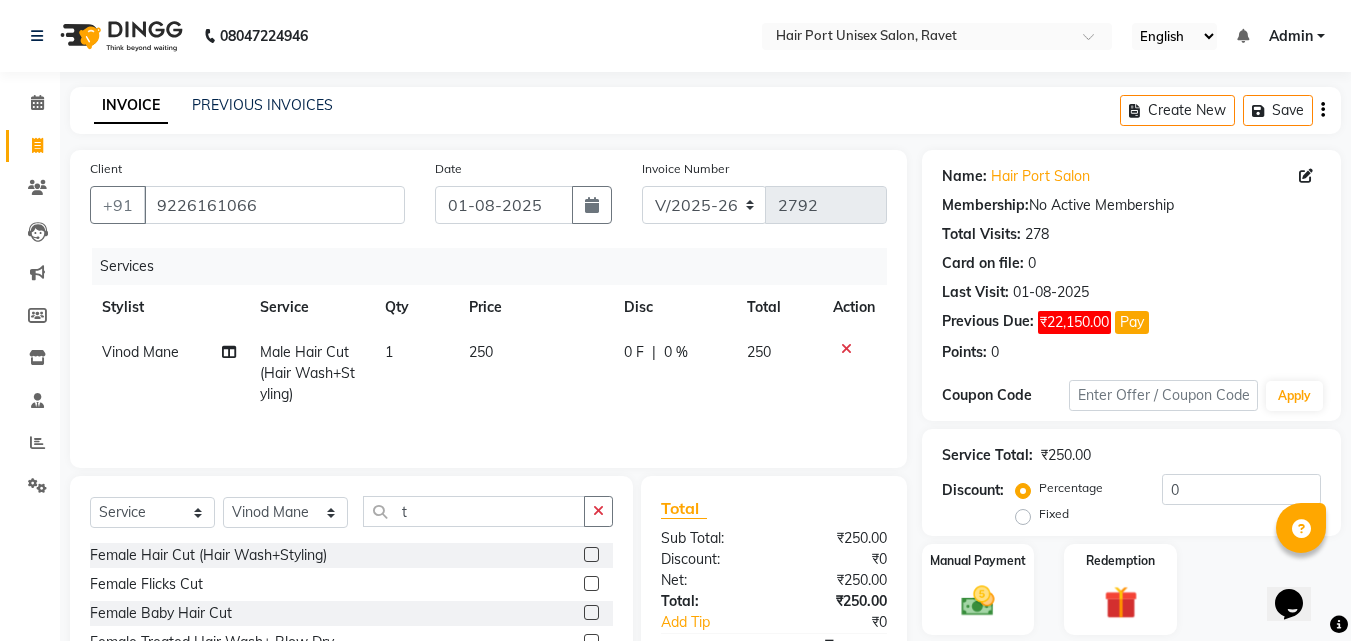click on "Select  Service  Product  Membership  Package Voucher Prepaid Gift Card  Select Stylist [FIRST] [LAST]  [FIRST] [LAST] [FIRST] [LAST] [FIRST] [LAST] [FIRST] [LAST] [FIRST] [LAST] [FIRST] [LAST] [FIRST] [LAST] Female Hair Cut (Hair Wash+Styling)  Female Flicks Cut  Female Baby Hair Cut  Female Treated Hair Wash+ Blow Dry  Female Styling Short Hair  Female Styling Medium Hair  Female Styling Long Hair   Female Styling Iron/Tong Short Hair  Female Styling Iron/Tong Medium Hair  Female Styling Iron/Tong Long Hair  Female Straightening Short Hair  Female Straightening Medium Hair  Female Staightening Long Hair  Female Smoothing Short Hair  Female Smoothing Medium Hair  Female Smoothing Long Hair  Female Nanoplastla Short Hair  Female Nanoplastla Medium Hair  Female Nanoplastla Long Hair   Female Keratin Short Hair  Female Keratin Medium Hair   Female Keratin Long Hair  Female Bluetox Short Hair  Female Bluetox Medium Hair   Female Bluetox Tong Hair  Female Hair Spa Anti Dandruff   Female Highlights Long Hair" 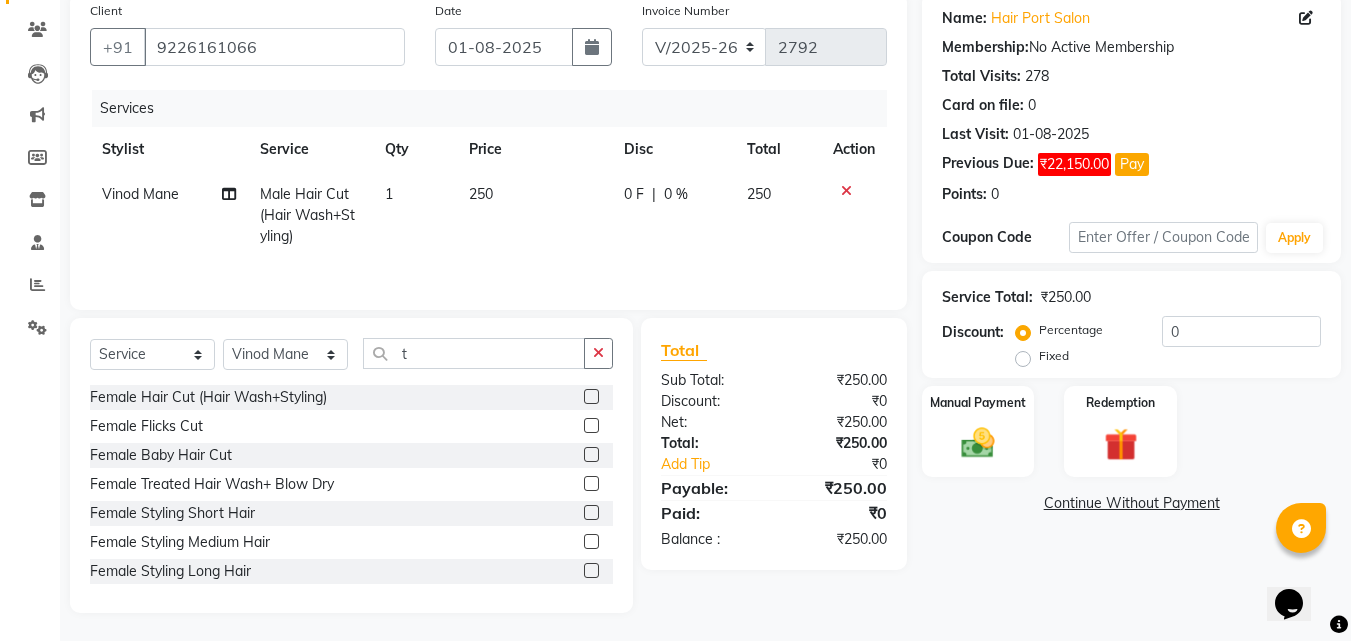 scroll, scrollTop: 160, scrollLeft: 0, axis: vertical 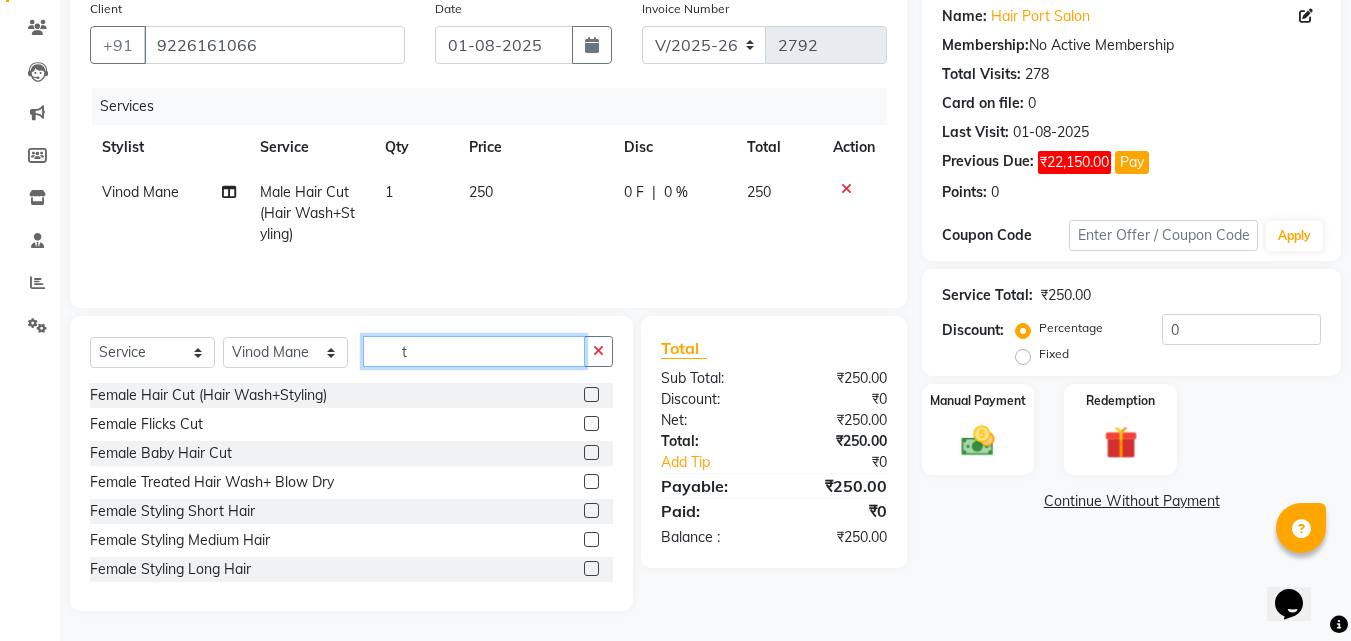 click on "t" 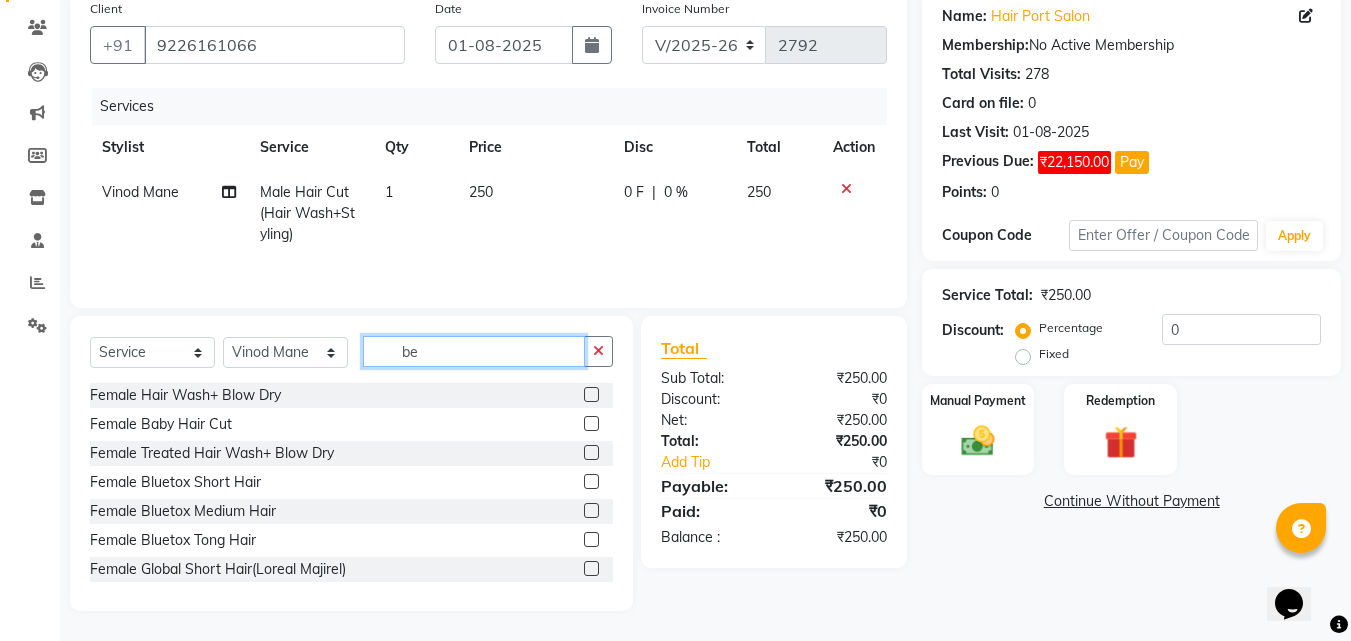 scroll, scrollTop: 117, scrollLeft: 0, axis: vertical 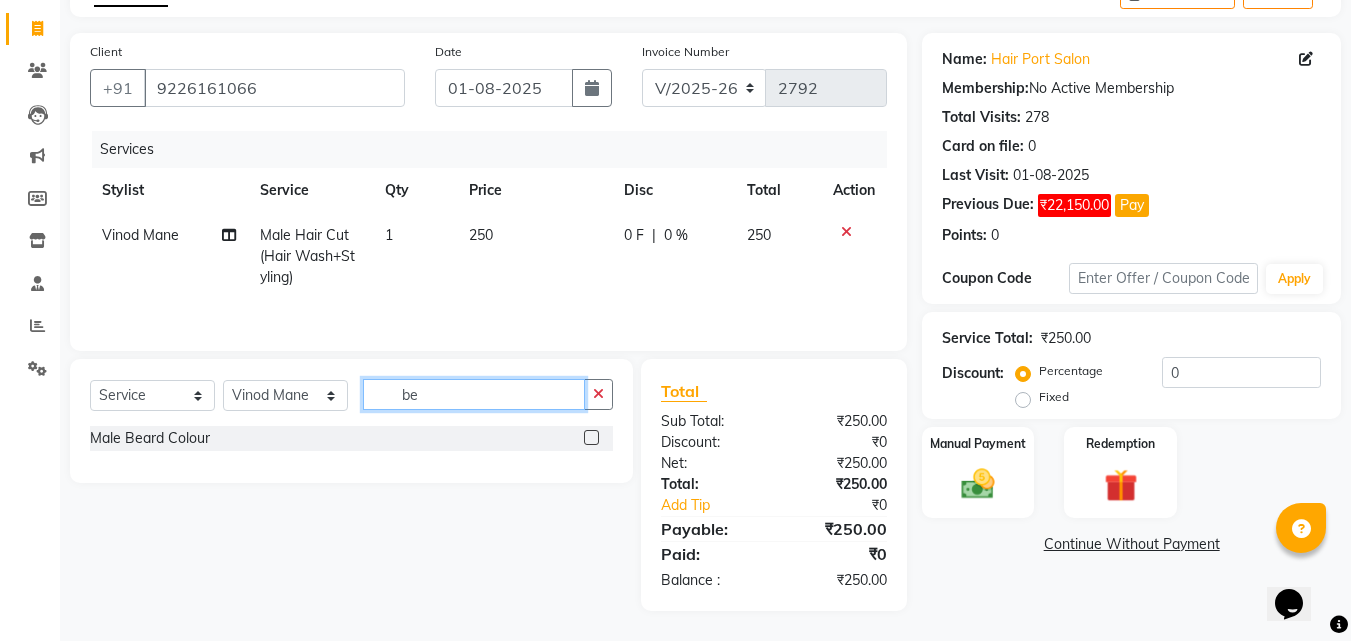 type on "b" 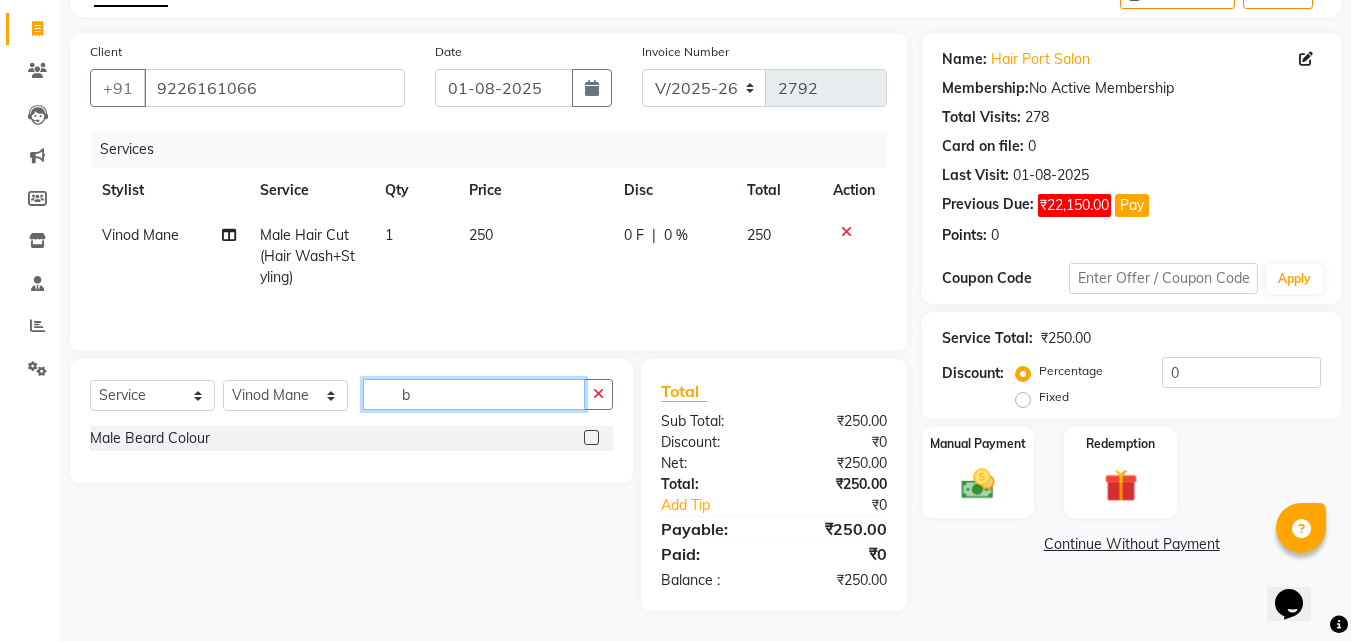 scroll, scrollTop: 160, scrollLeft: 0, axis: vertical 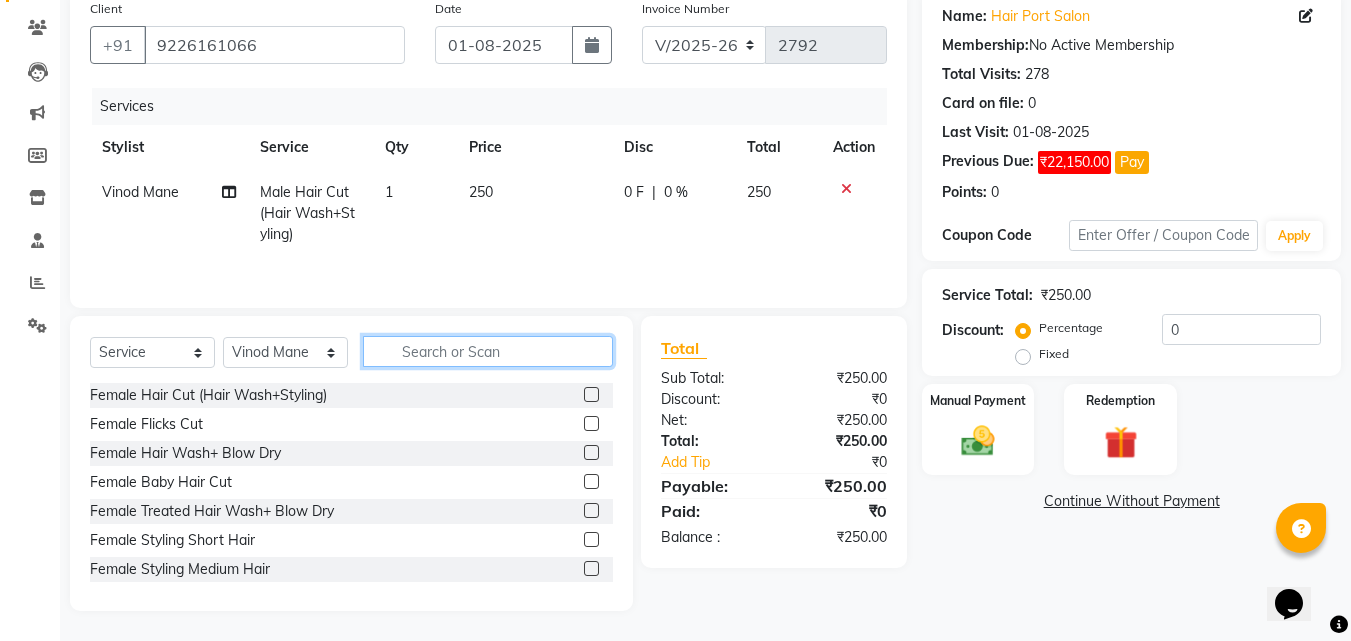 type on "t" 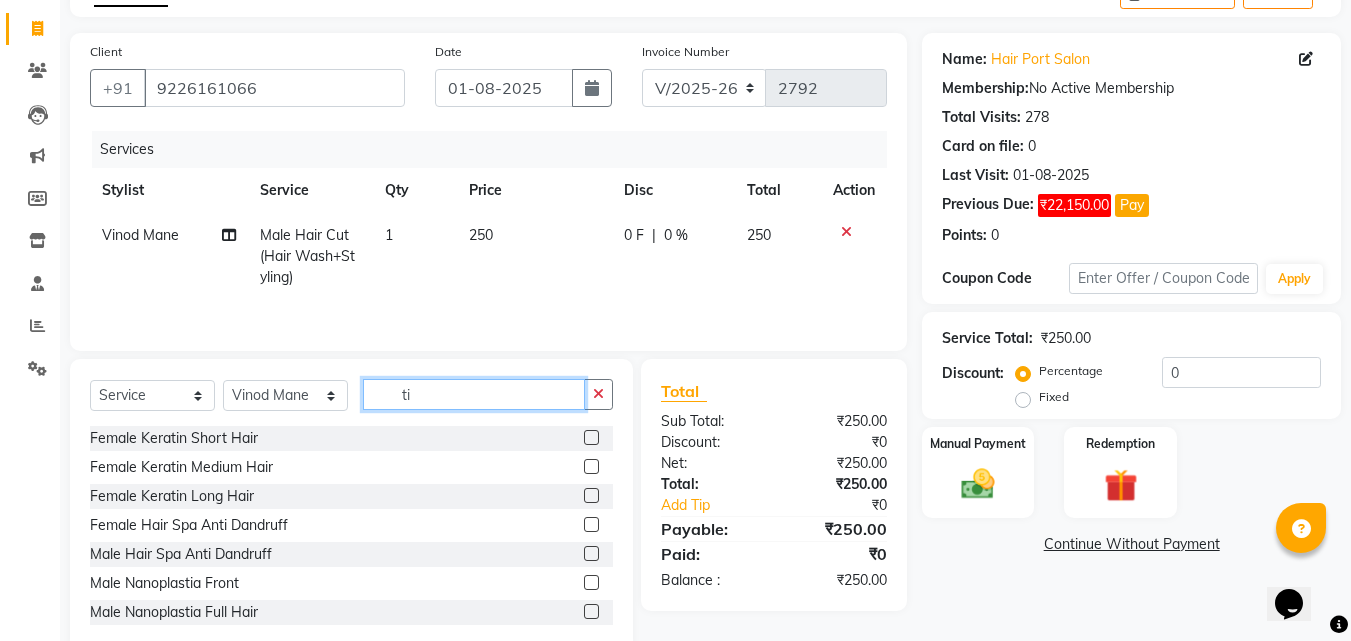 scroll, scrollTop: 160, scrollLeft: 0, axis: vertical 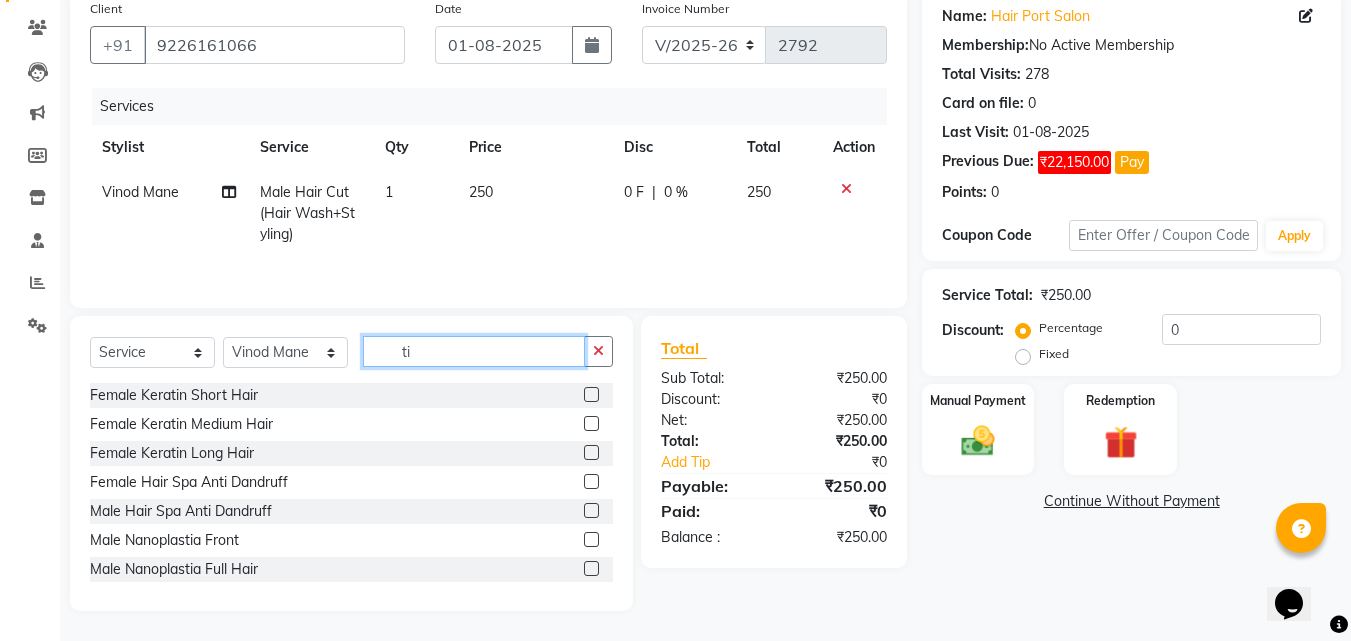 type on "t" 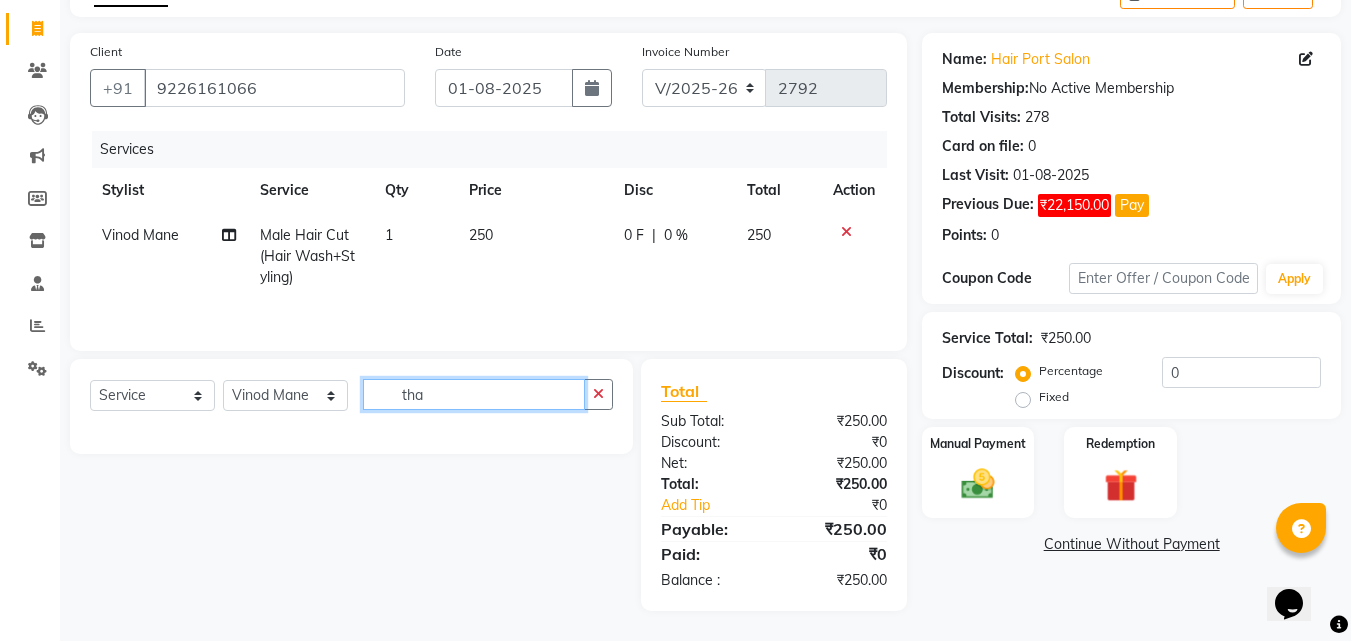 scroll, scrollTop: 117, scrollLeft: 0, axis: vertical 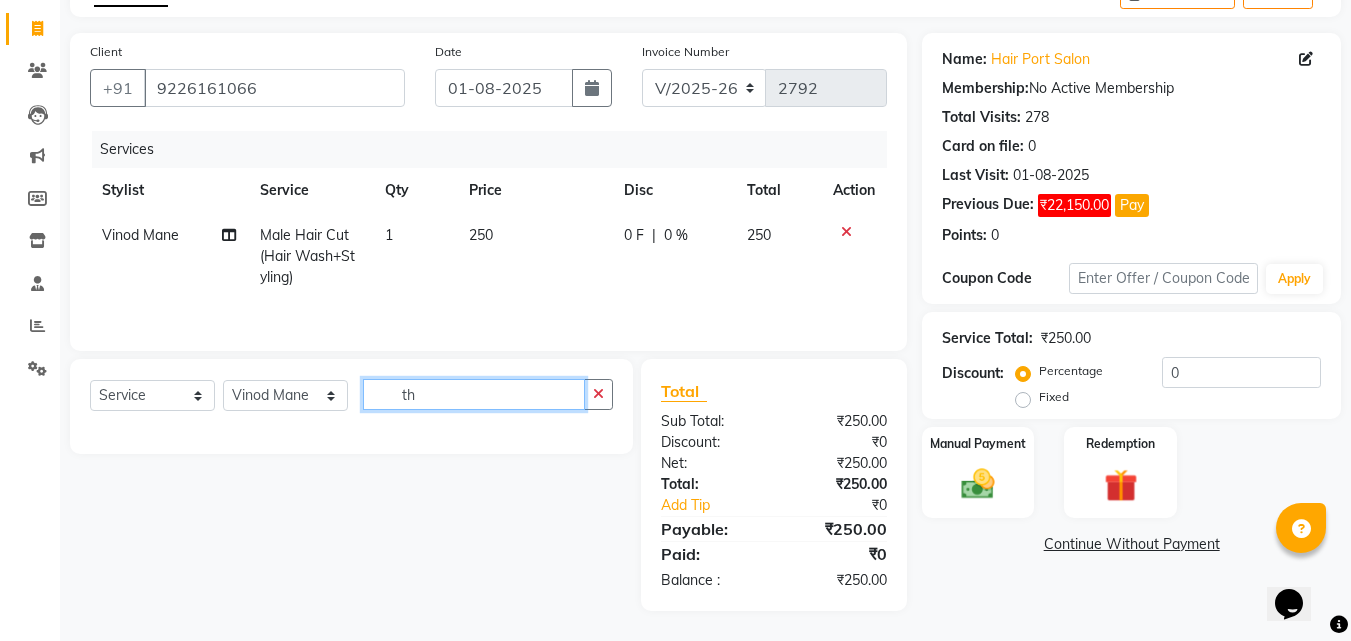 type on "t" 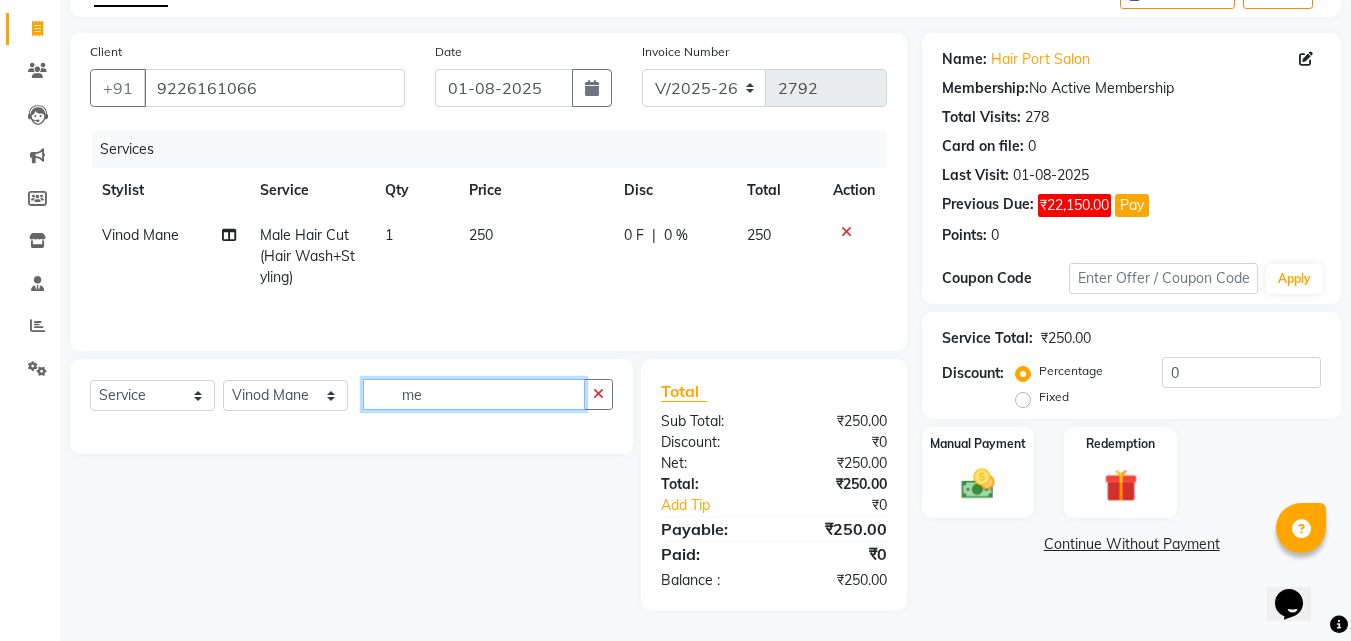 scroll, scrollTop: 160, scrollLeft: 0, axis: vertical 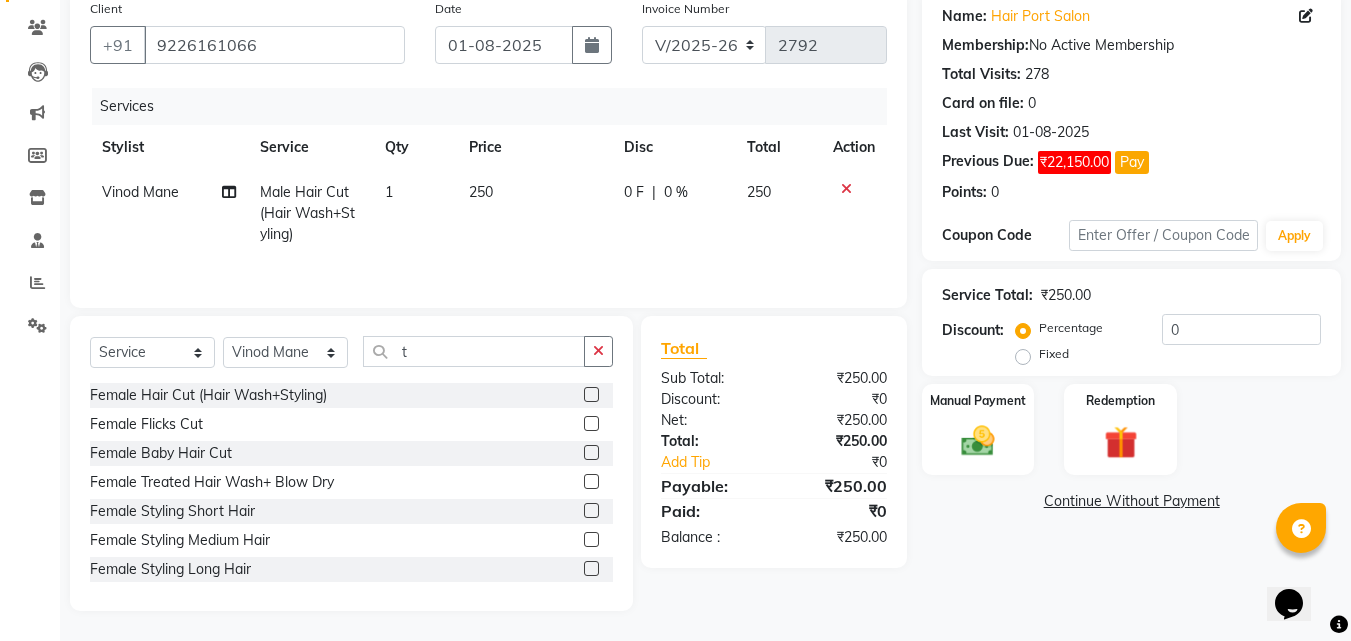 click on "Female Styling Short Hair" 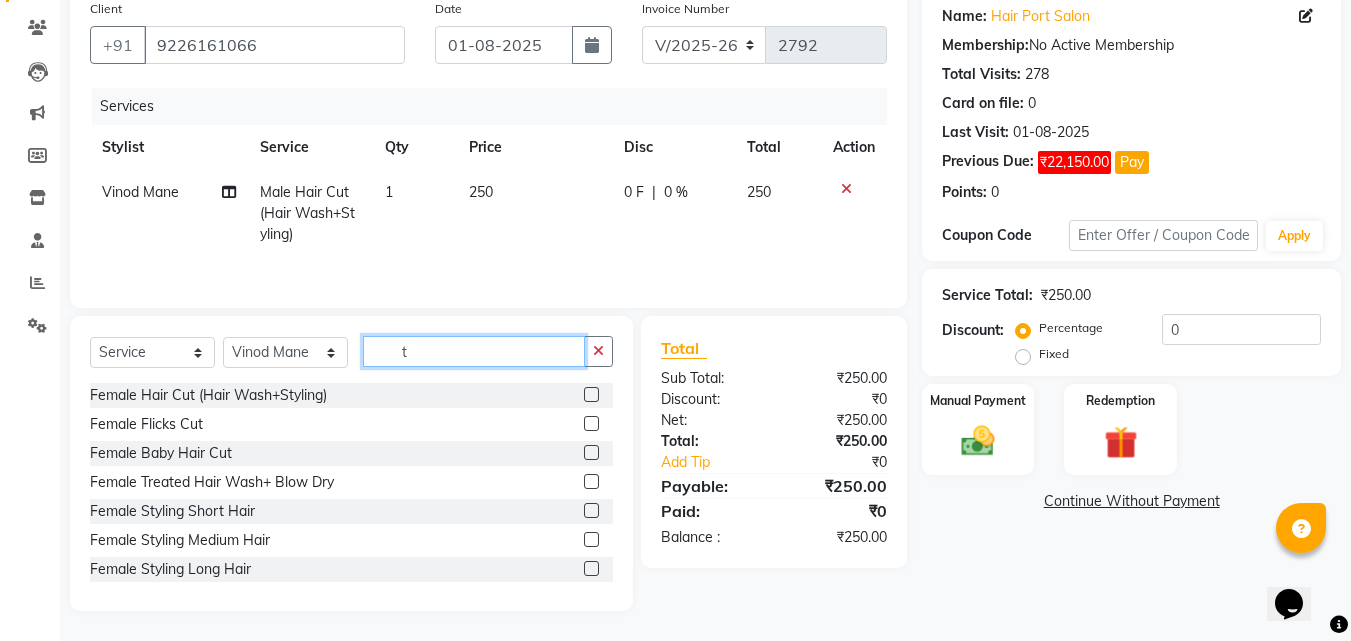 click on "t" 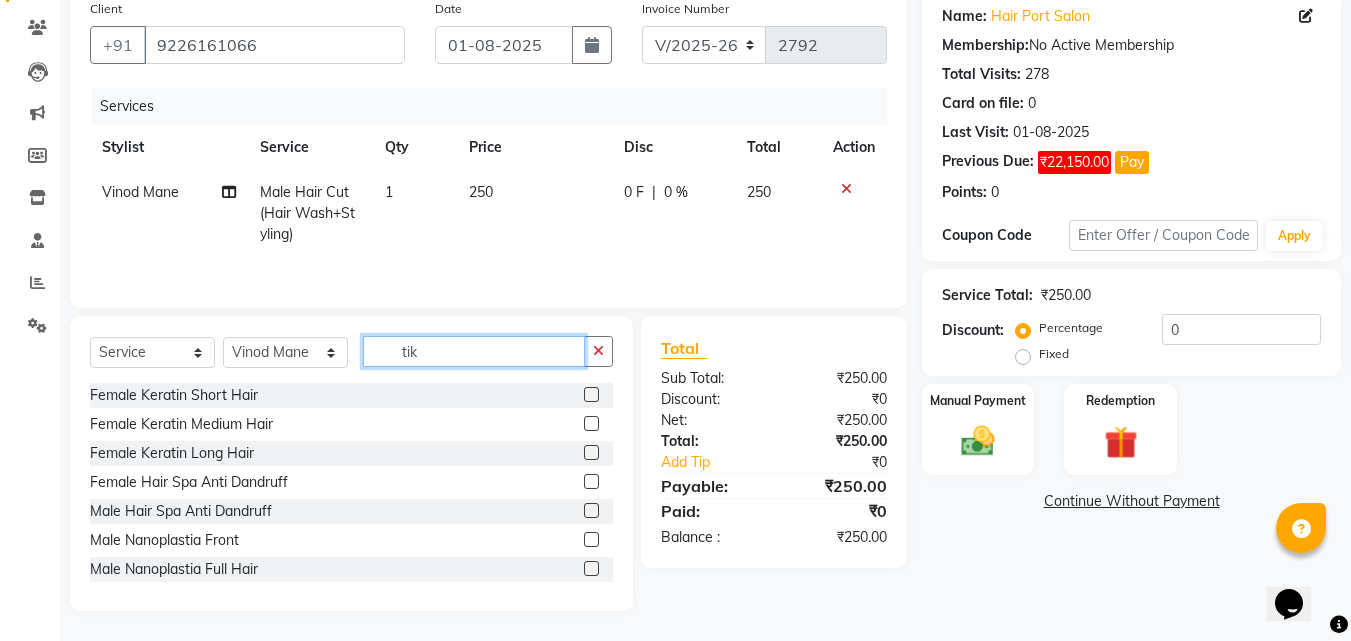 scroll, scrollTop: 117, scrollLeft: 0, axis: vertical 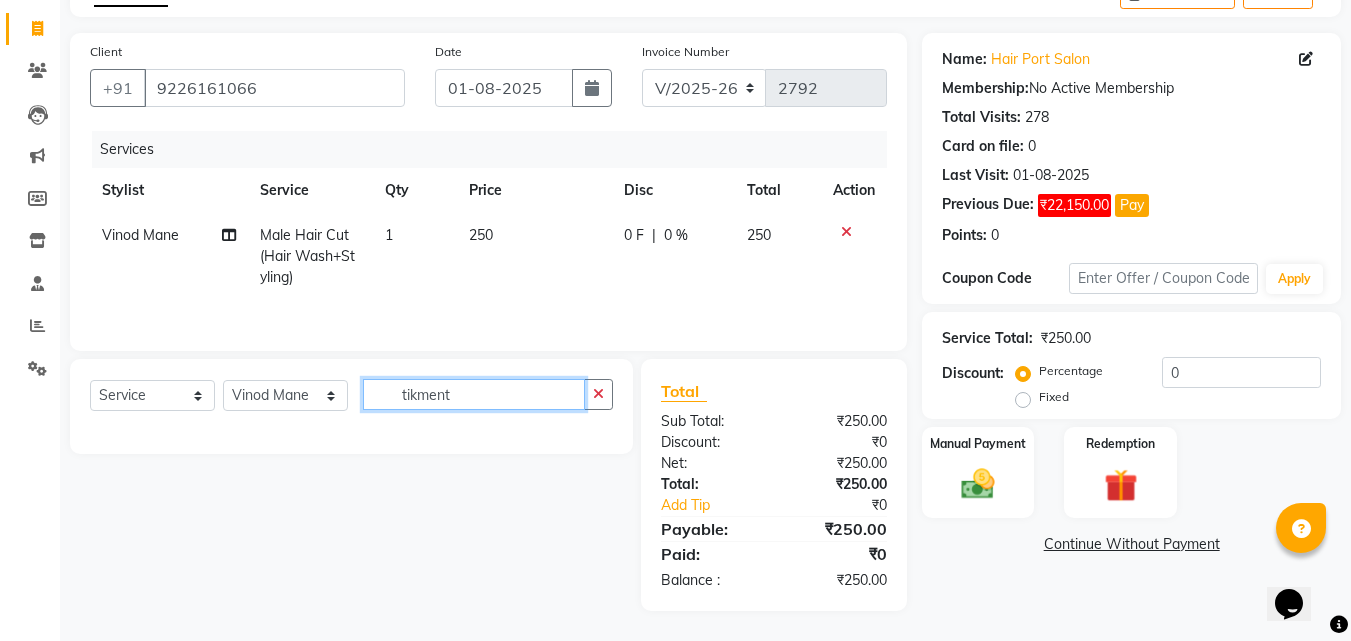 click on "tikment" 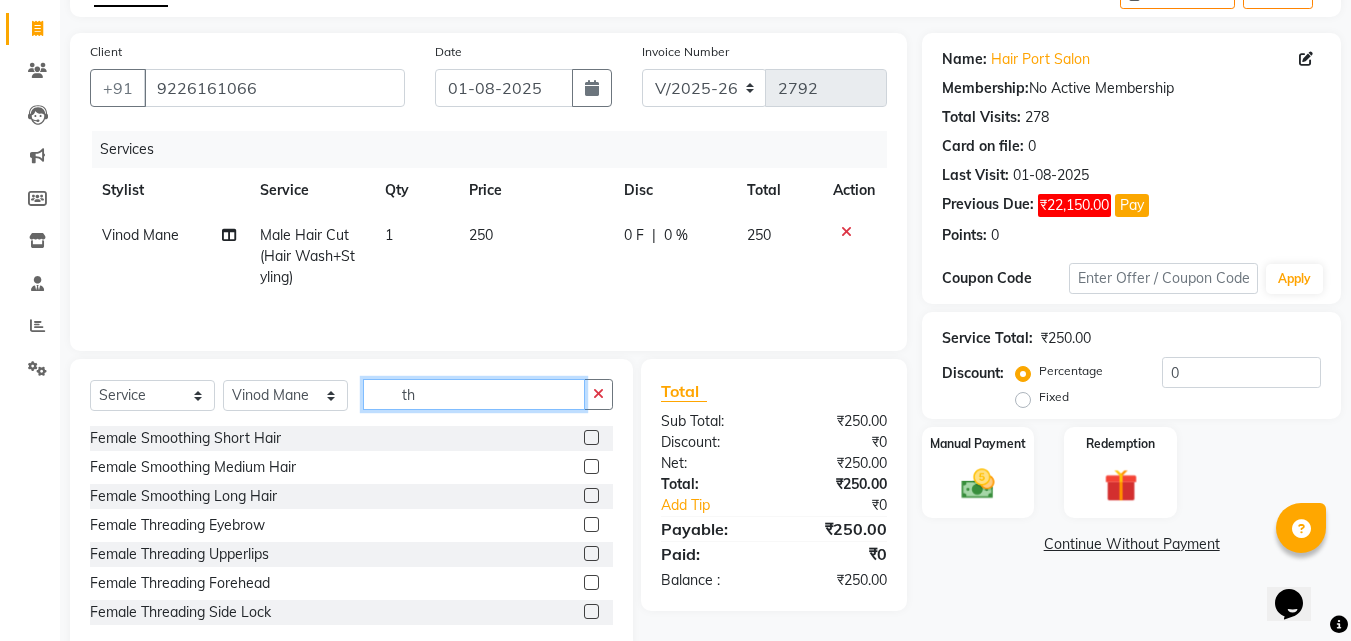 scroll, scrollTop: 160, scrollLeft: 0, axis: vertical 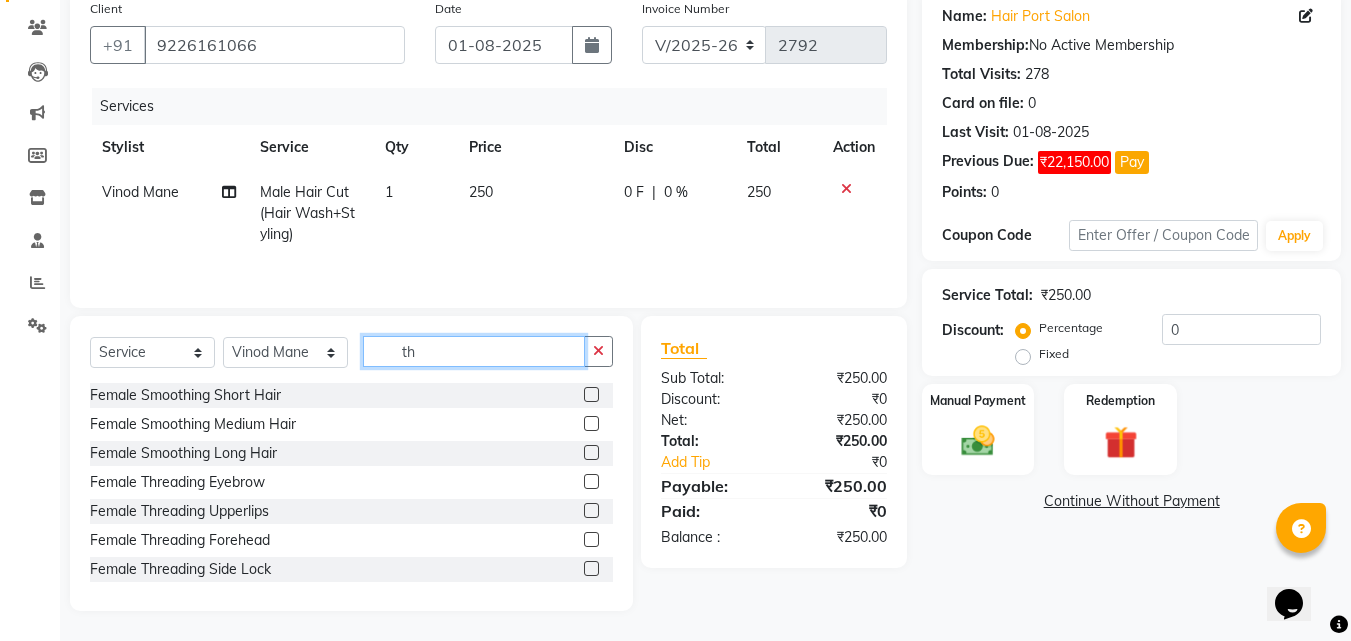 type on "t" 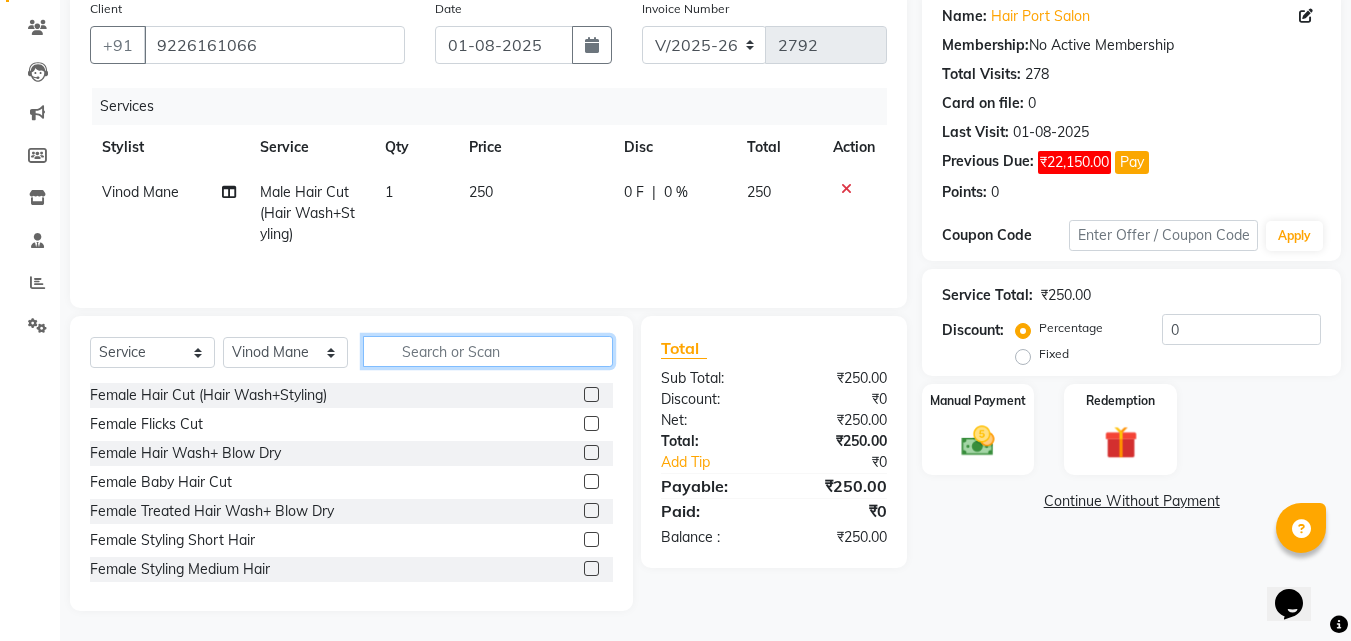 type on "t" 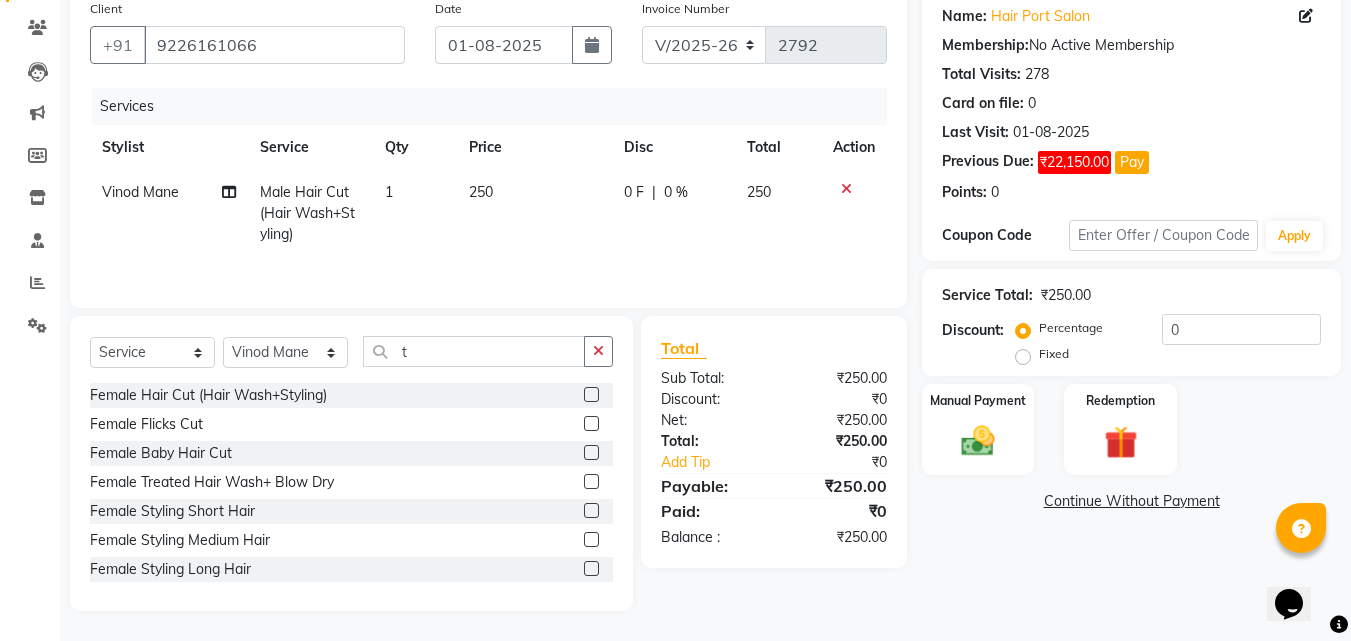 click on "Female Treated Hair Wash+ Blow Dry" 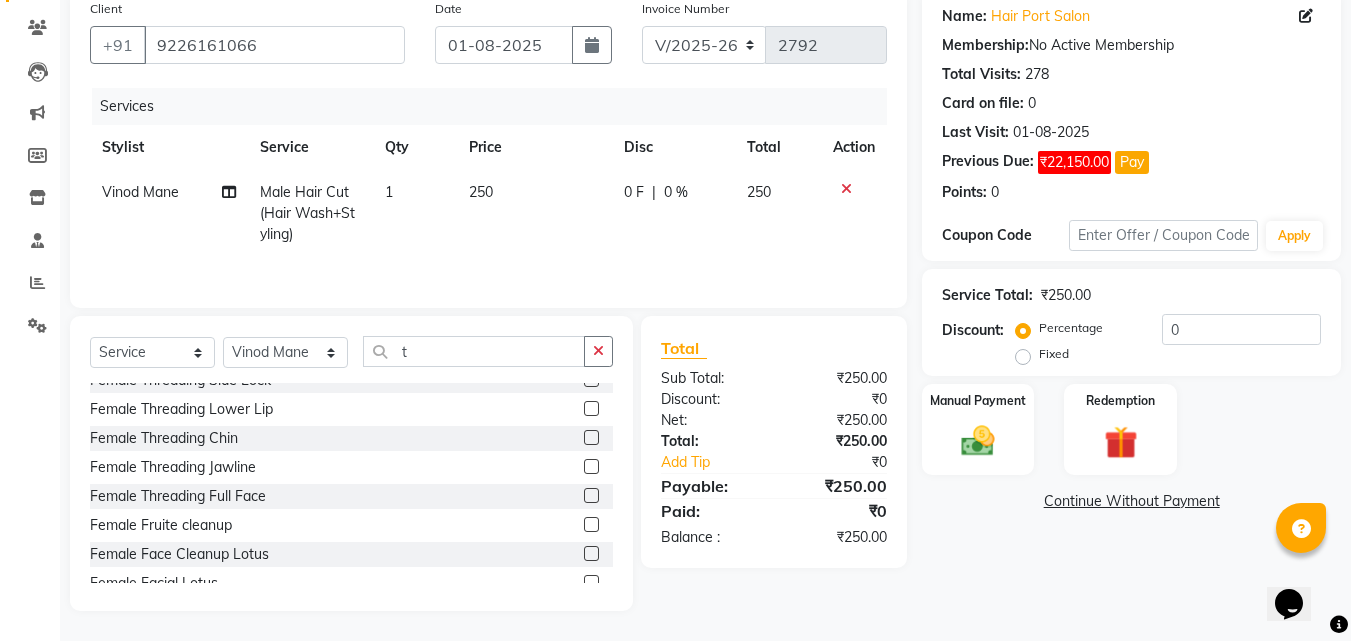 scroll, scrollTop: 1250, scrollLeft: 0, axis: vertical 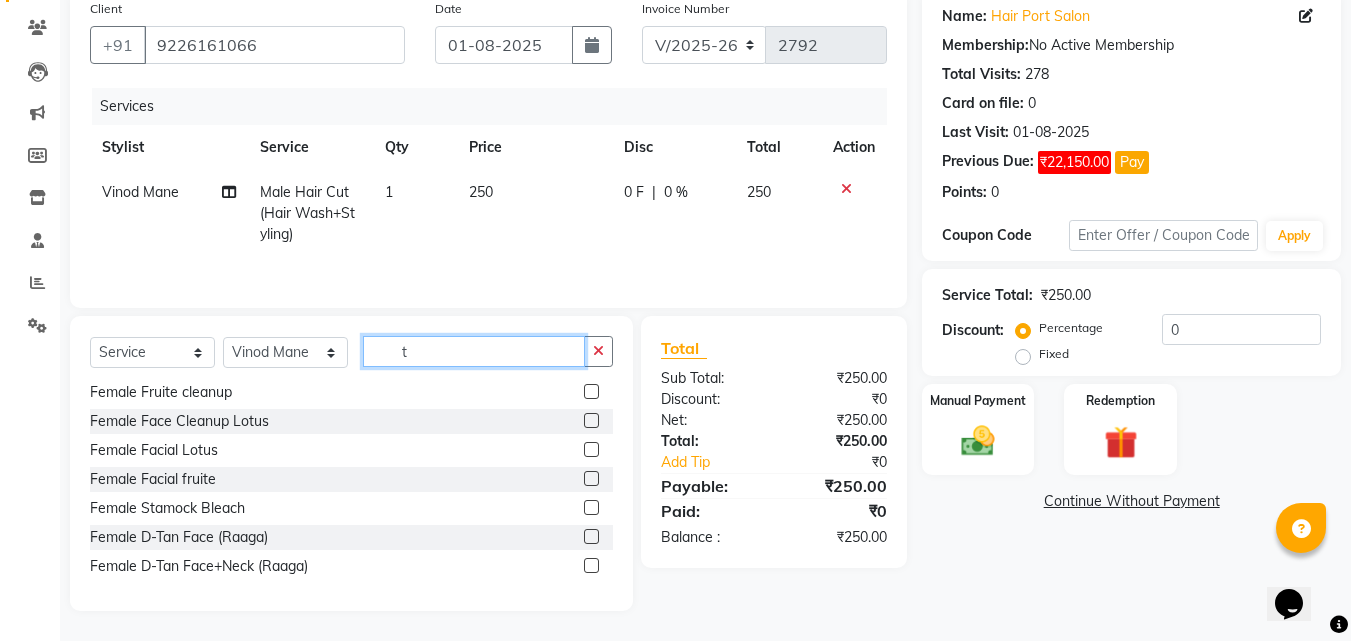 click on "t" 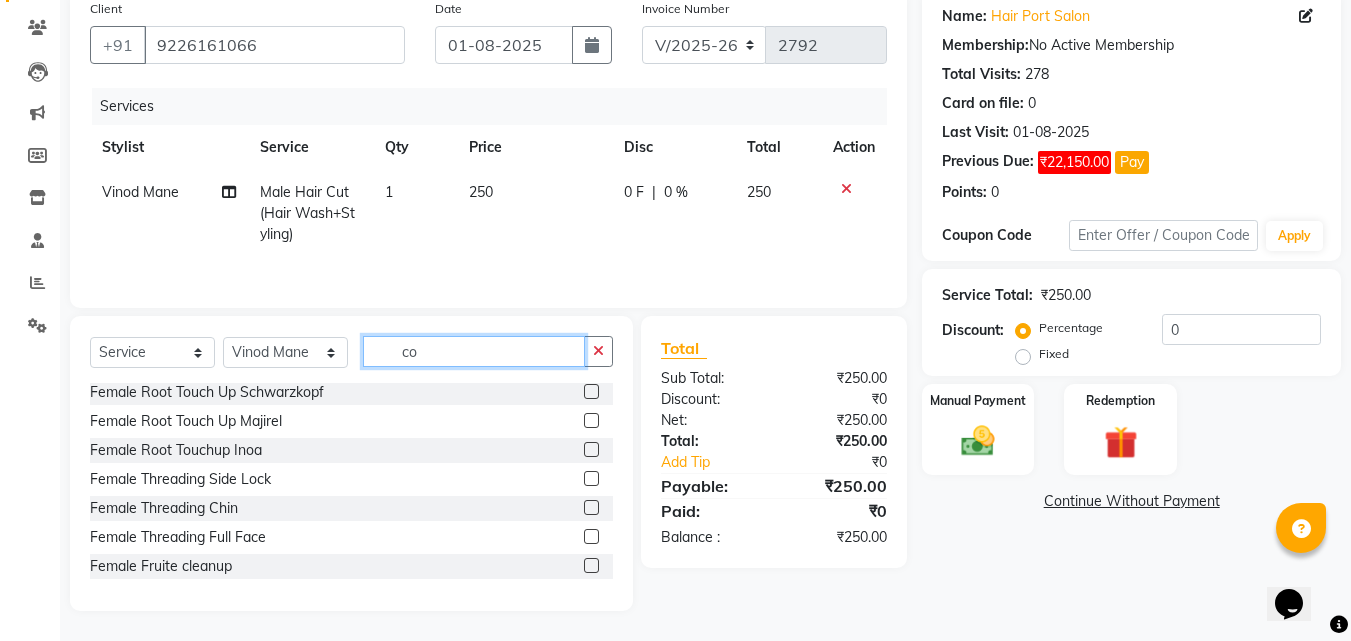 scroll, scrollTop: 0, scrollLeft: 0, axis: both 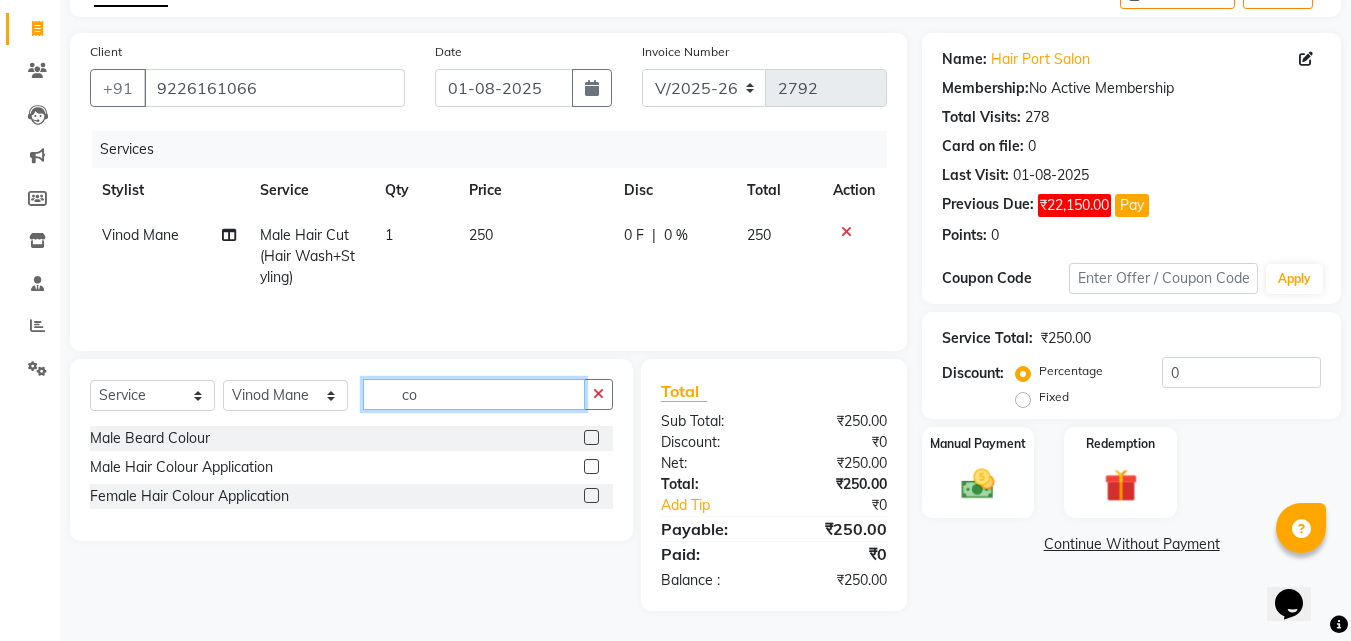 type on "co" 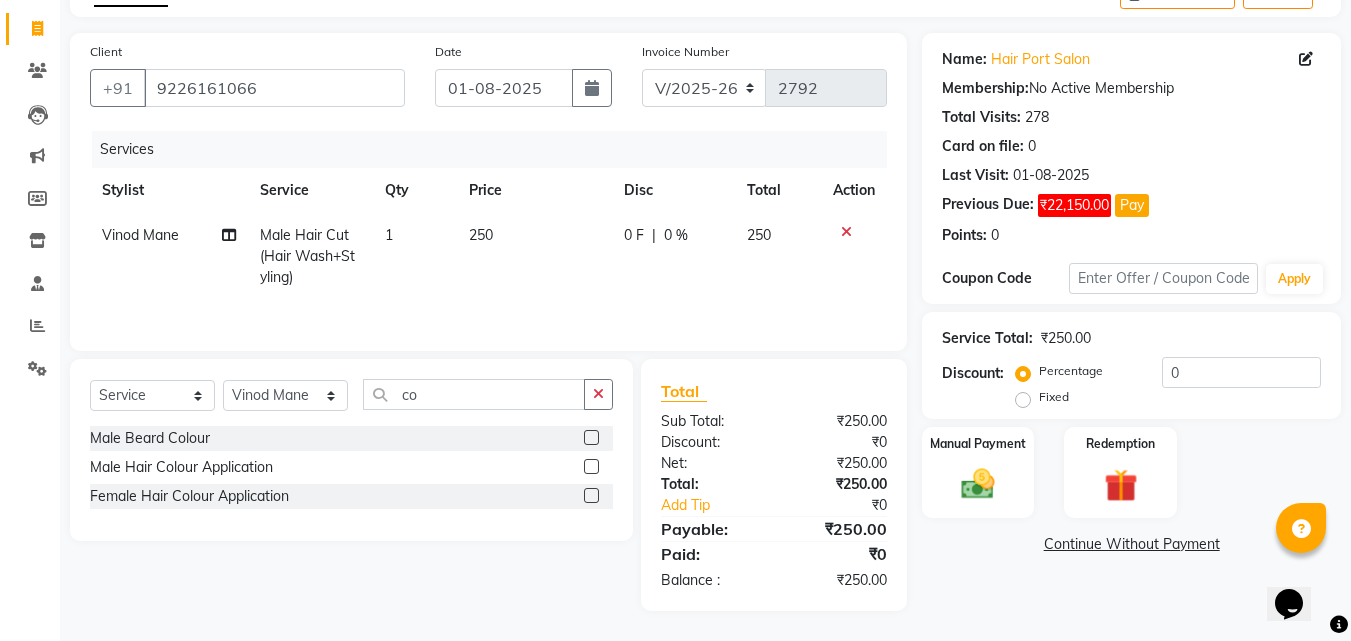 click 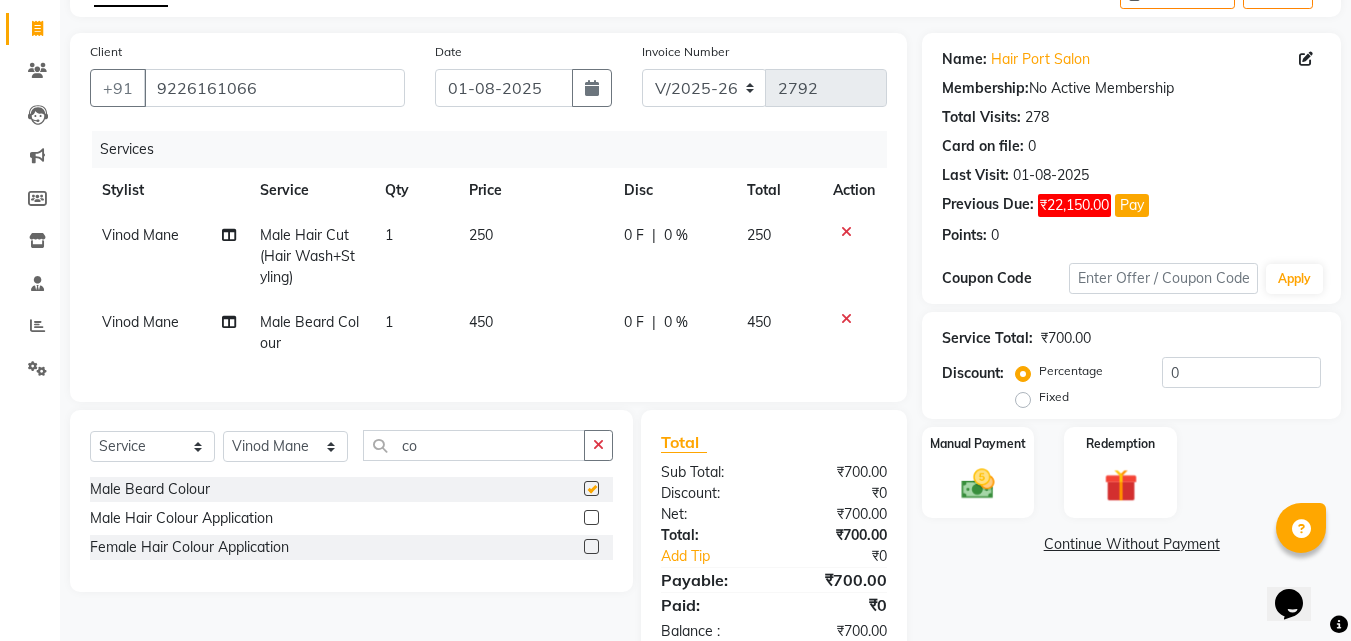 checkbox on "false" 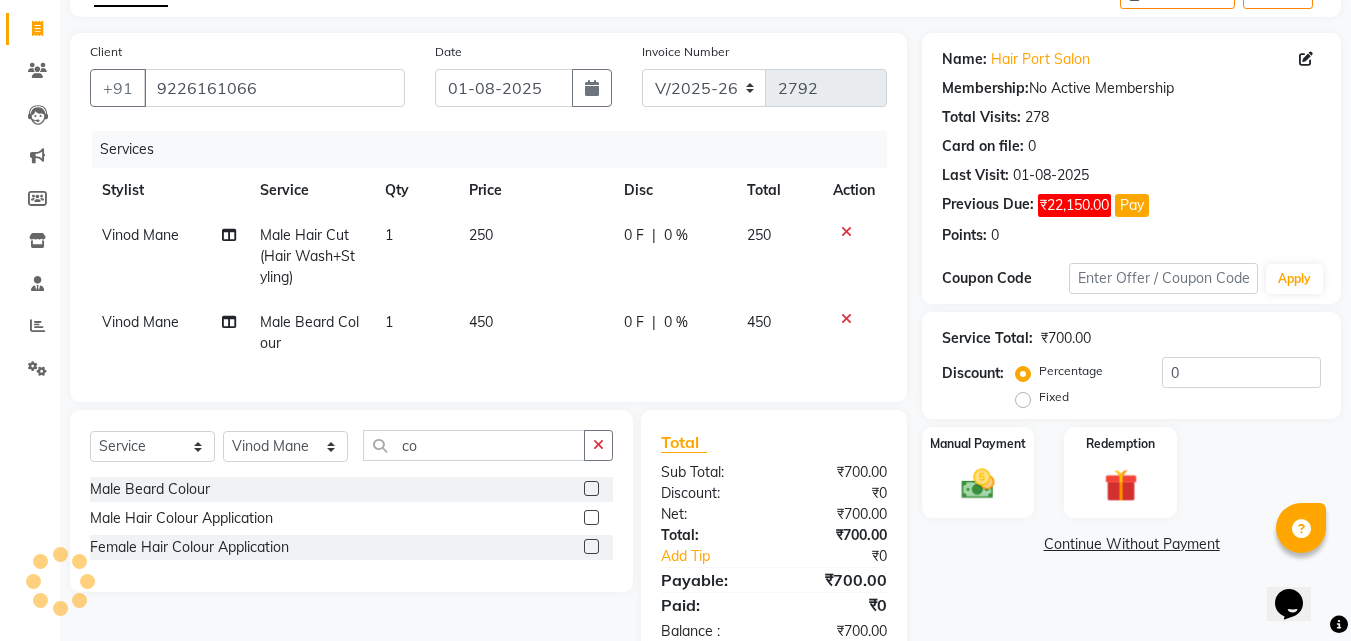click 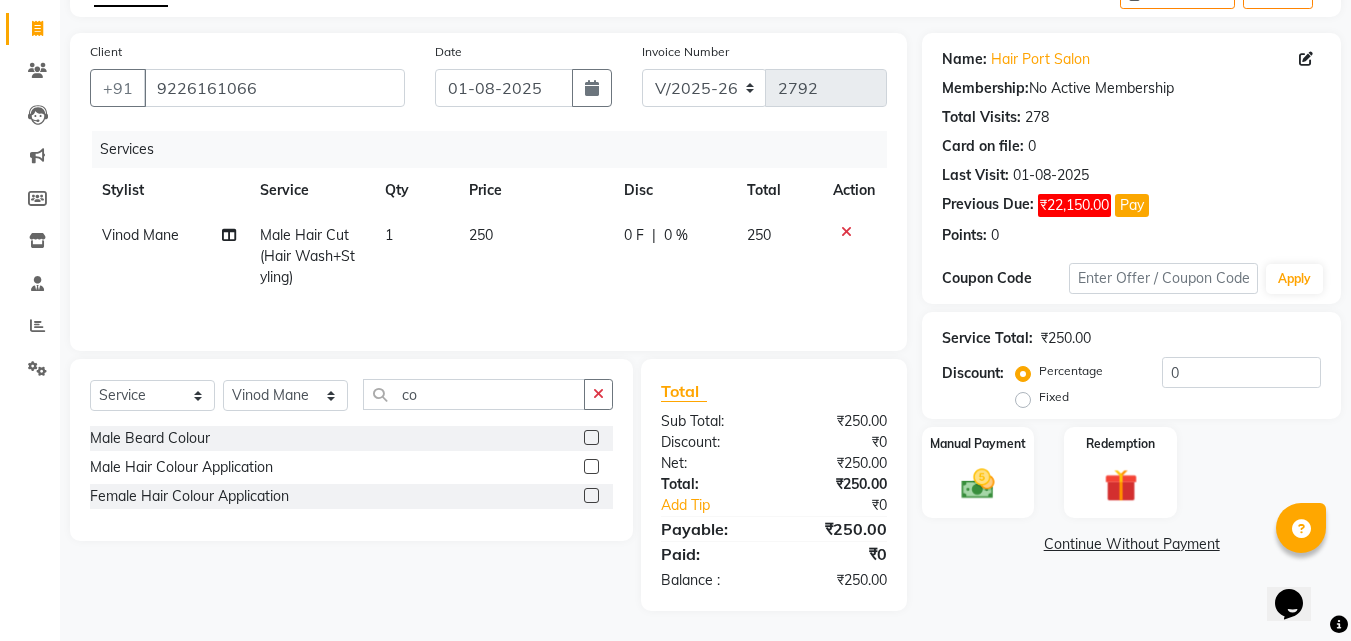 click on "Select  Service  Product  Membership  Package Voucher Prepaid Gift Card  Select Stylist [FIRST] [LAST]  [FIRST] [LAST] [FIRST] [LAST] [FIRST] [LAST] [FIRST] [LAST] [FIRST] [LAST] [FIRST] [LAST] co Male Beard Colour  Male Hair Colour Application  Female Hair Colour Application" 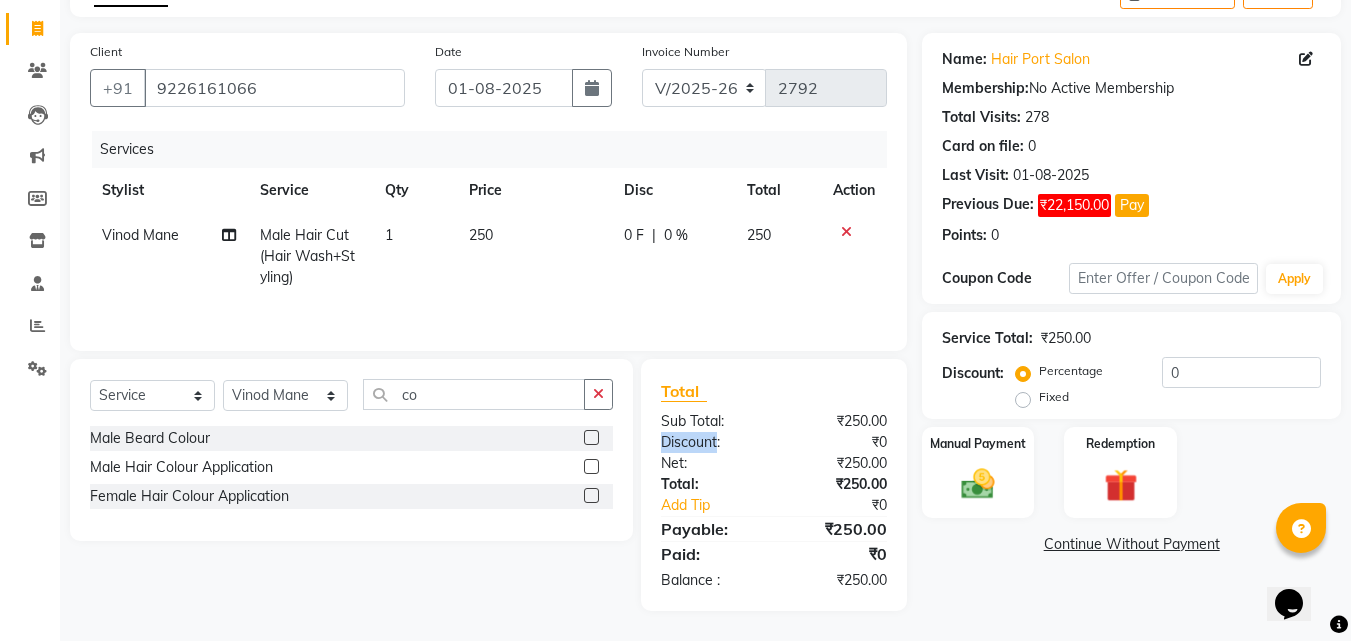 click on "Total Sub Total: ₹250.00 Discount: ₹0 Net: ₹250.00 Total: ₹250.00 Add Tip ₹0 Payable: ₹250.00 Paid: ₹0 Balance   : ₹250.00" 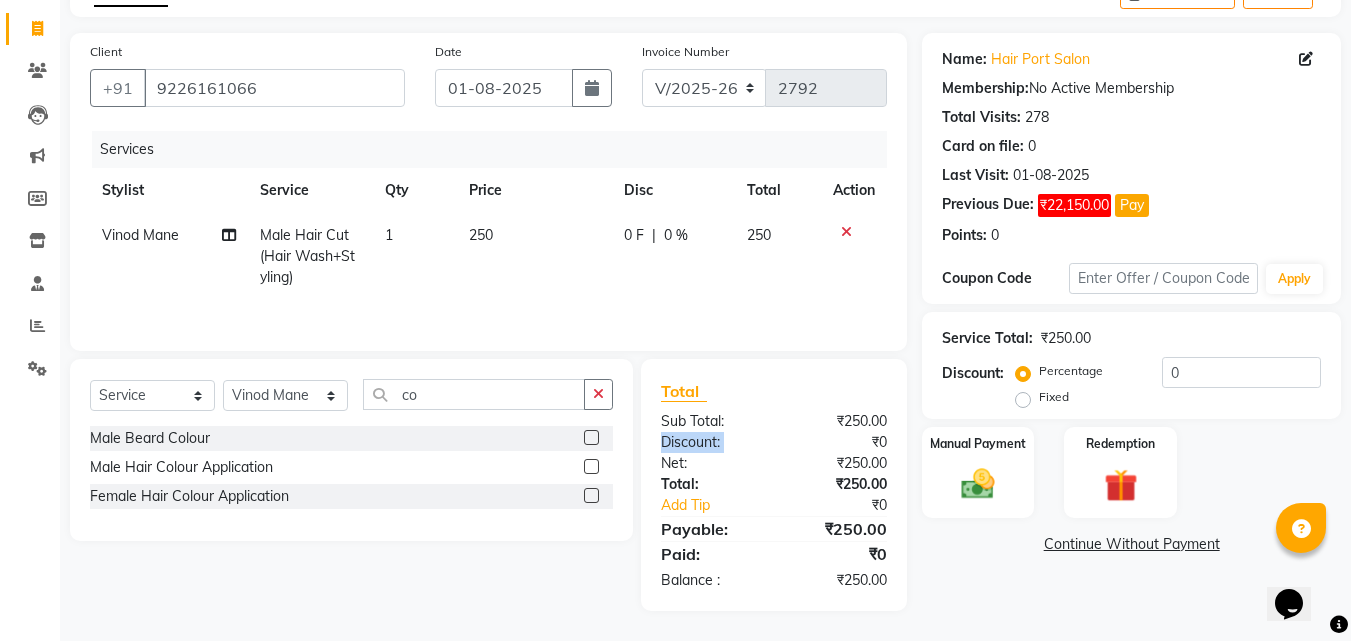 click on "Total Sub Total: ₹250.00 Discount: ₹0 Net: ₹250.00 Total: ₹250.00 Add Tip ₹0 Payable: ₹250.00 Paid: ₹0 Balance   : ₹250.00" 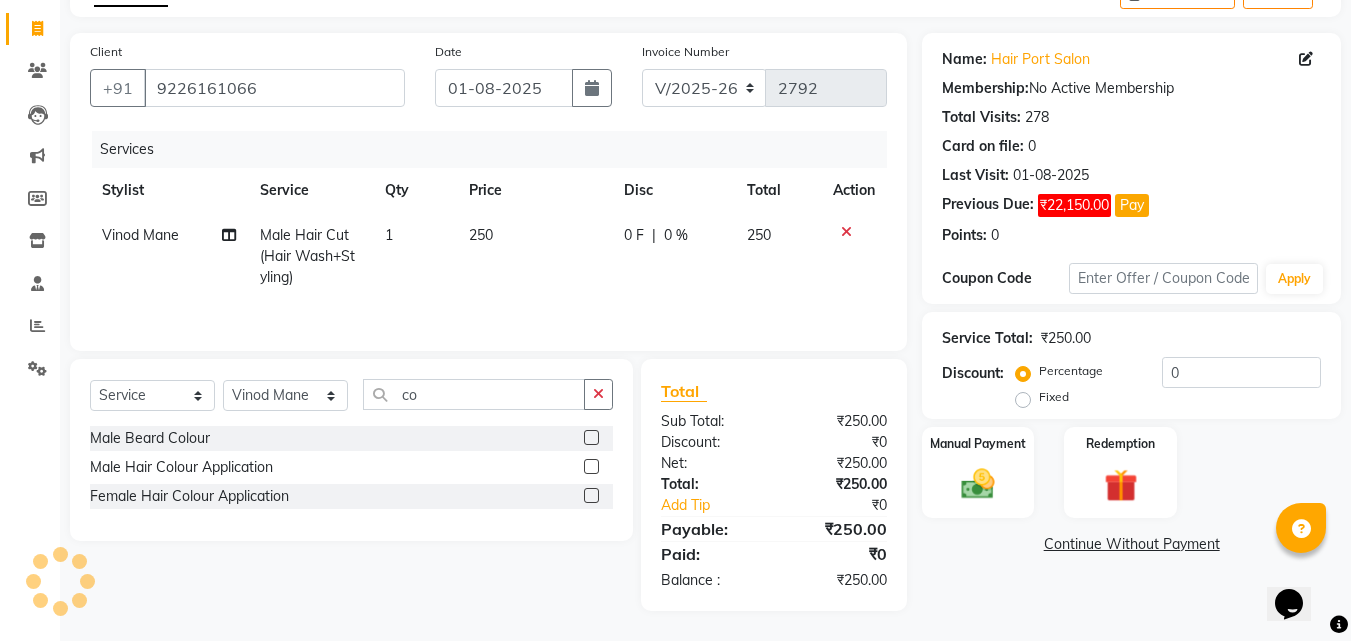 click on "Total Sub Total: ₹250.00 Discount: ₹0 Net: ₹250.00 Total: ₹250.00 Add Tip ₹0 Payable: ₹250.00 Paid: ₹0 Balance   : ₹250.00" 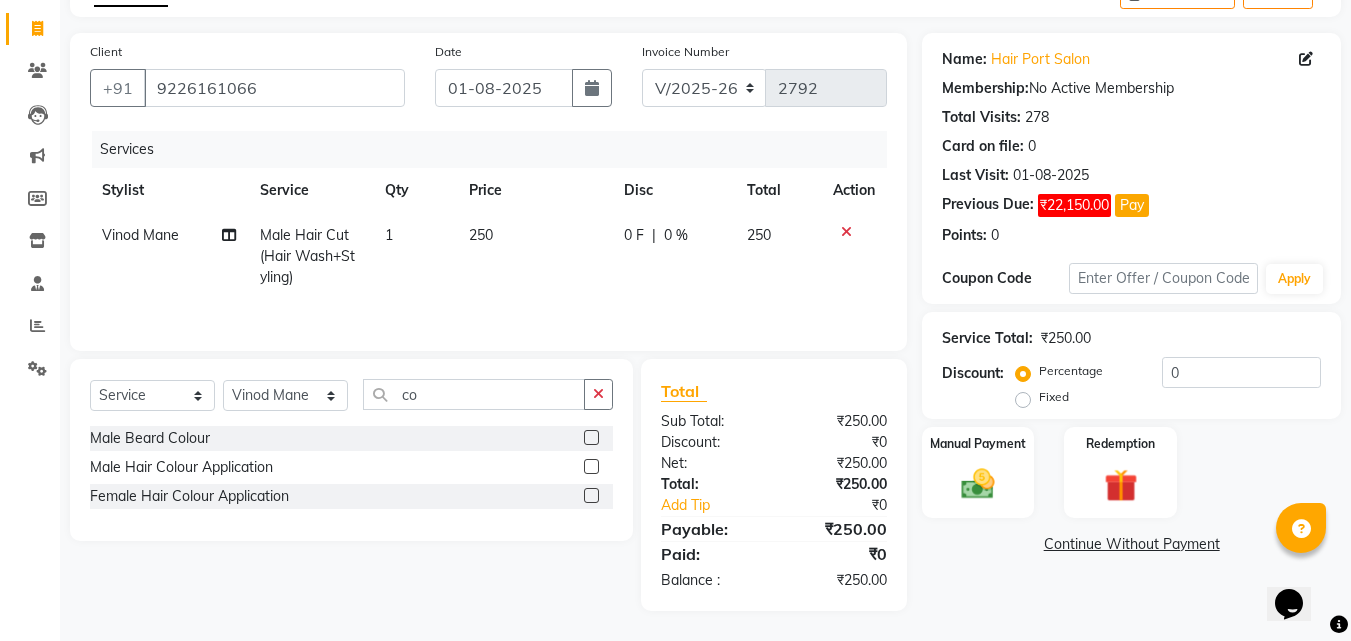 click on "Select  Service  Product  Membership  Package Voucher Prepaid Gift Card  Select Stylist [FIRST] [LAST]  [FIRST] [LAST] [FIRST] [LAST] [FIRST] [LAST] [FIRST] [LAST] [FIRST] [LAST] [FIRST] [LAST] co Male Beard Colour  Male Hair Colour Application  Female Hair Colour Application" 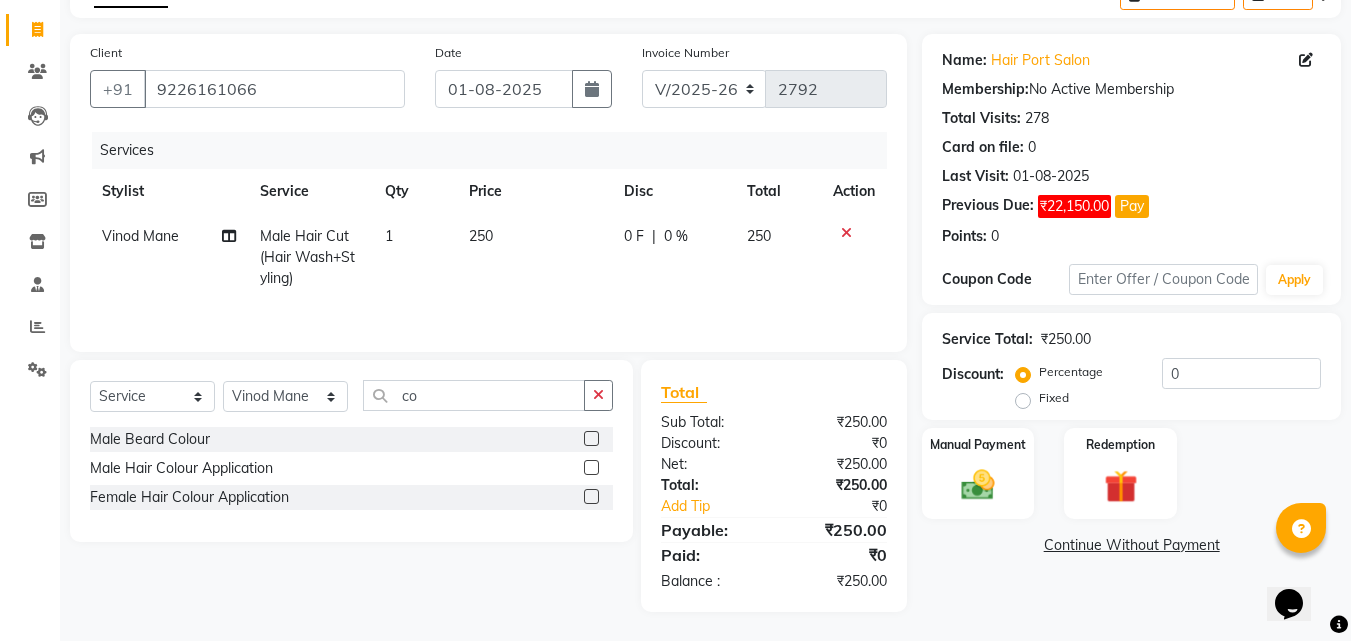 scroll, scrollTop: 117, scrollLeft: 0, axis: vertical 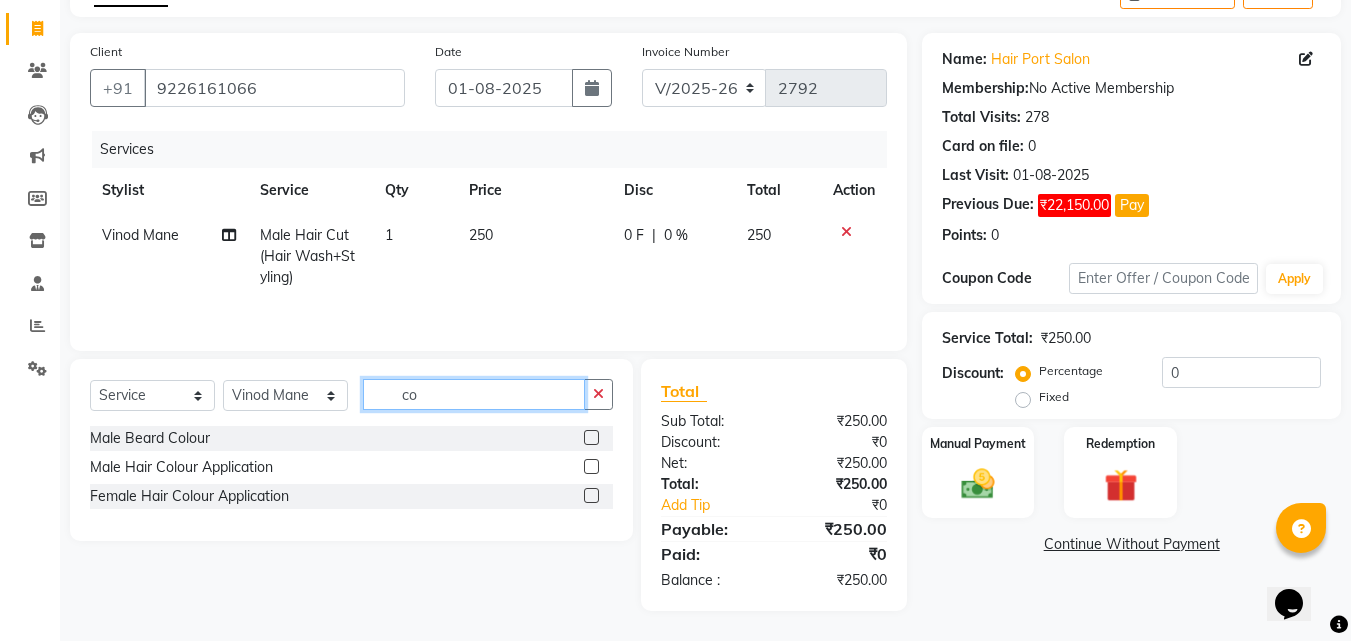 click on "co" 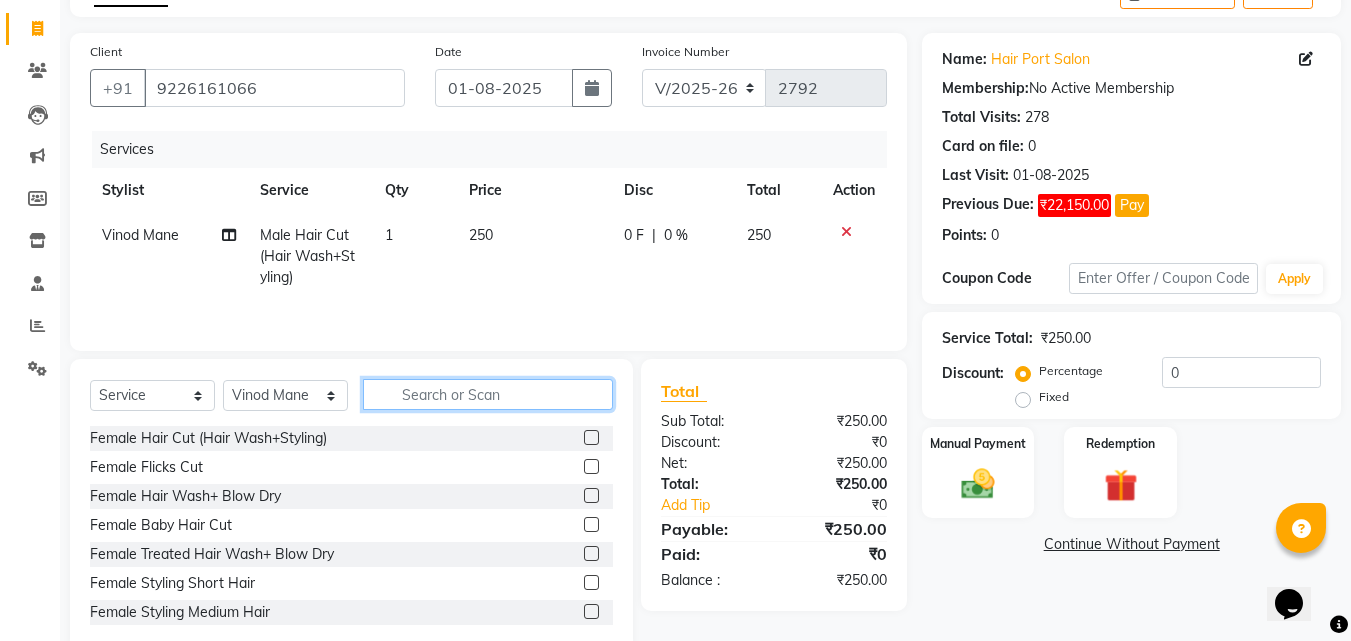 type on "t" 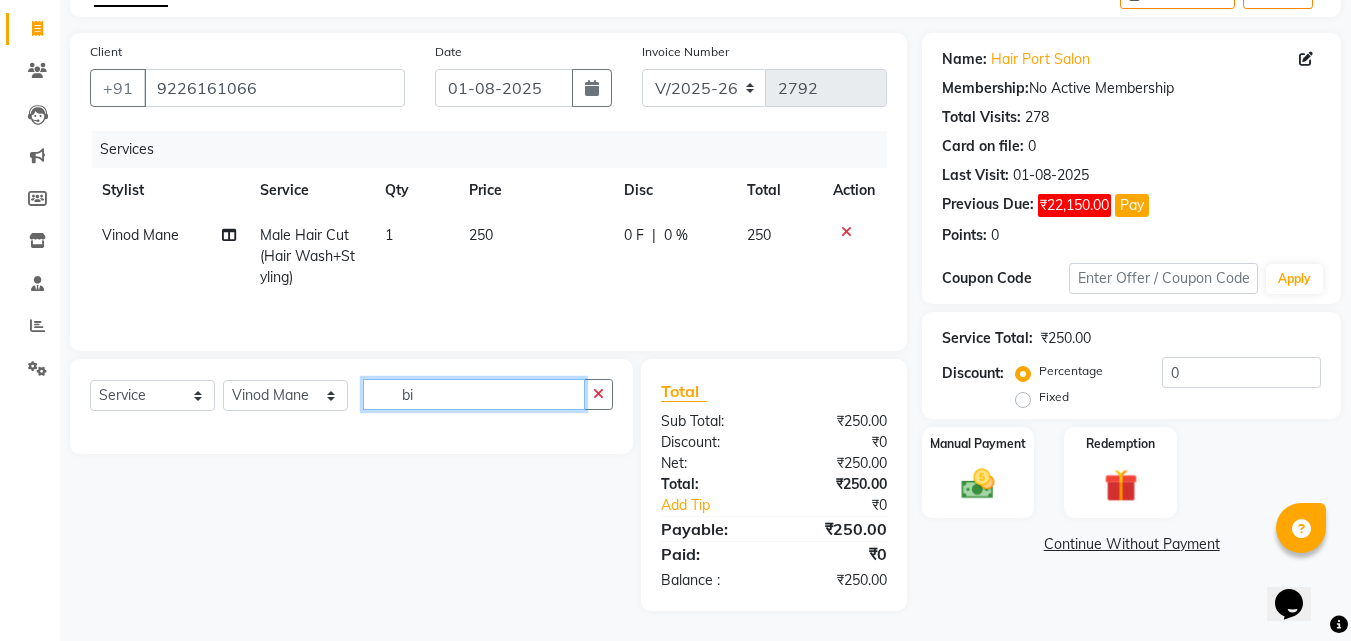 type on "b" 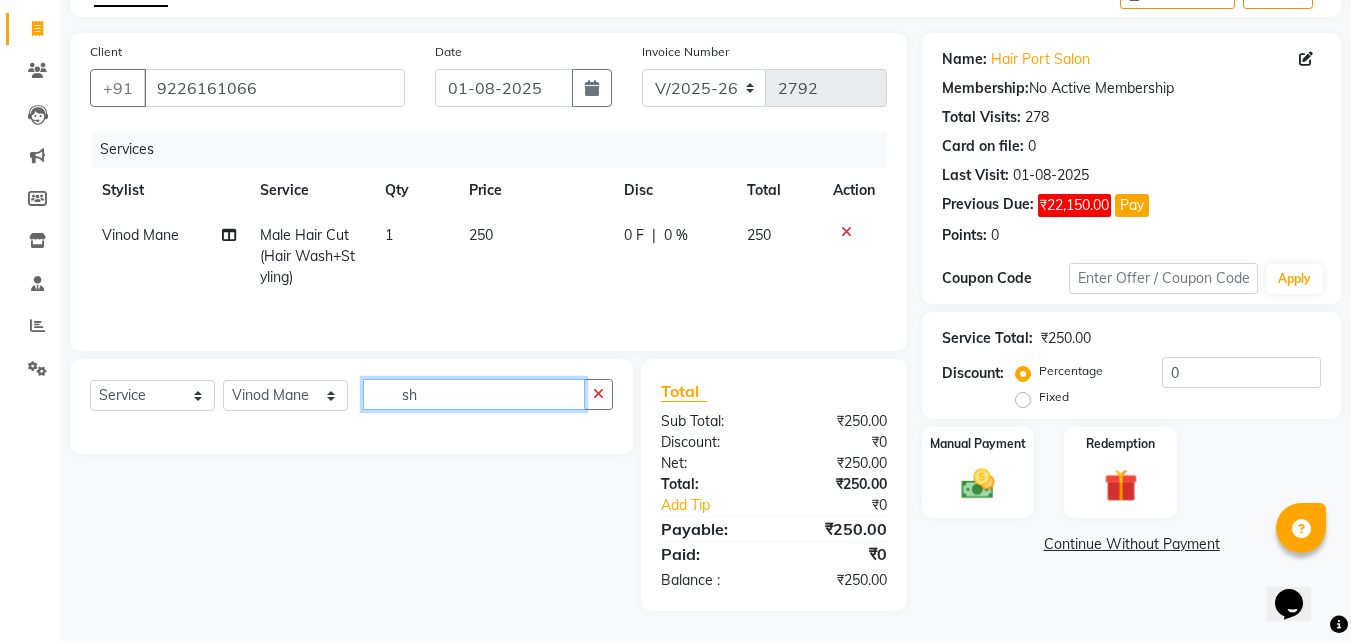 type on "s" 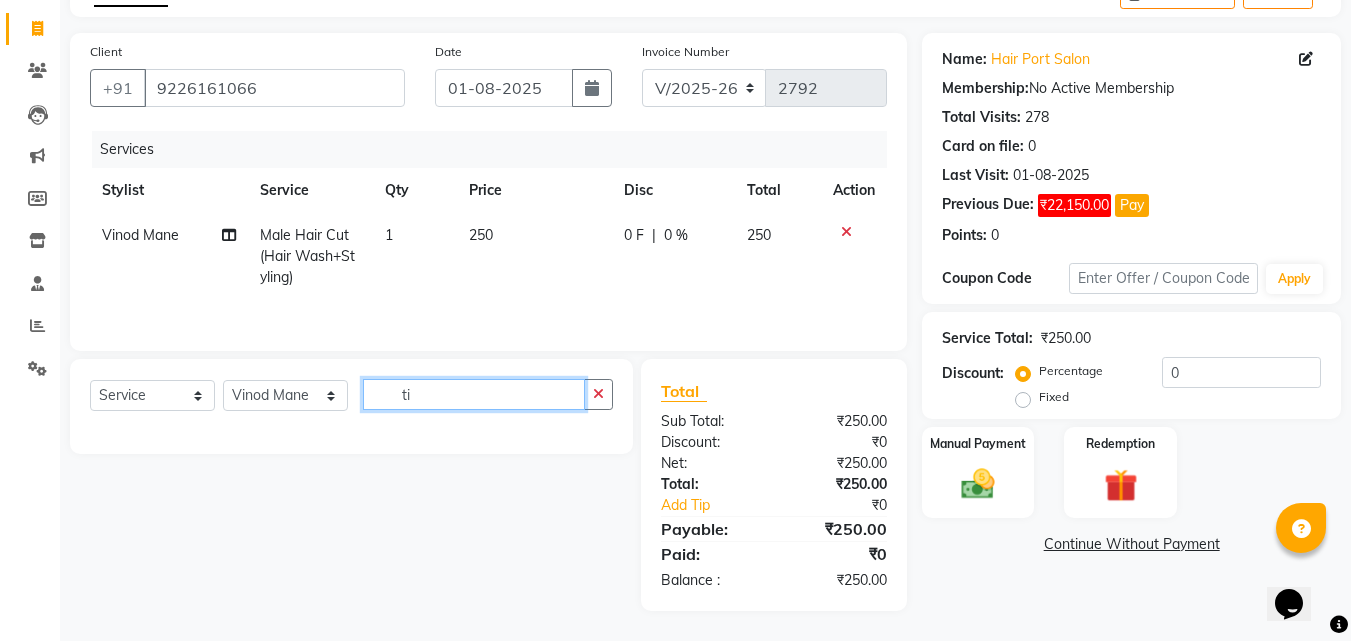 type on "t" 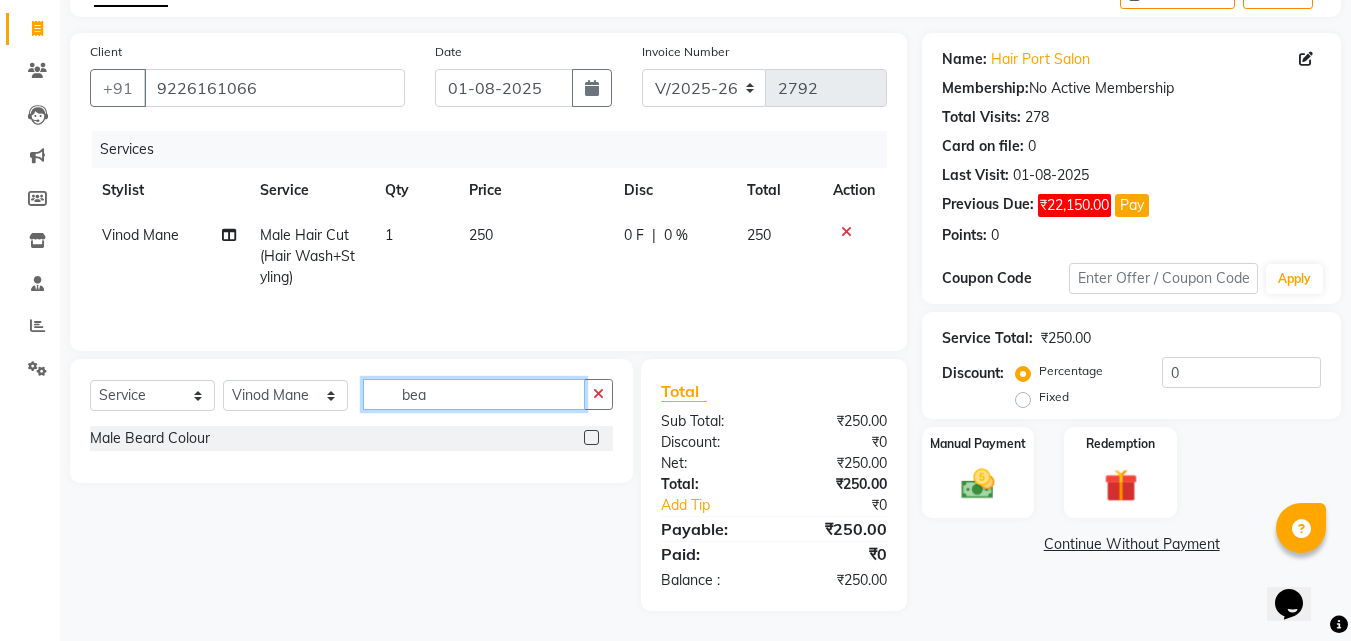 click on "bea" 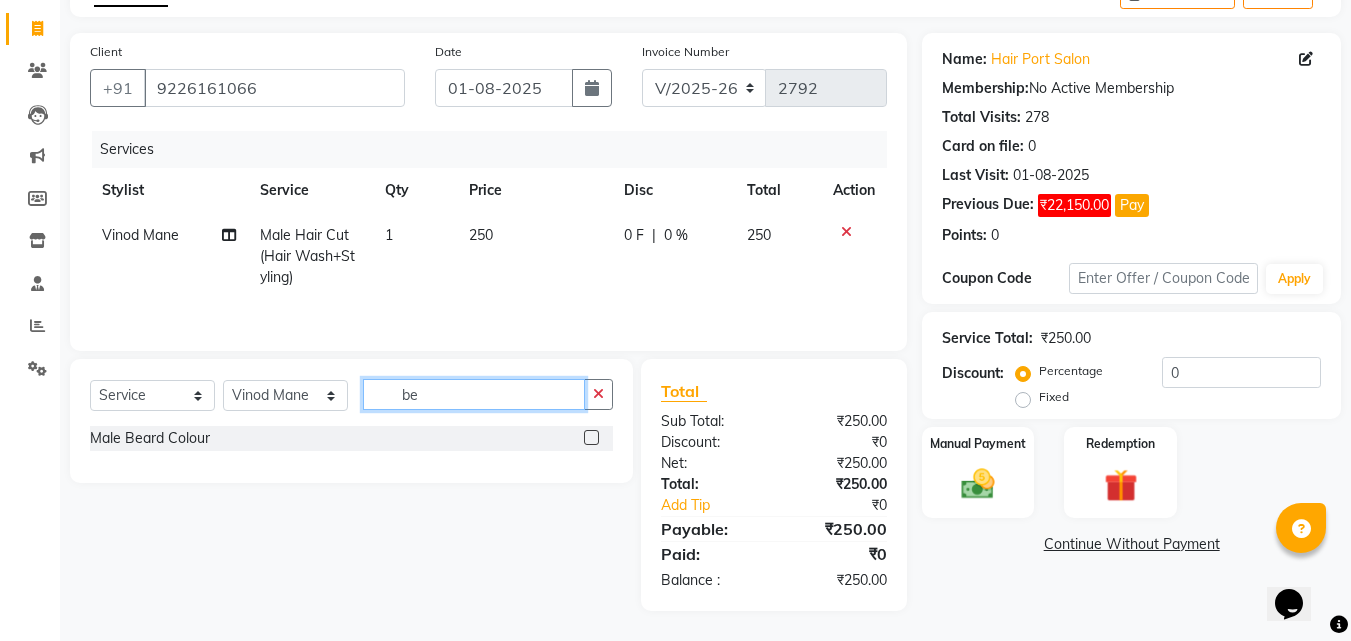type on "b" 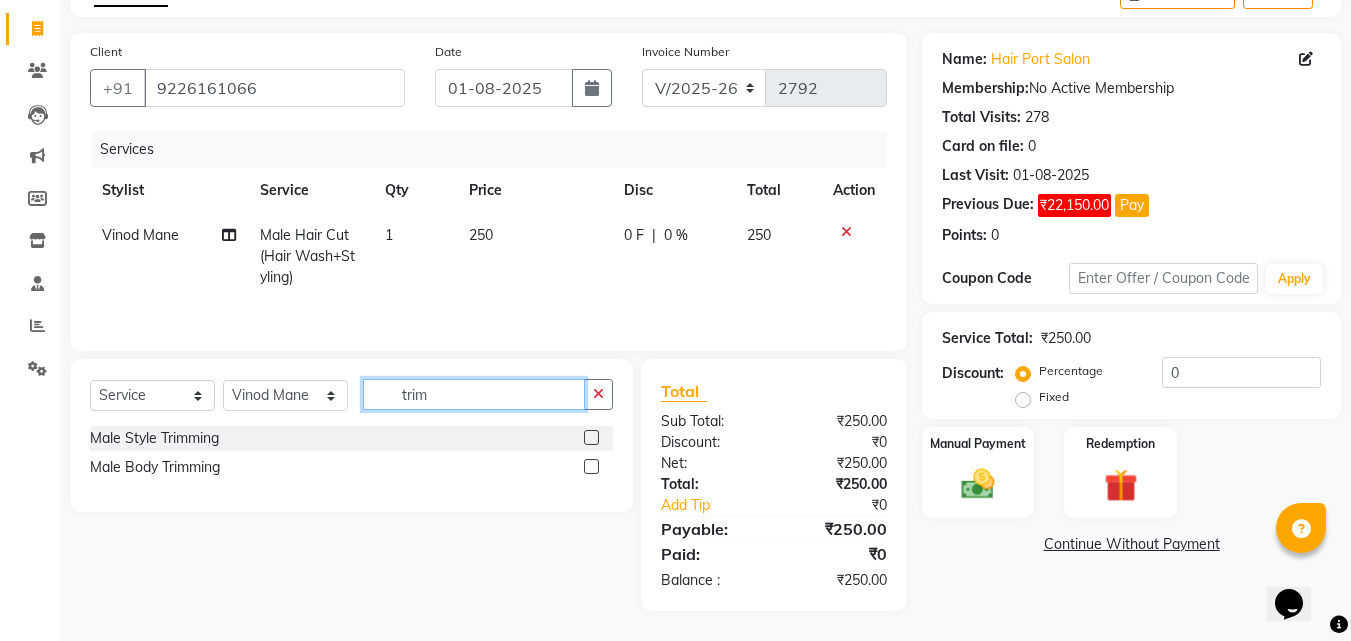 type on "trim" 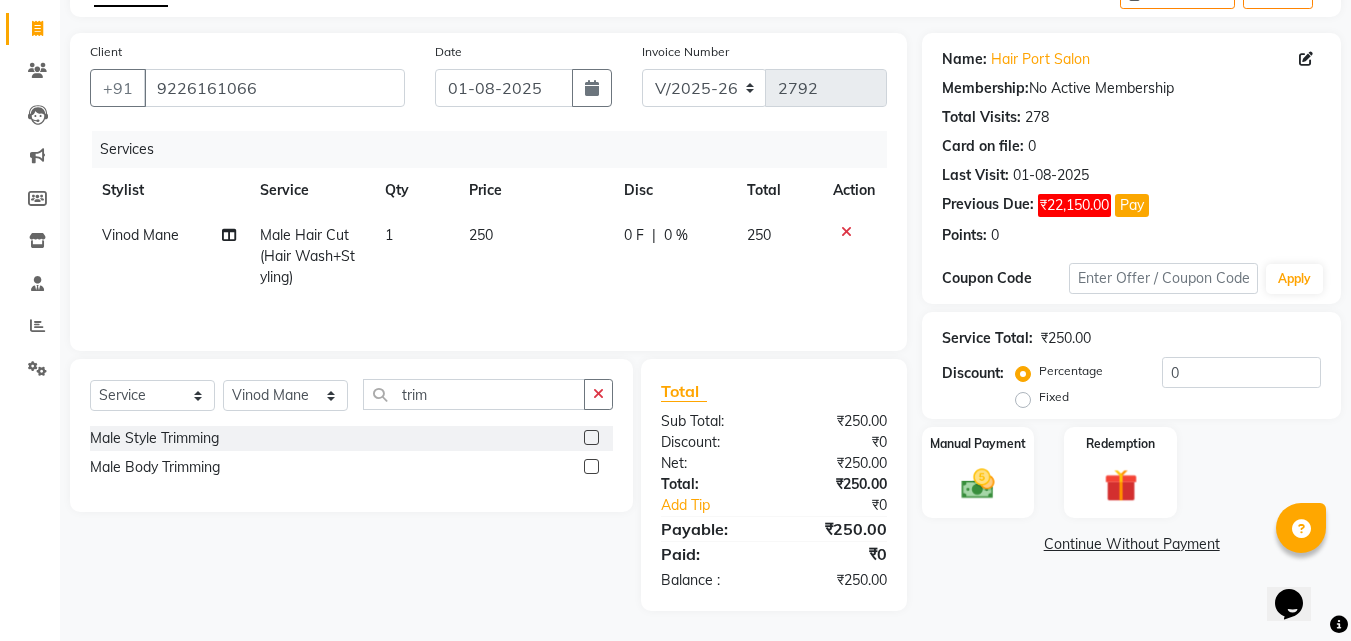 click 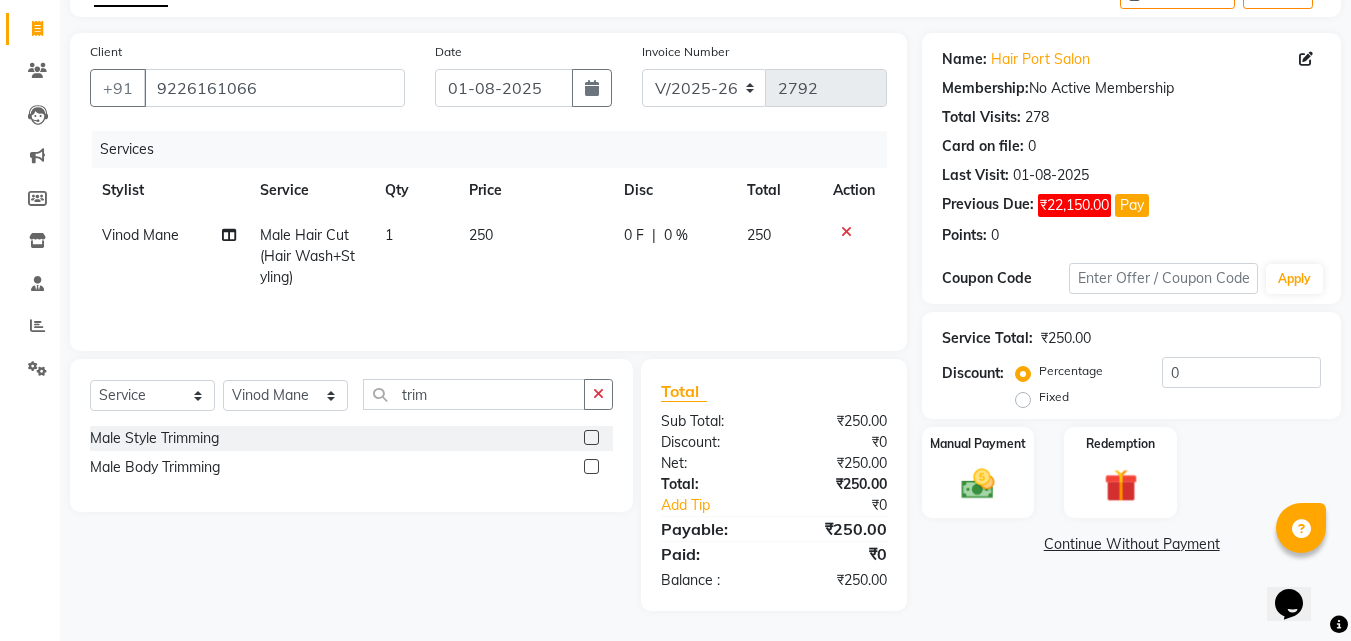 click 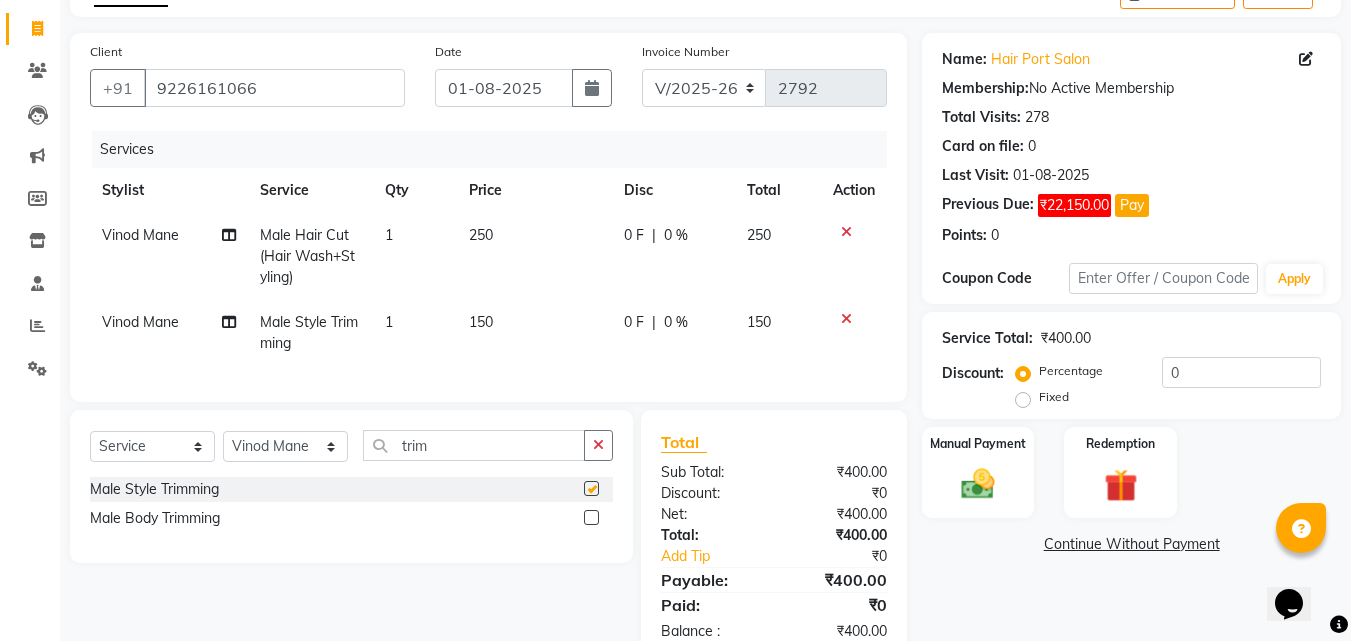 checkbox on "false" 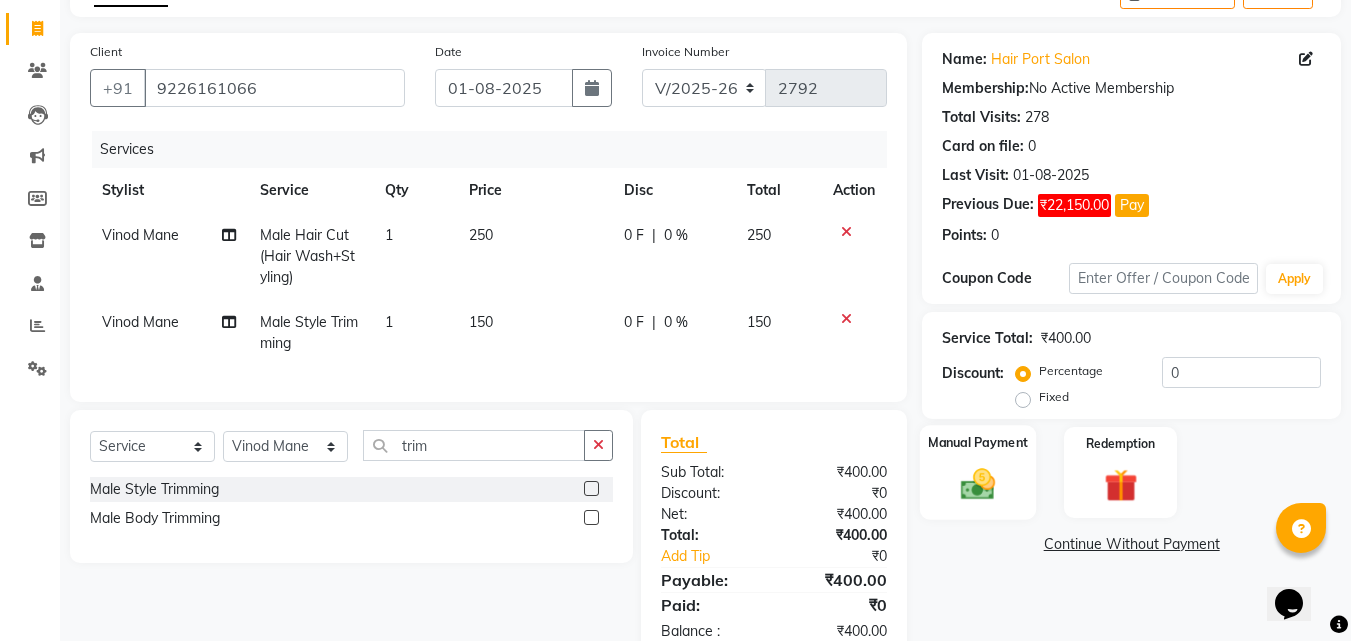 click on "Manual Payment" 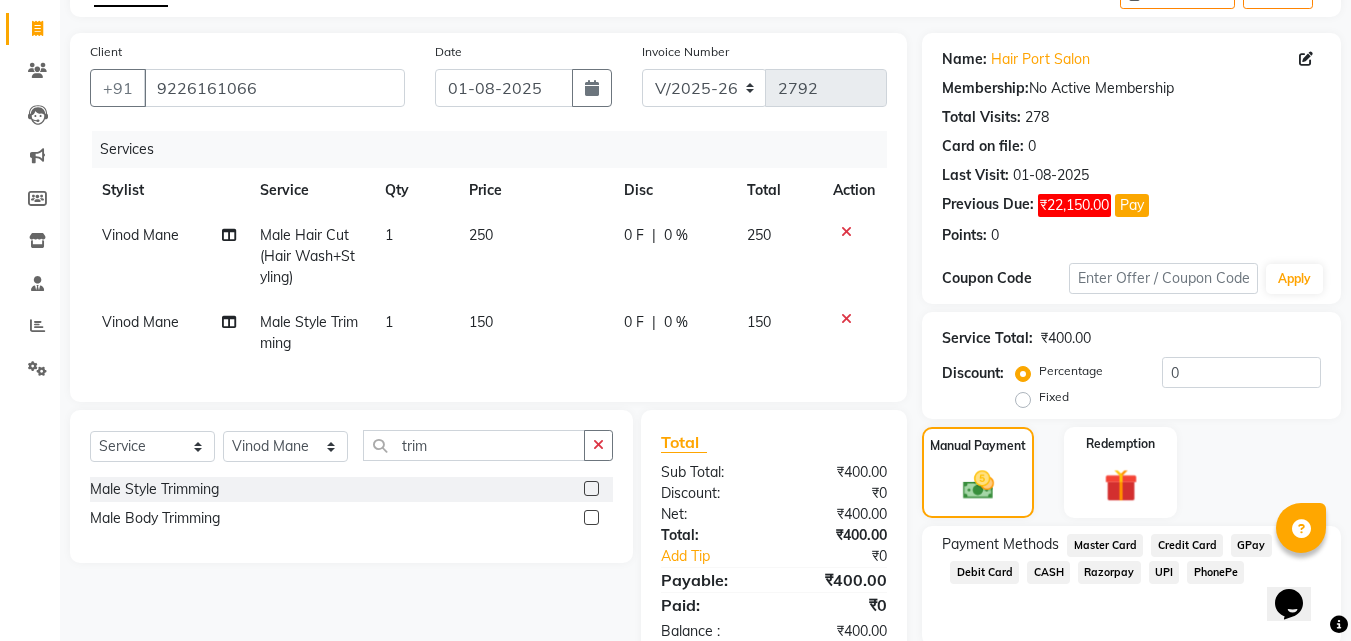 click on "UPI" 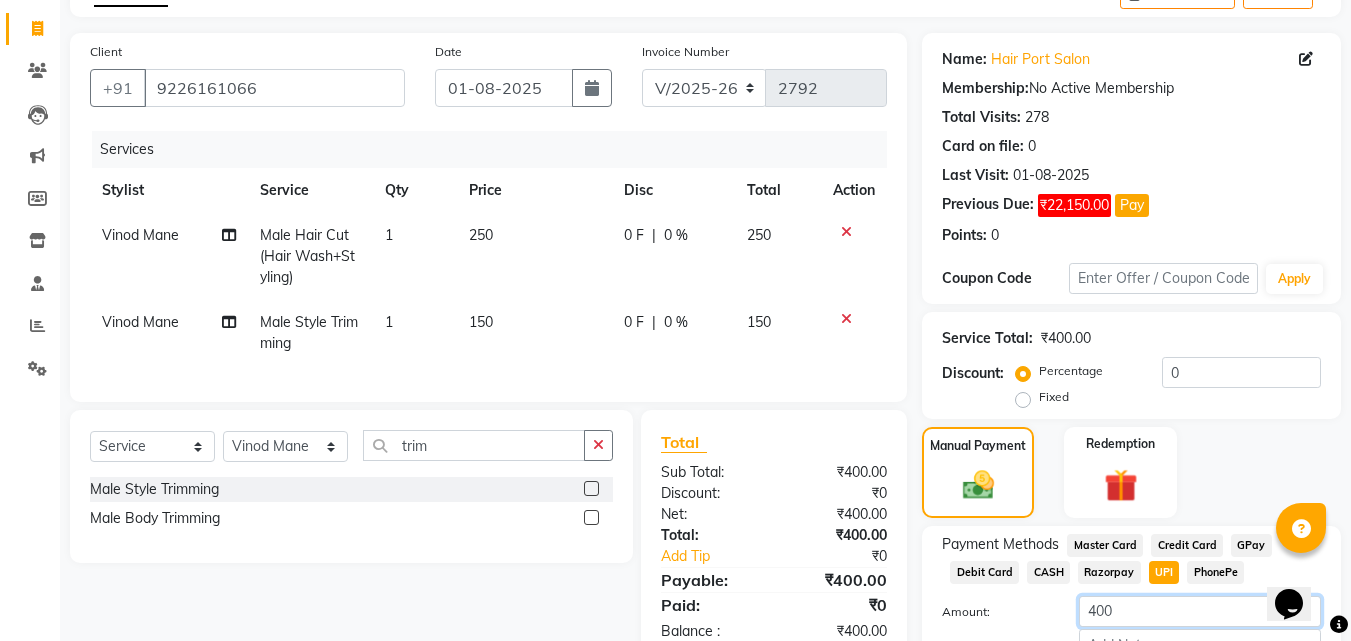click on "400" 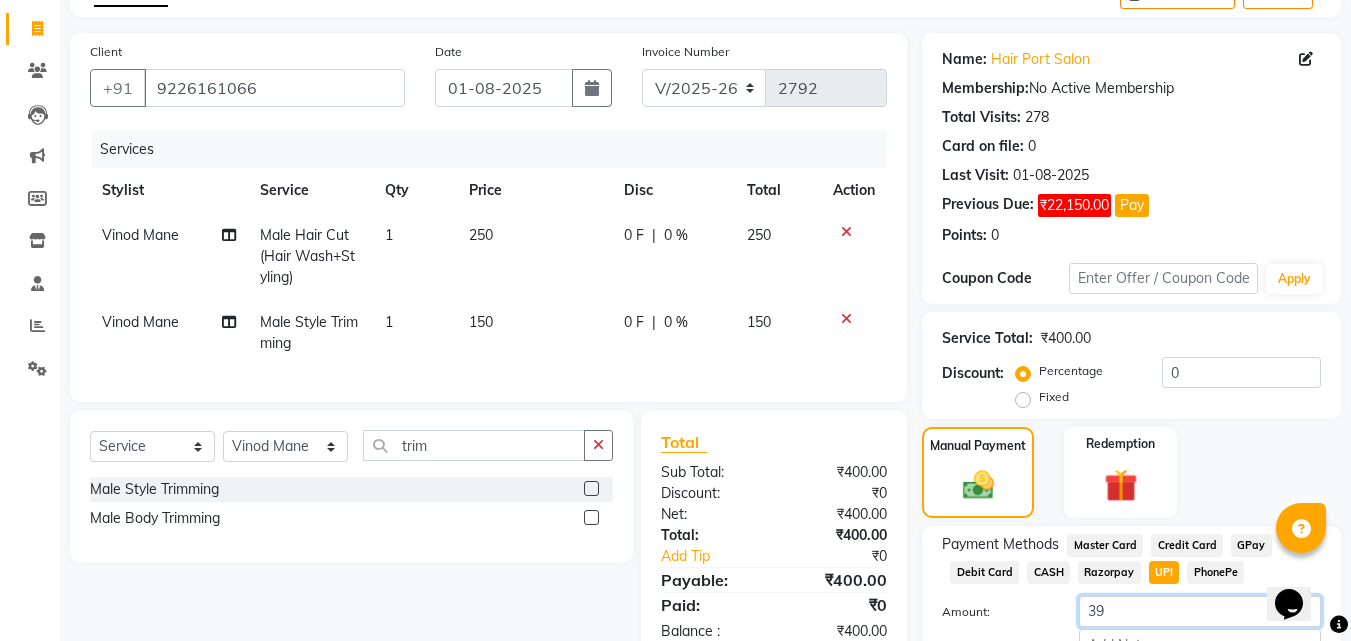 type on "3" 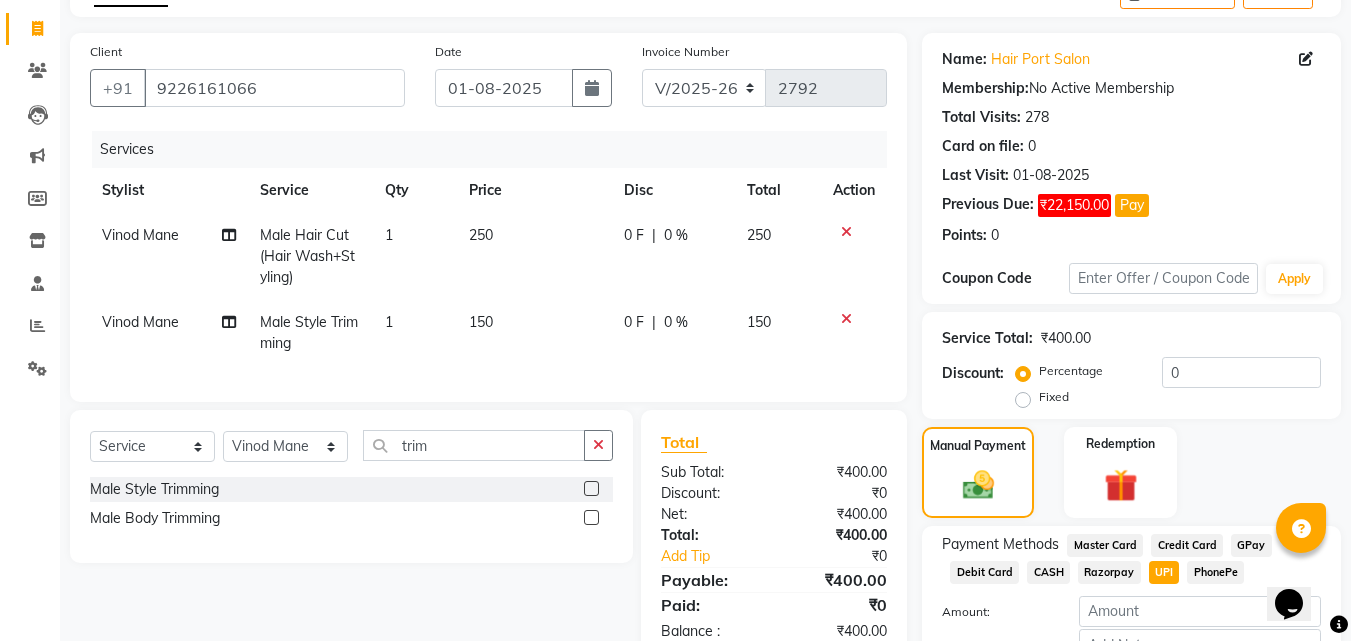 click on "PhonePe" 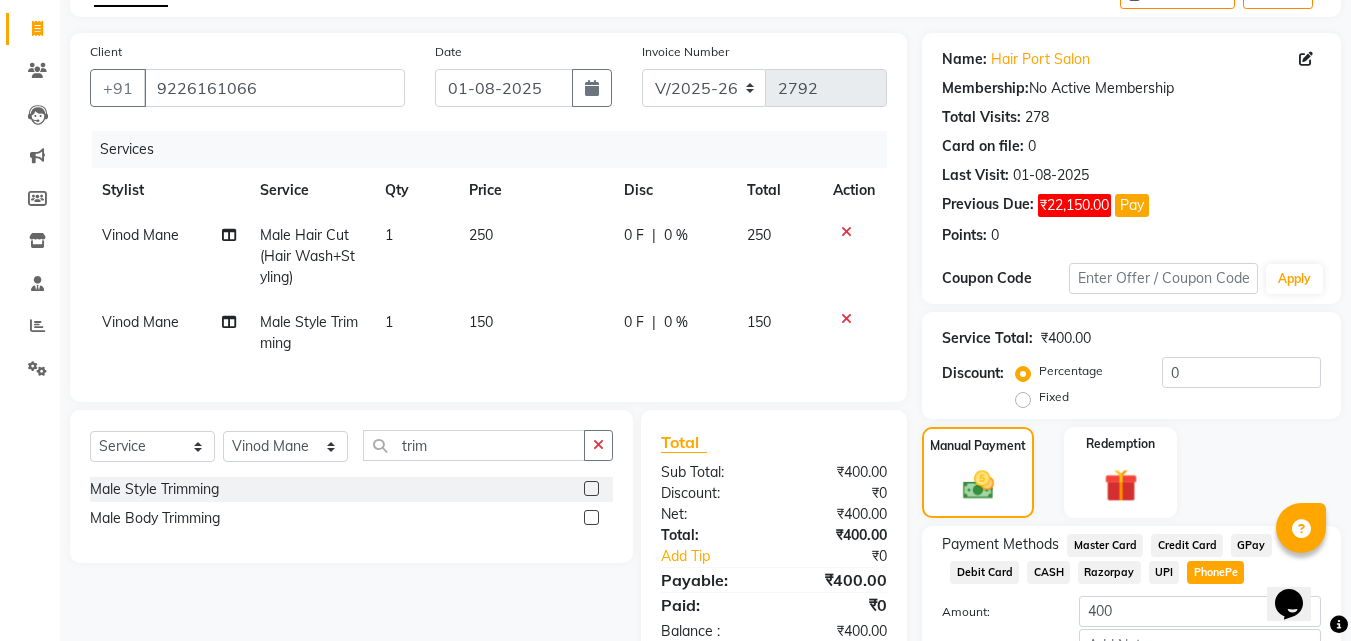 click on "Percentage   Fixed  0" 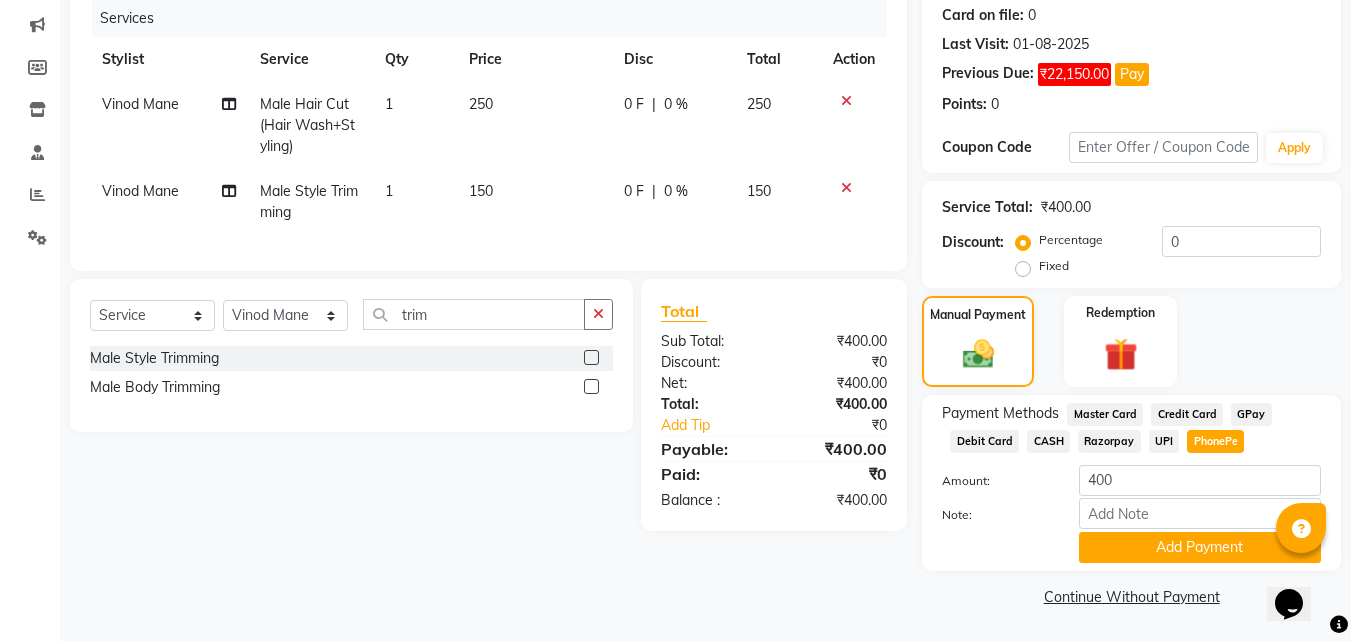 scroll, scrollTop: 249, scrollLeft: 0, axis: vertical 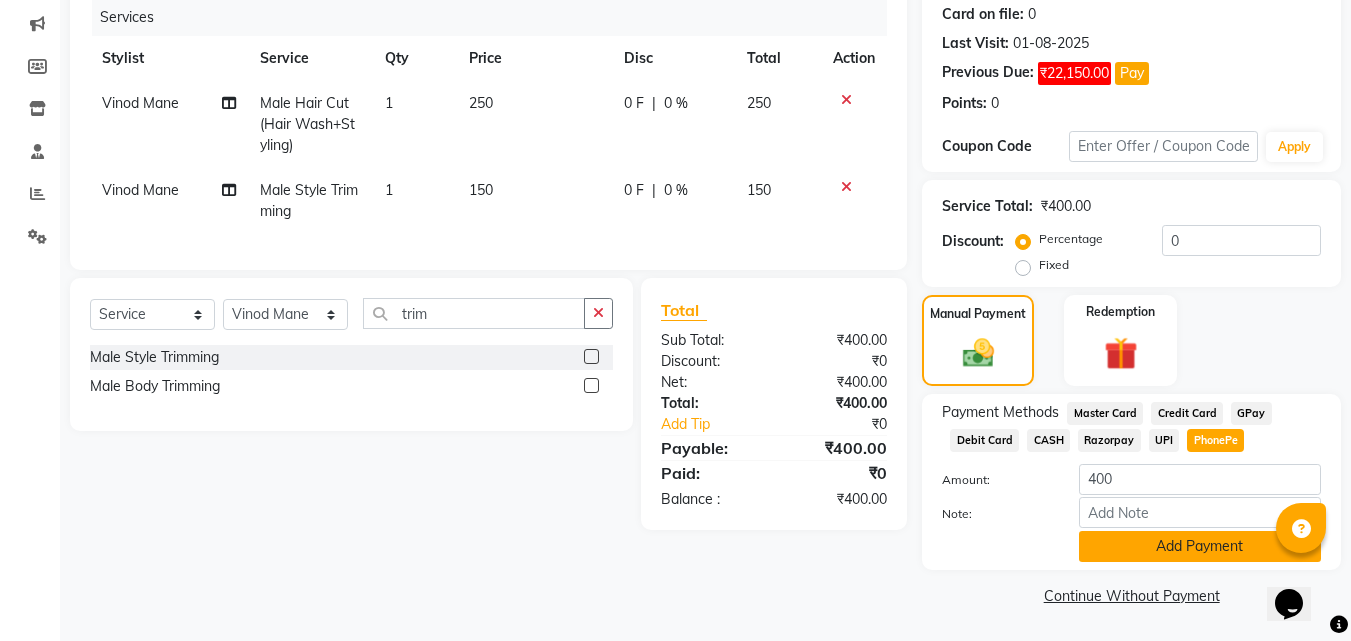 click on "Add Payment" 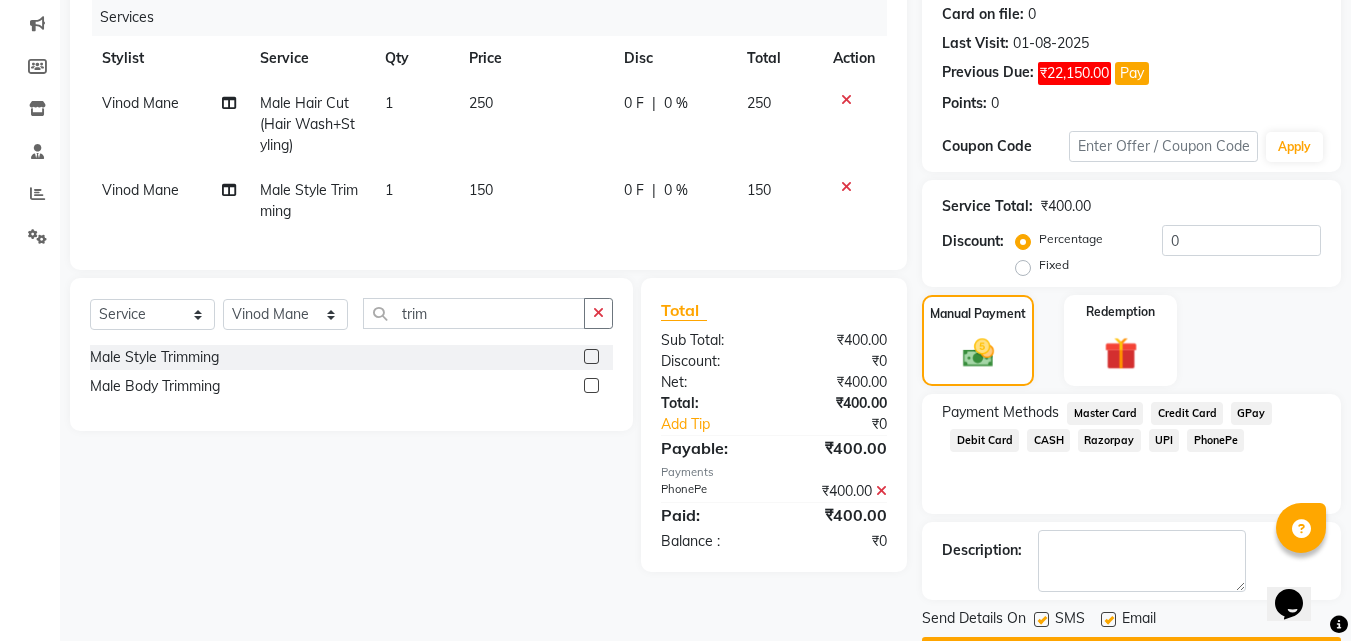 click on "Description:" 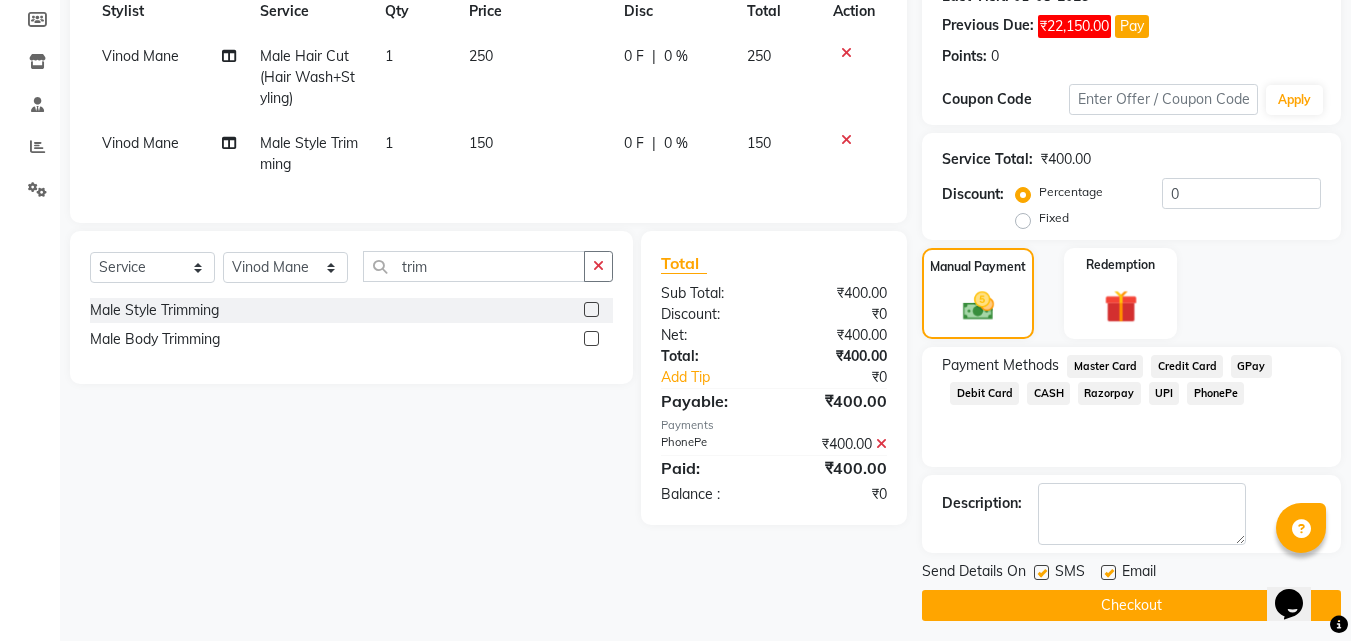 scroll, scrollTop: 306, scrollLeft: 0, axis: vertical 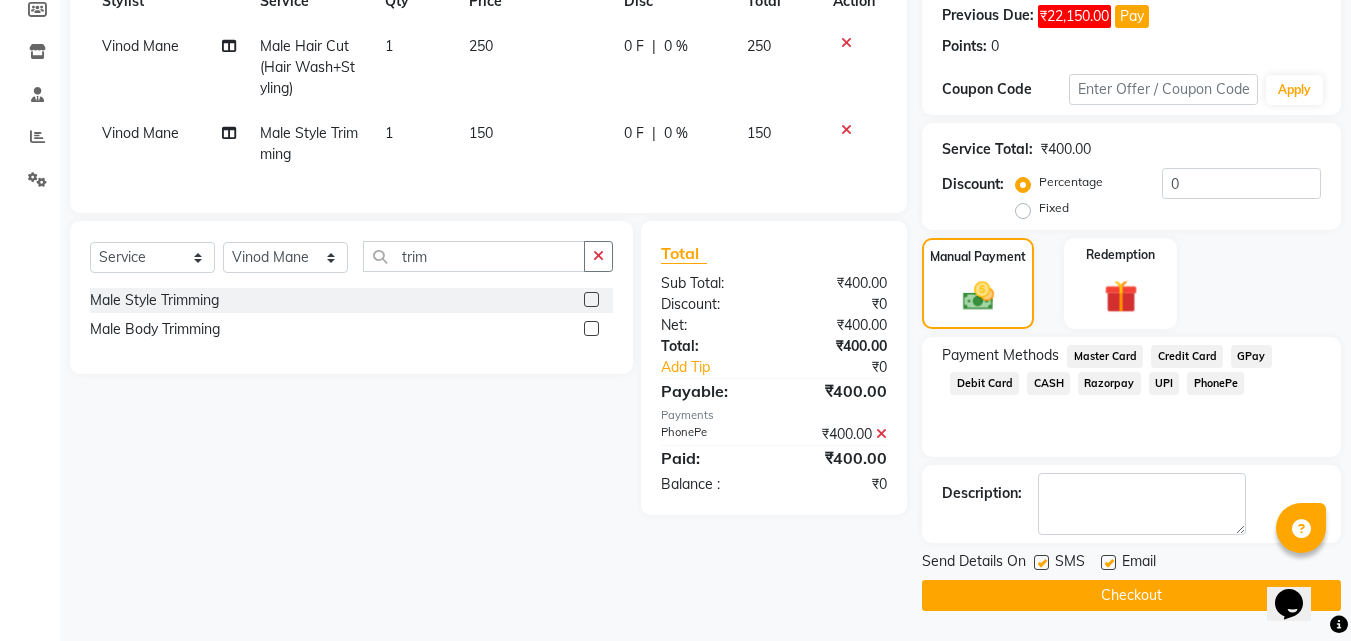 click on "Checkout" 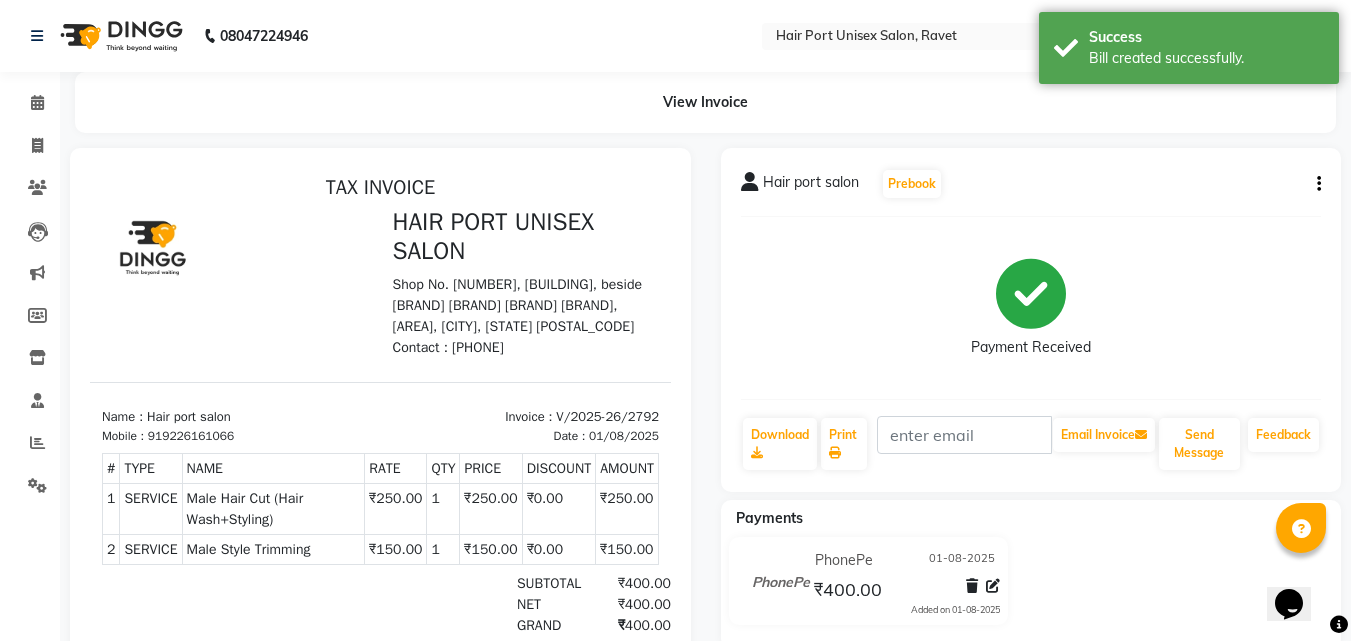 scroll, scrollTop: 0, scrollLeft: 0, axis: both 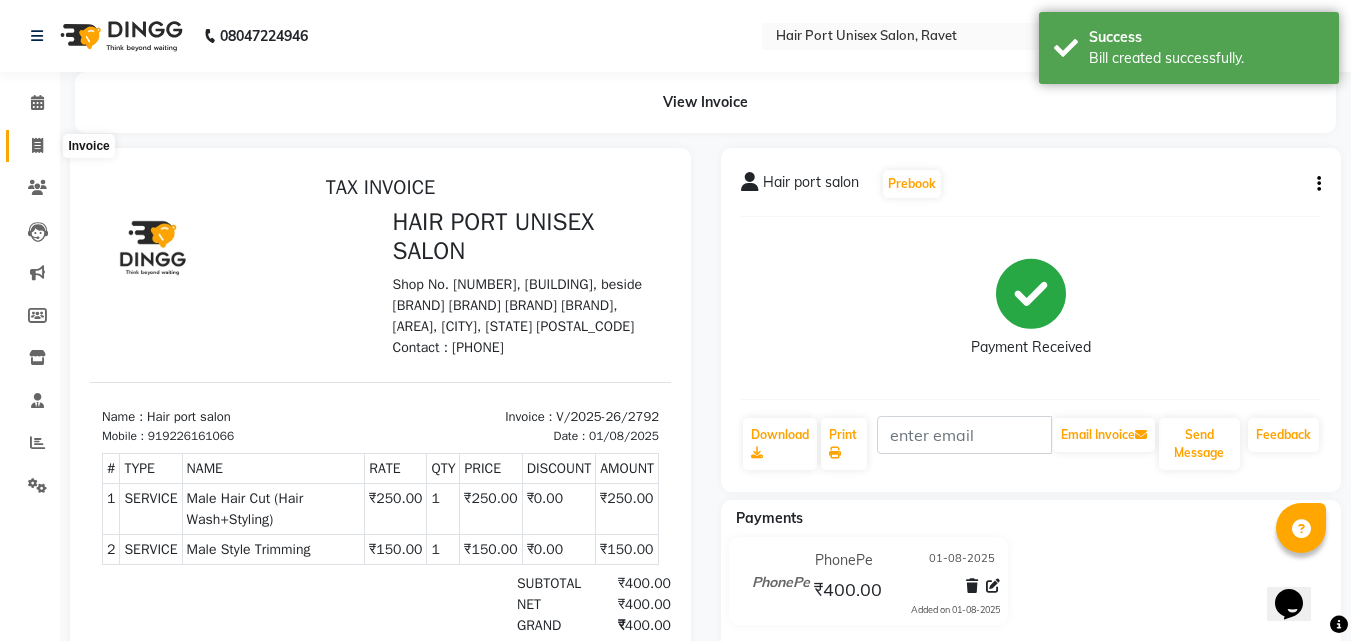 click 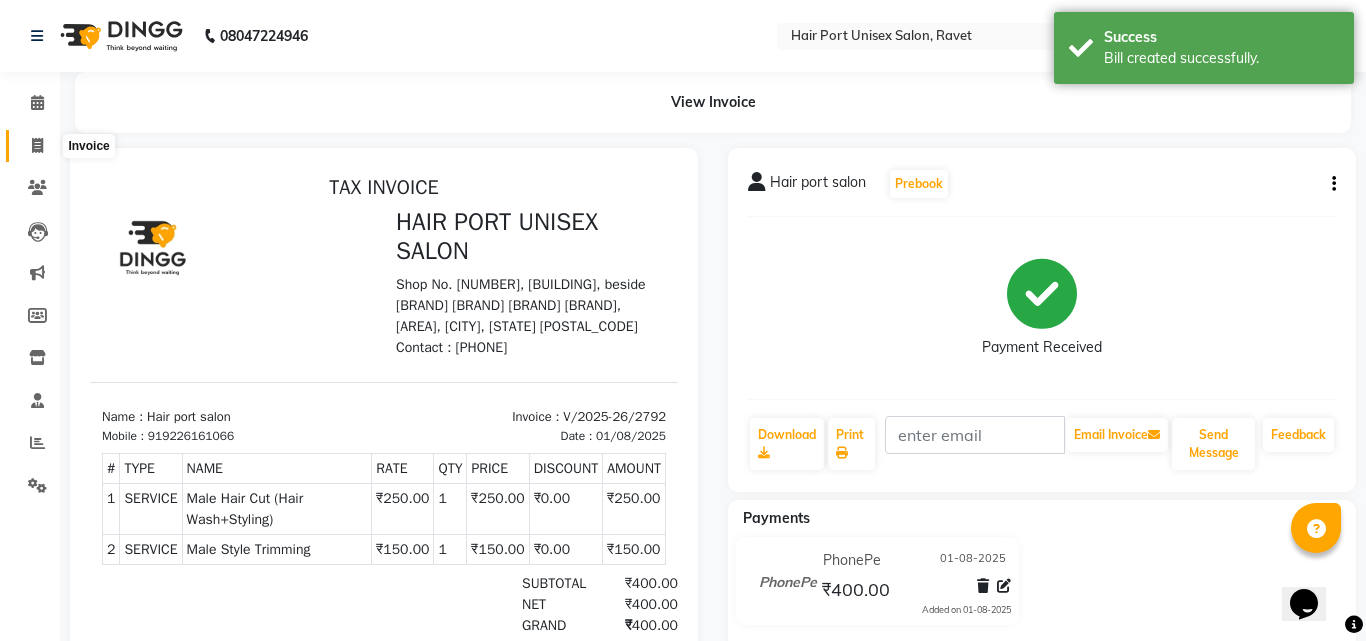 select on "7015" 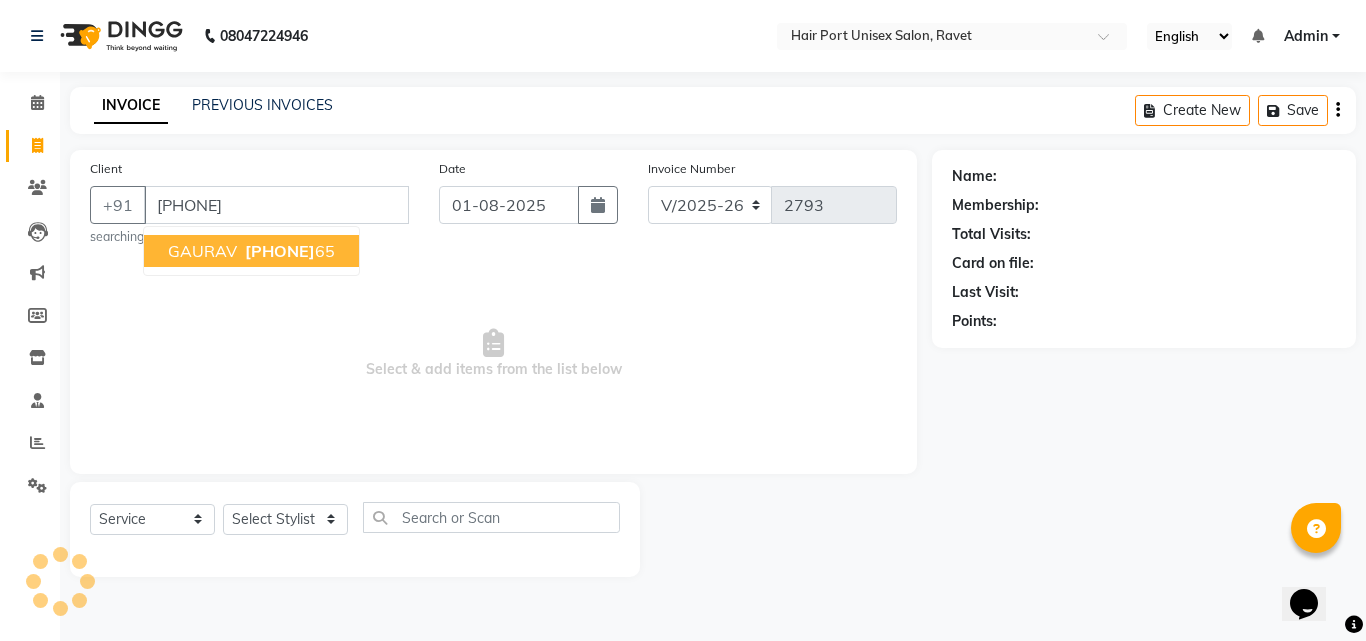 type on "[PHONE]" 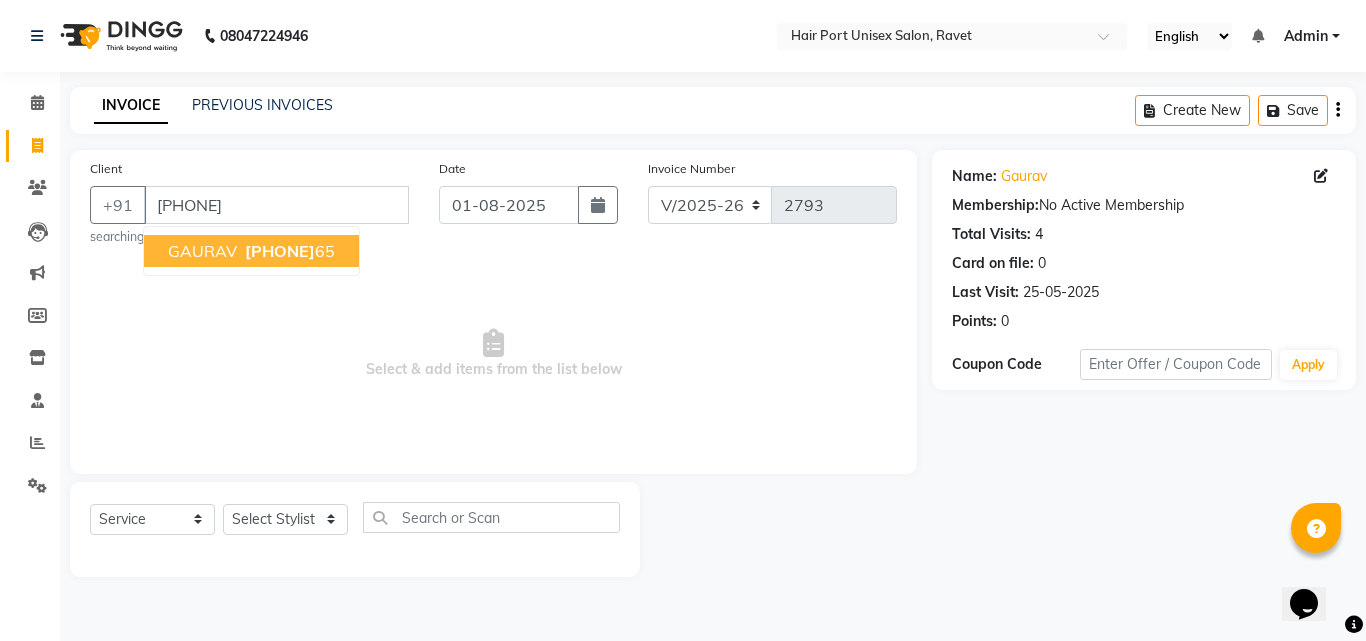 click on "[PHONE]" at bounding box center [280, 251] 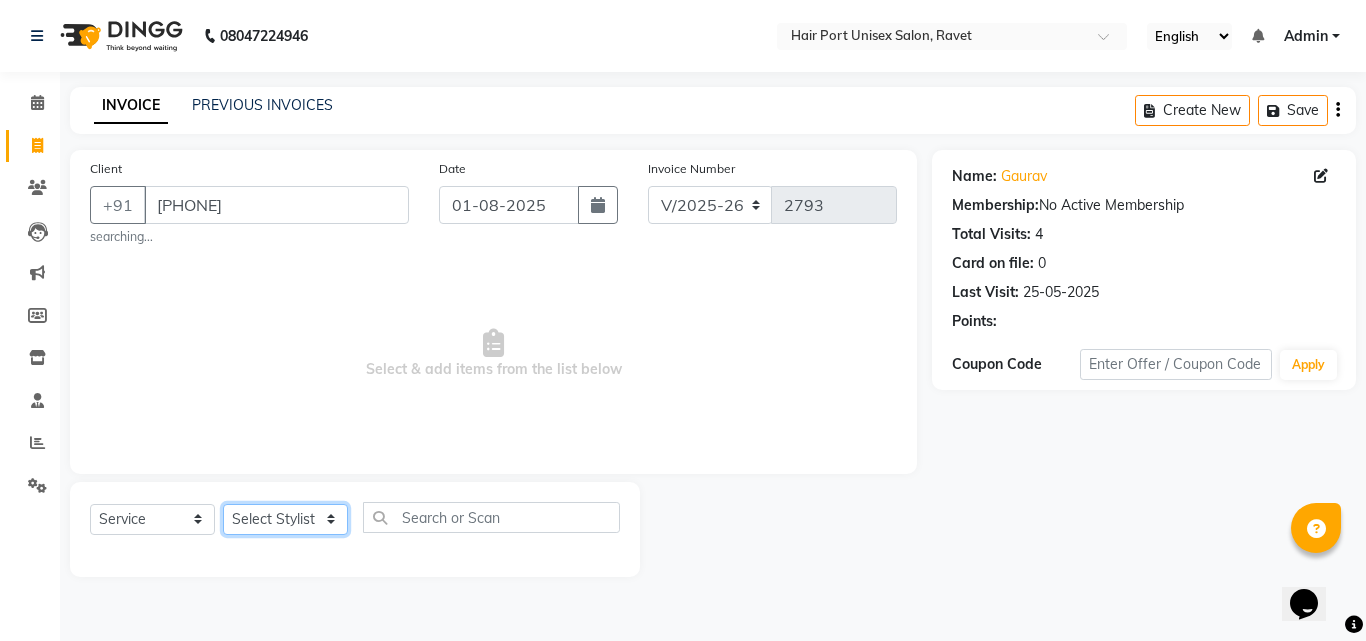 click on "Select Stylist [FIRST] [LAST]  [FIRST] [LAST] [FIRST] [LAST] [FIRST] [LAST] [FIRST] [LAST] [FIRST] [LAST] [FIRST] [LAST]" 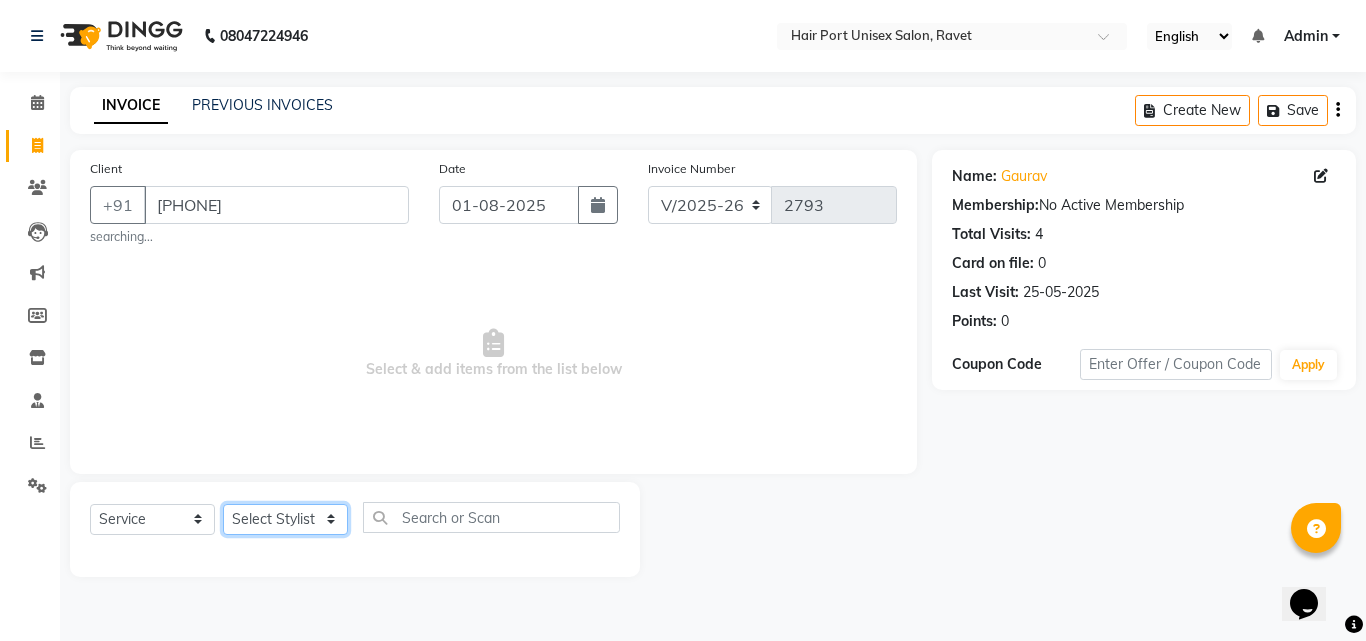 select on "66342" 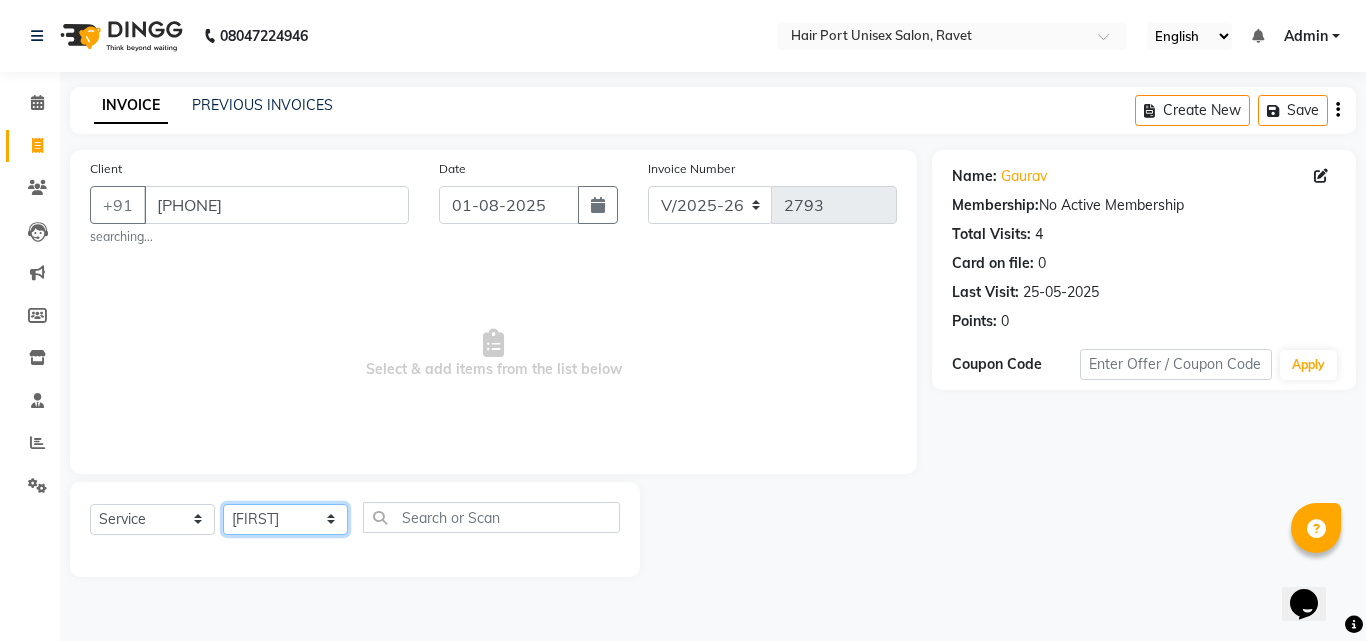 click on "Select Stylist [FIRST] [LAST]  [FIRST] [LAST] [FIRST] [LAST] [FIRST] [LAST] [FIRST] [LAST] [FIRST] [LAST] [FIRST] [LAST]" 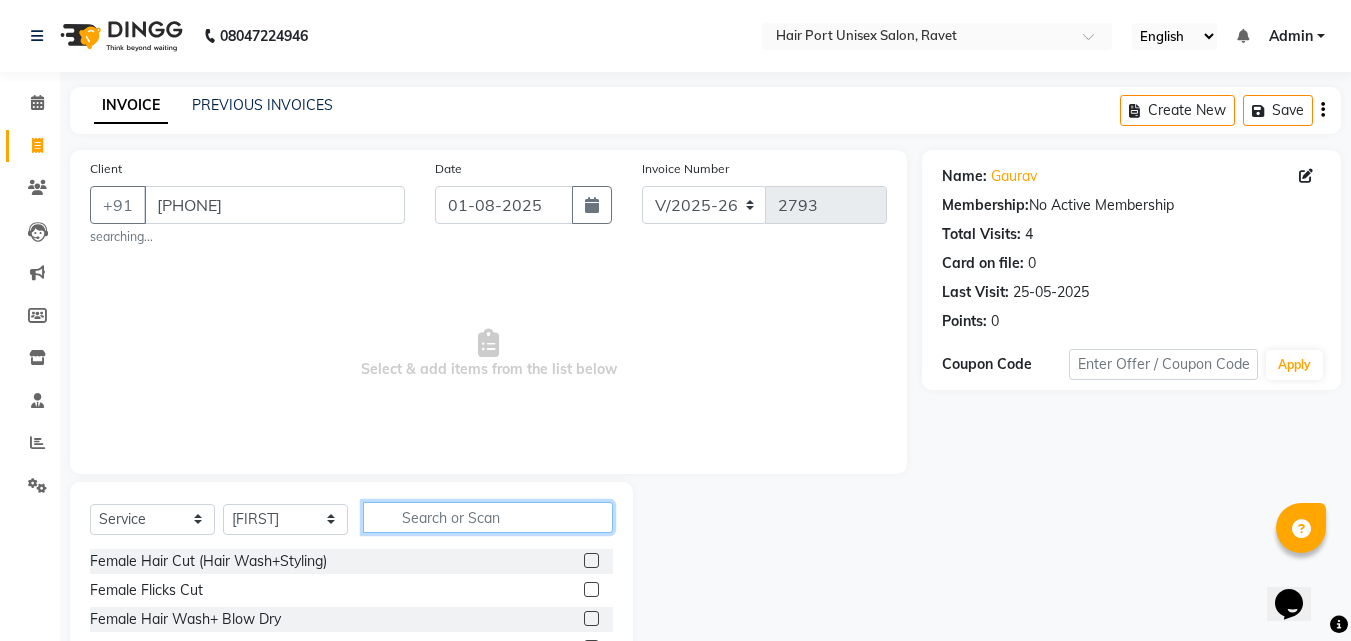click 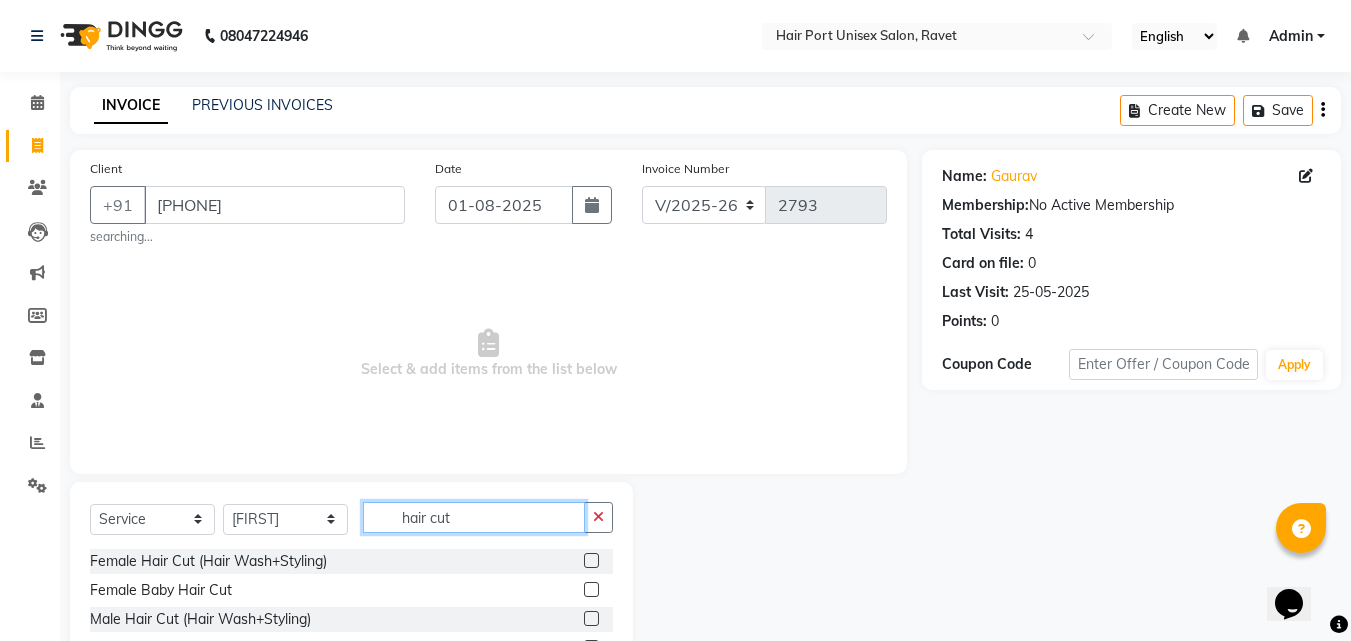 type on "hair cut" 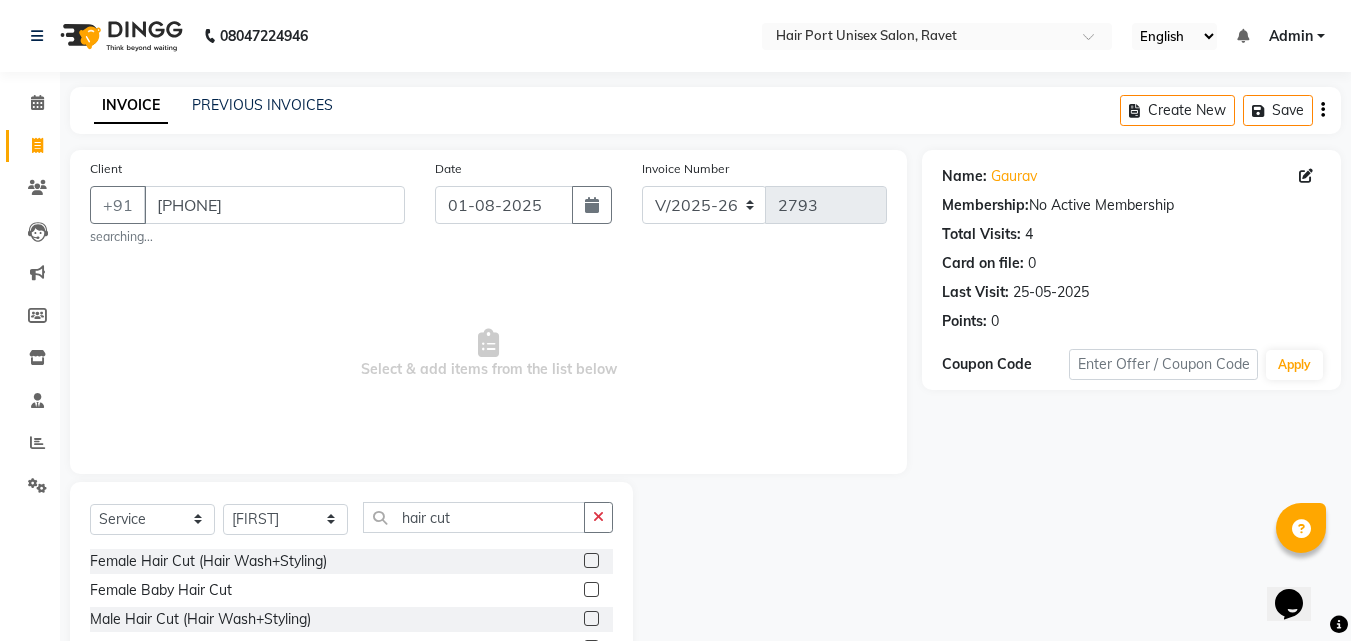 click 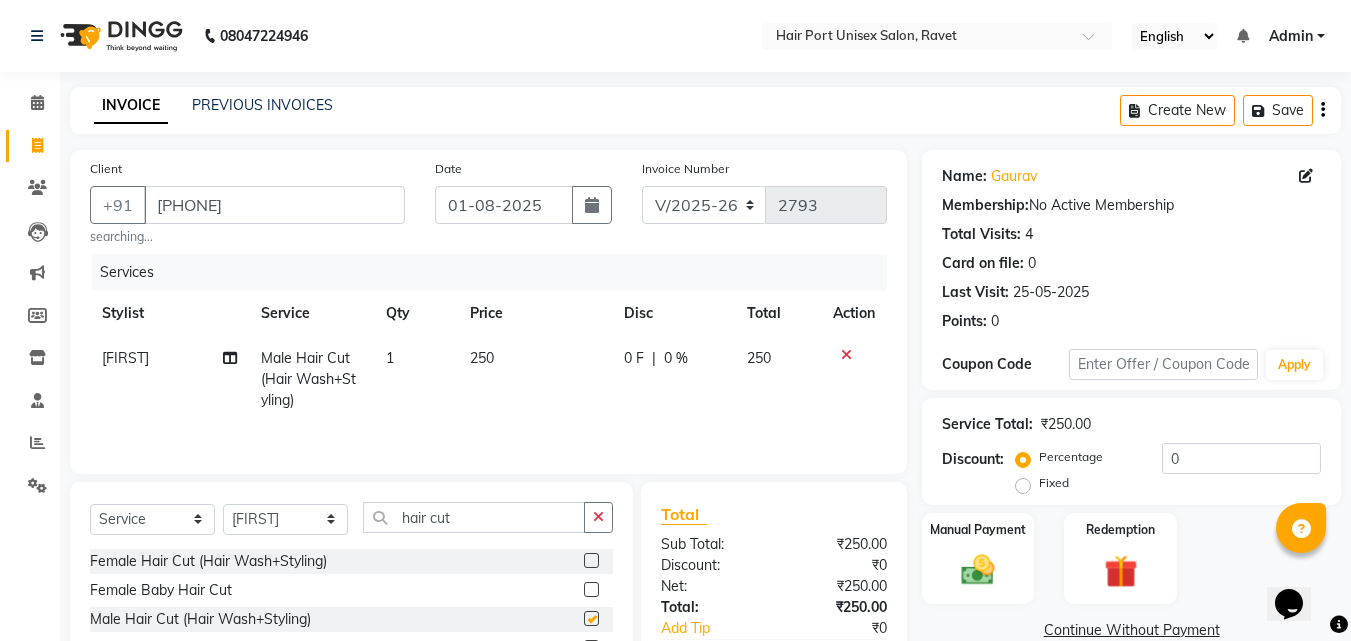 checkbox on "false" 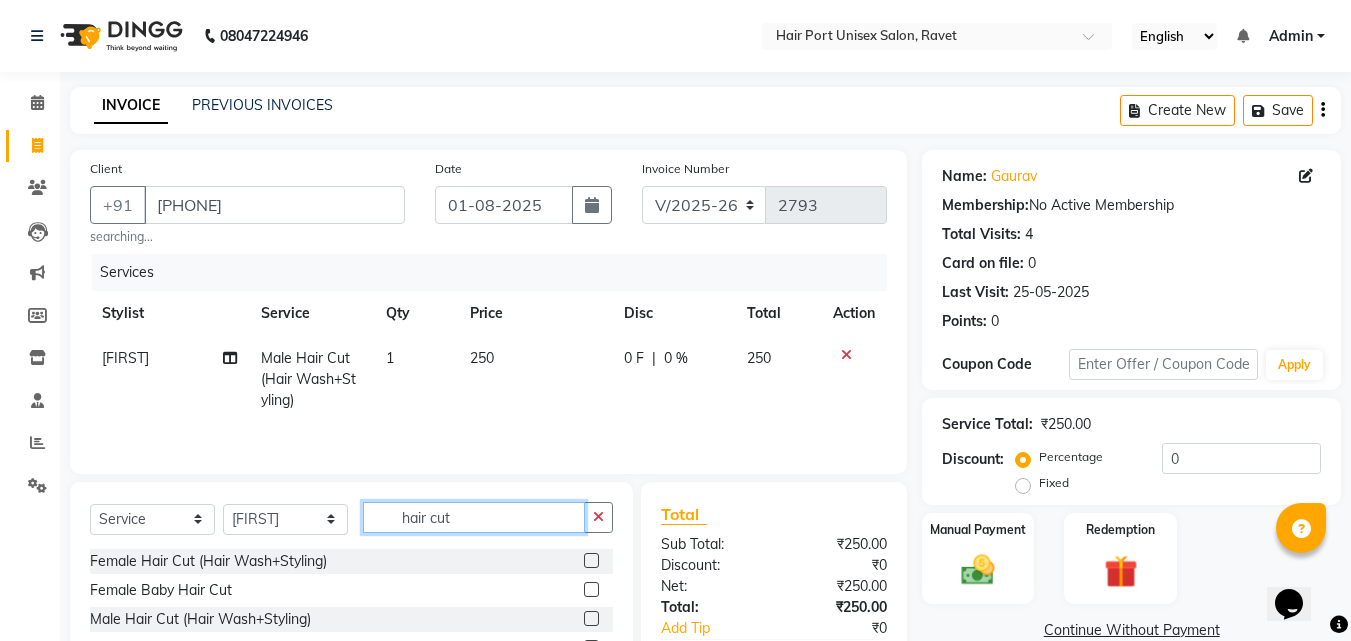 click on "hair cut" 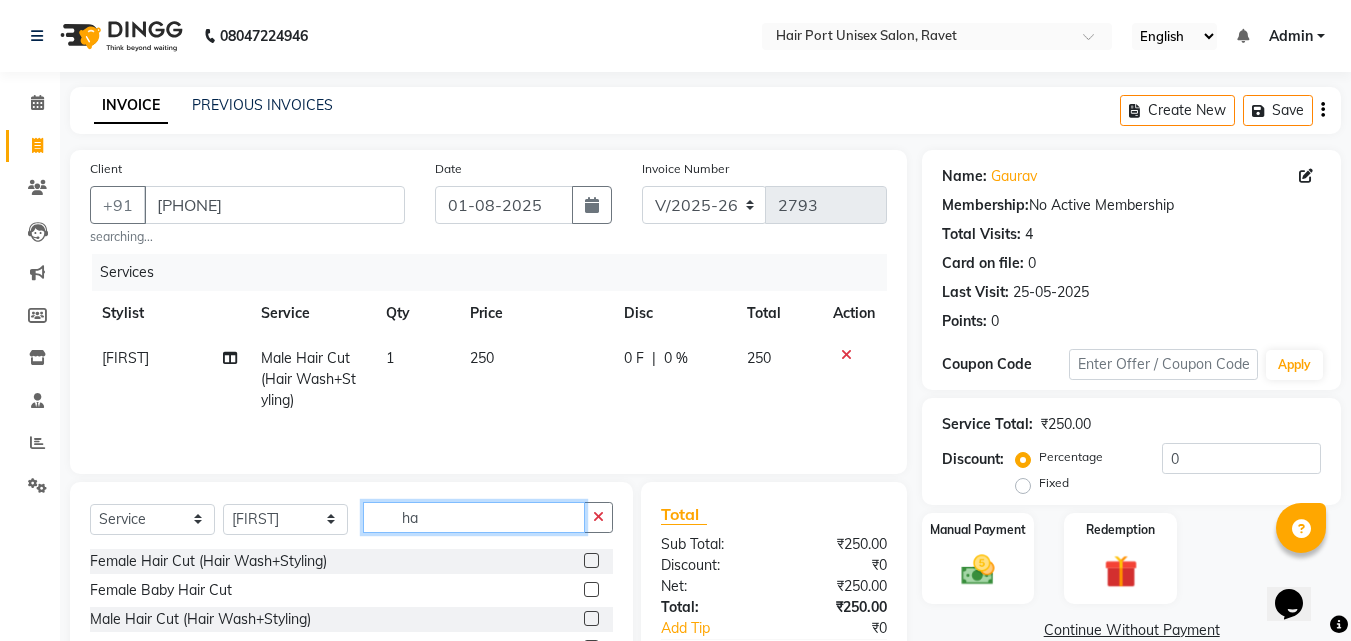 type on "h" 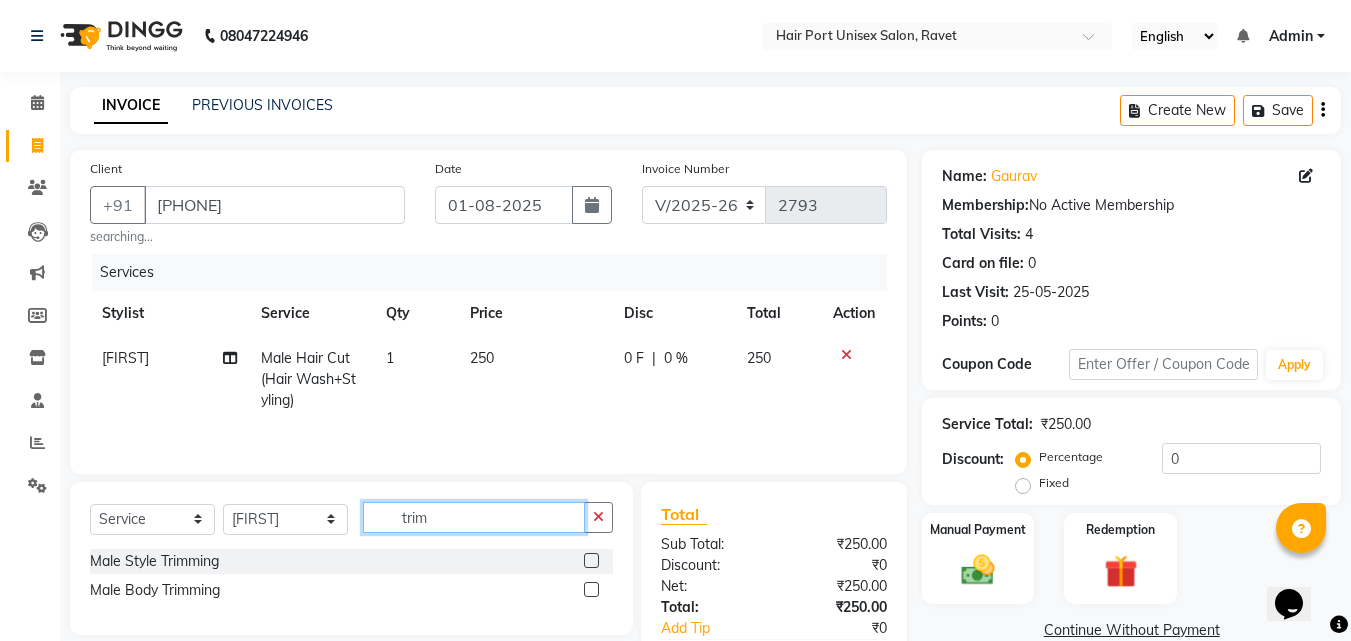 type on "trim" 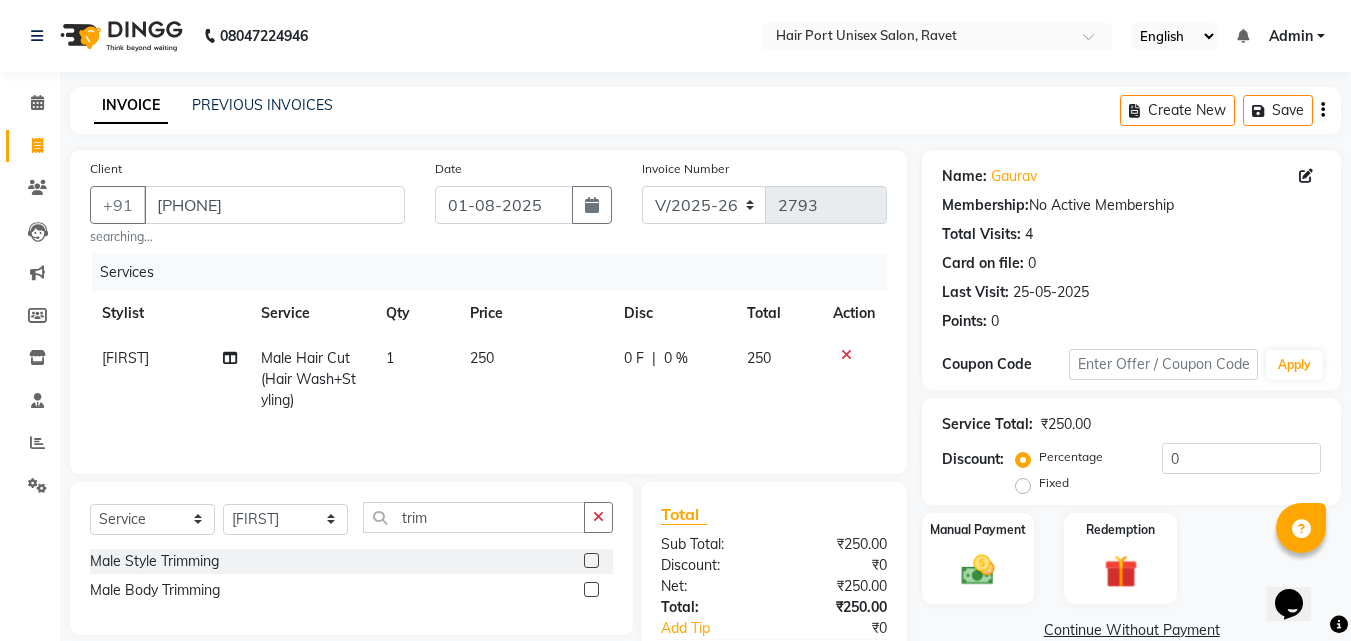 click 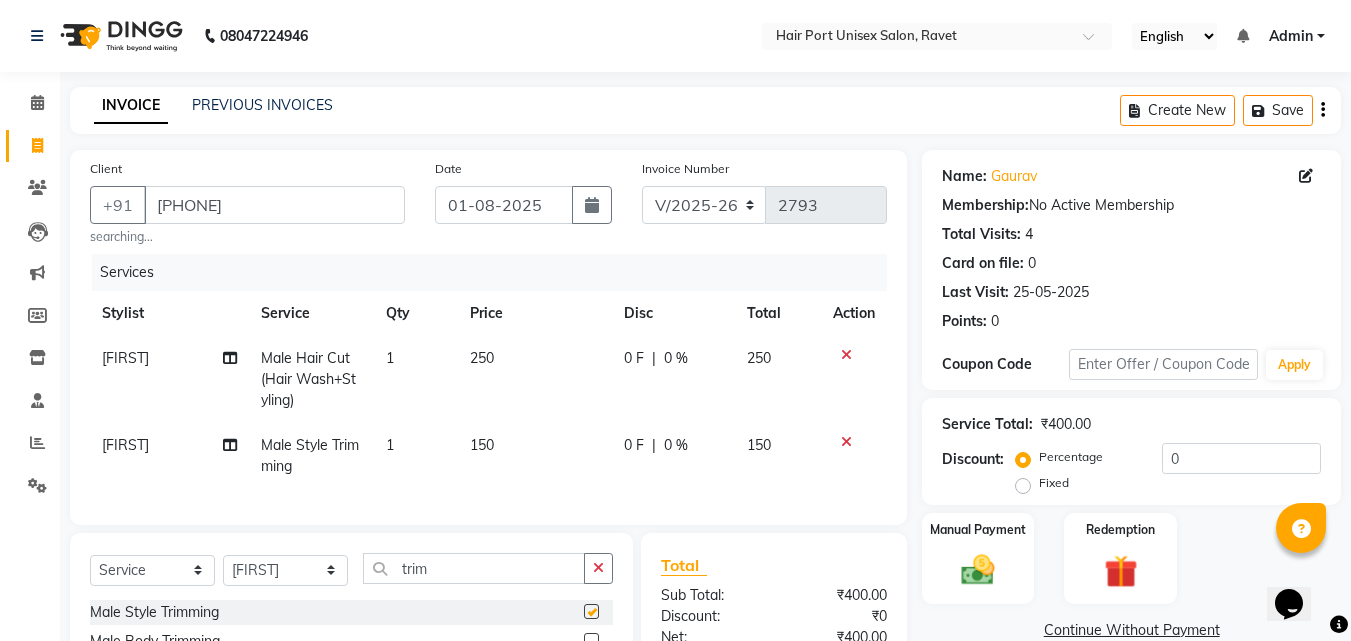 checkbox on "false" 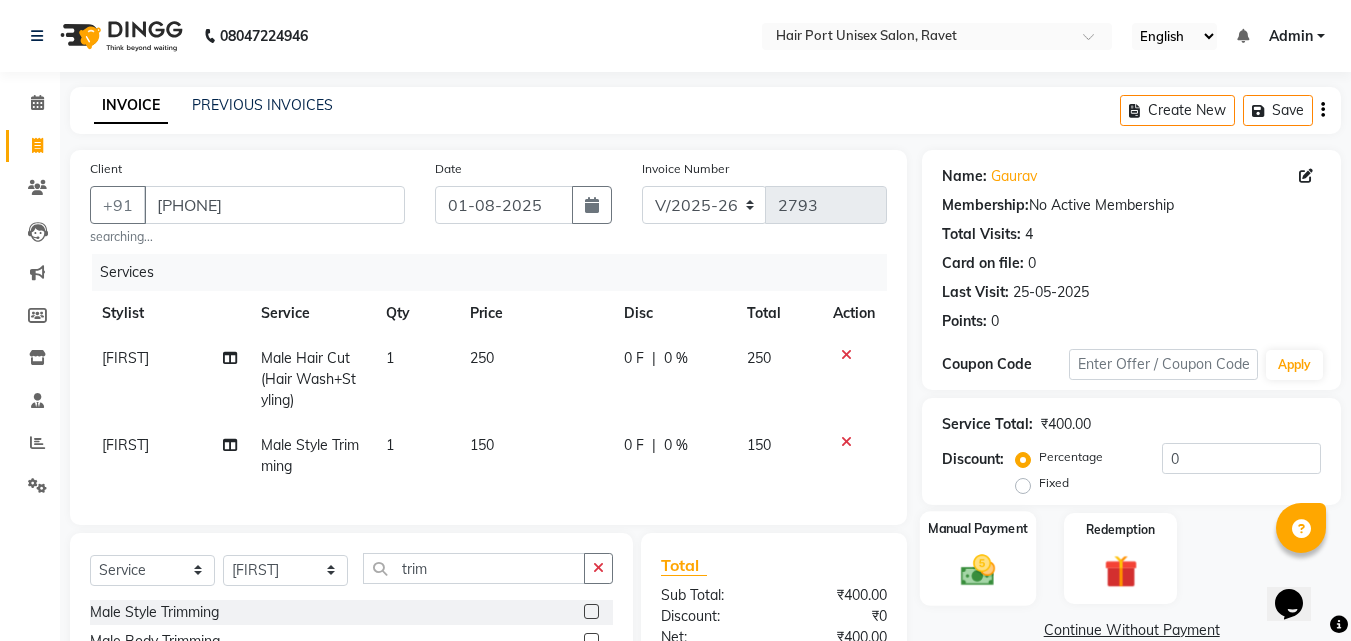 click on "Manual Payment" 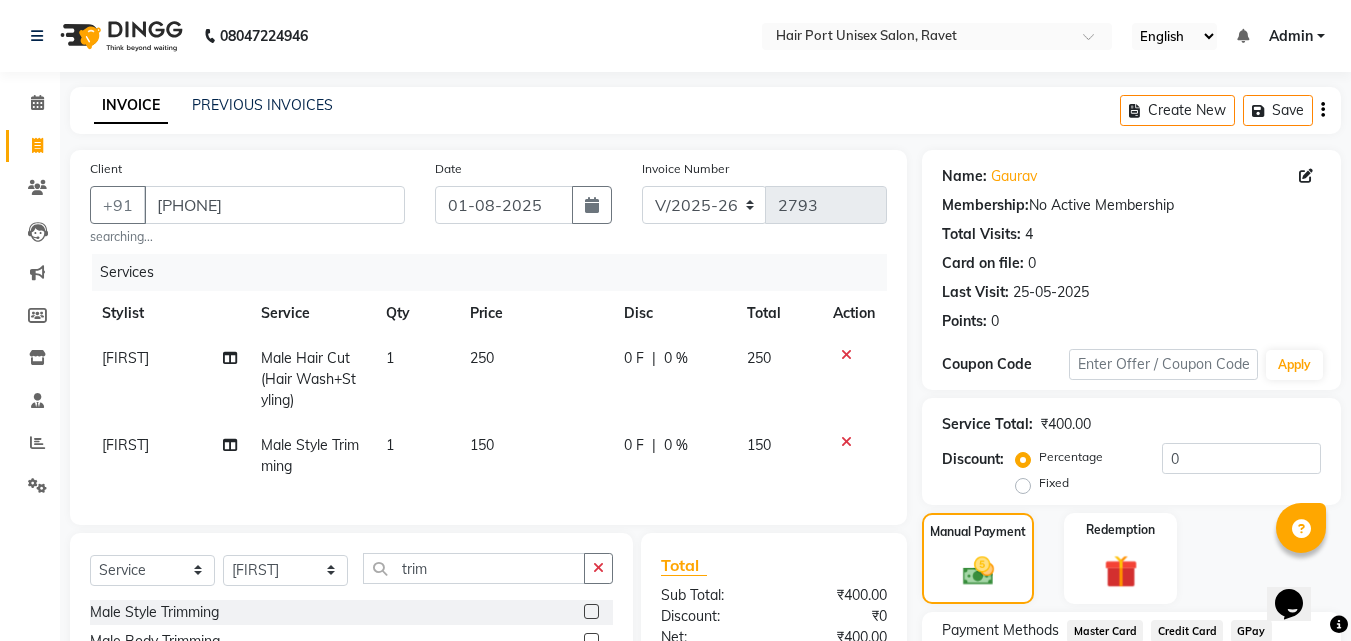 click on "Manual Payment Redemption" 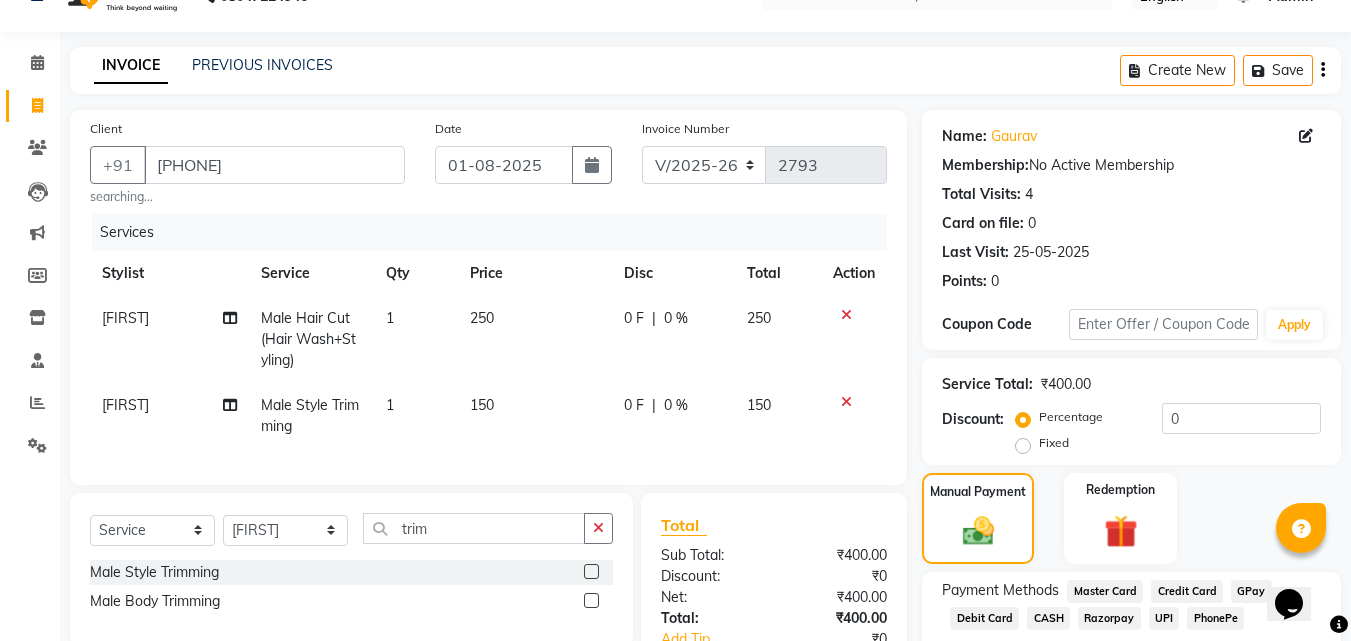 click on "UPI" 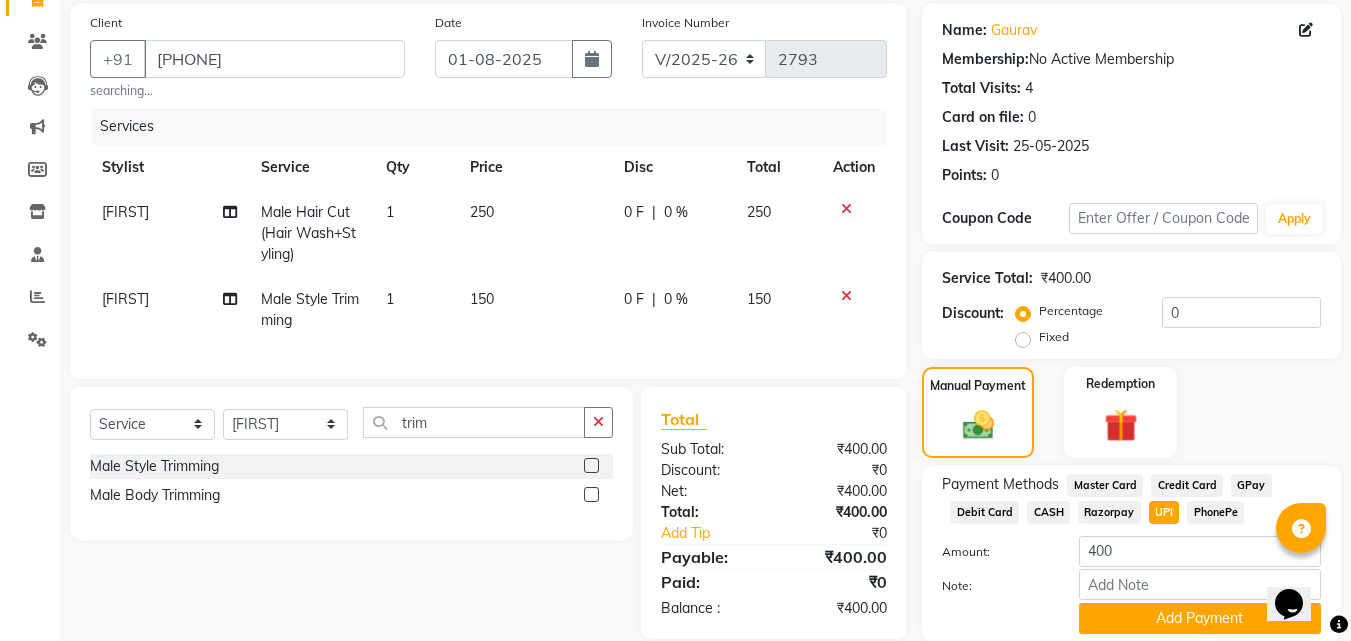 scroll, scrollTop: 218, scrollLeft: 0, axis: vertical 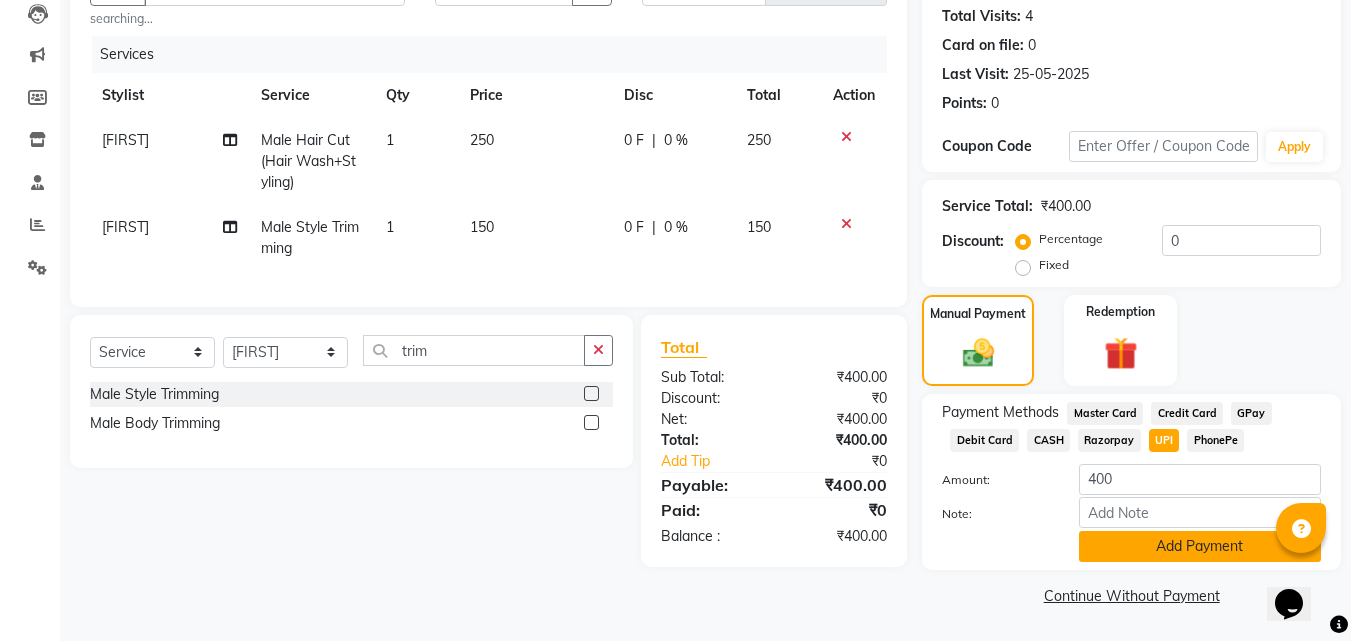 click on "Add Payment" 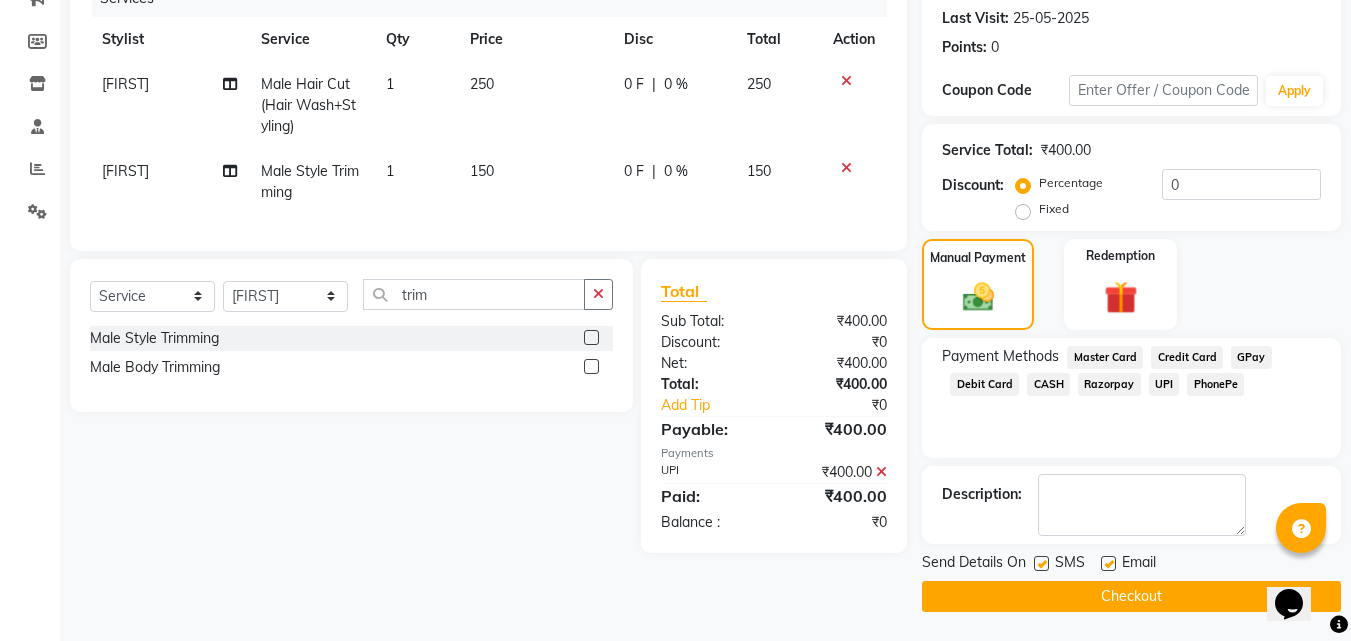 scroll, scrollTop: 275, scrollLeft: 0, axis: vertical 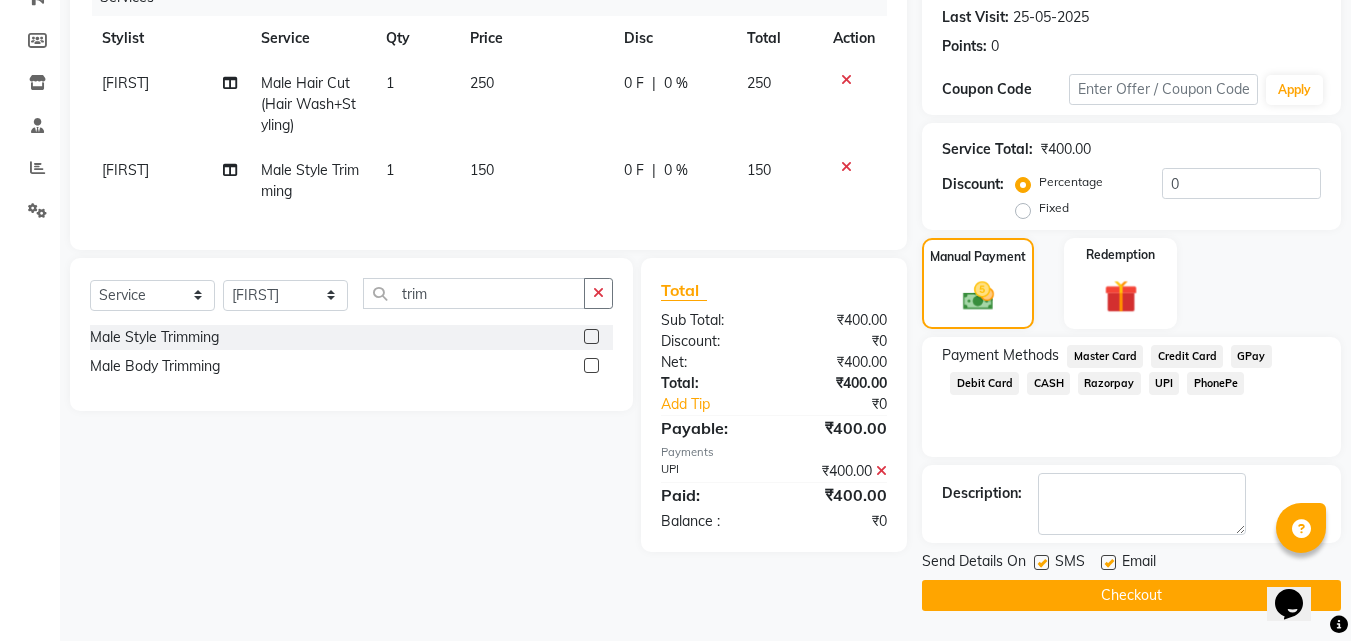 click on "Checkout" 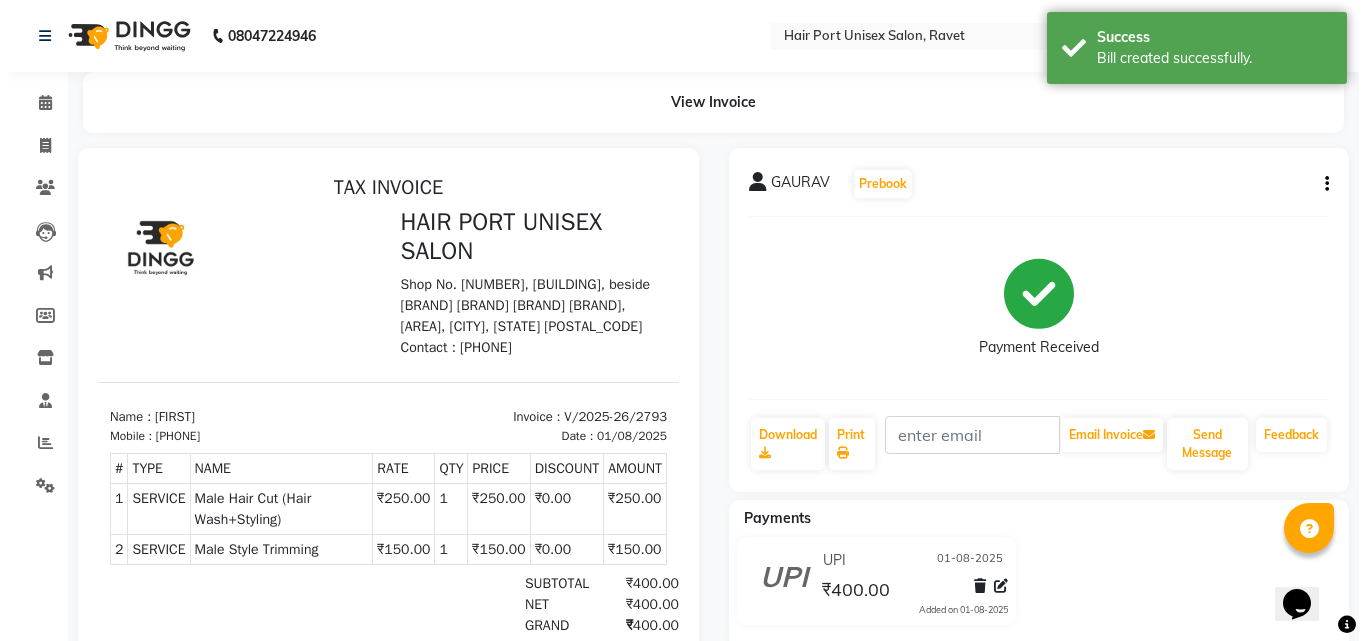 scroll, scrollTop: 0, scrollLeft: 0, axis: both 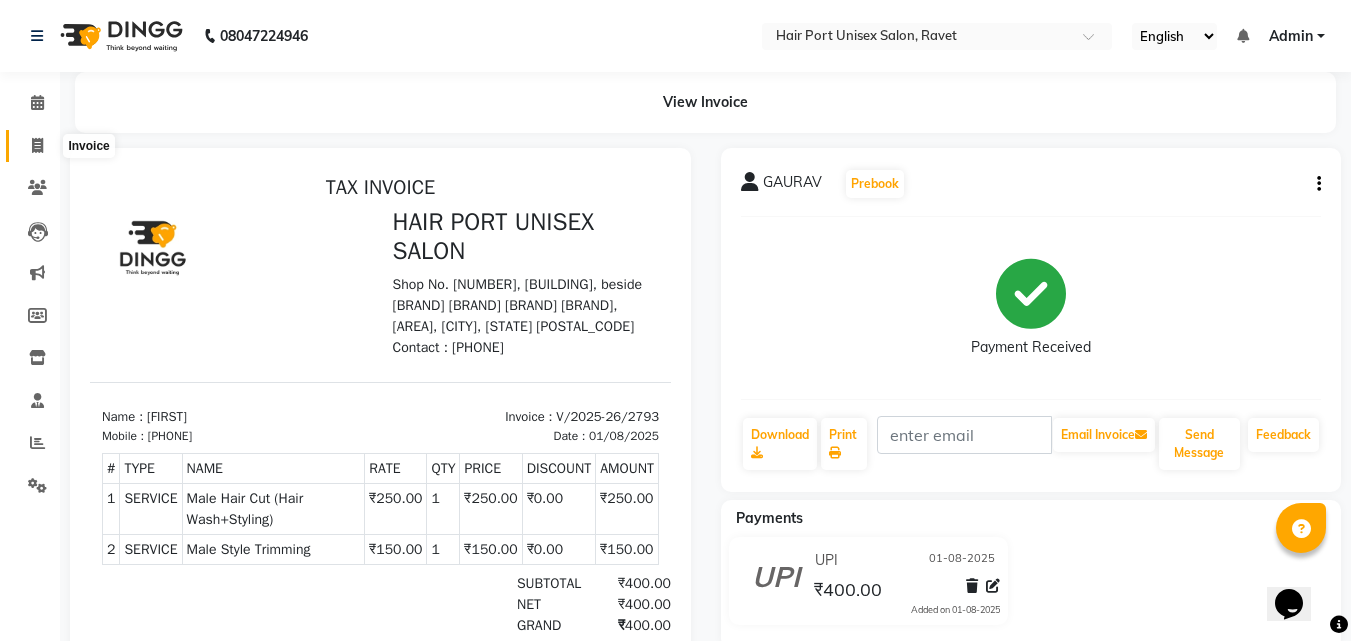 click 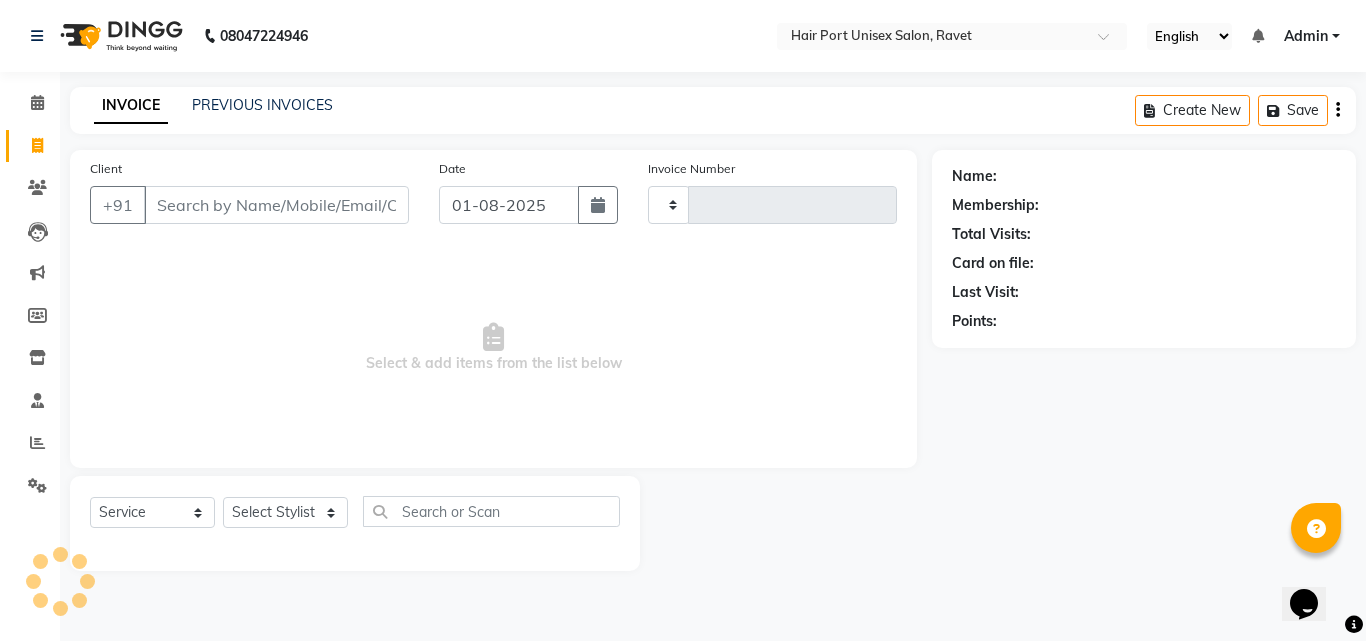 type on "2794" 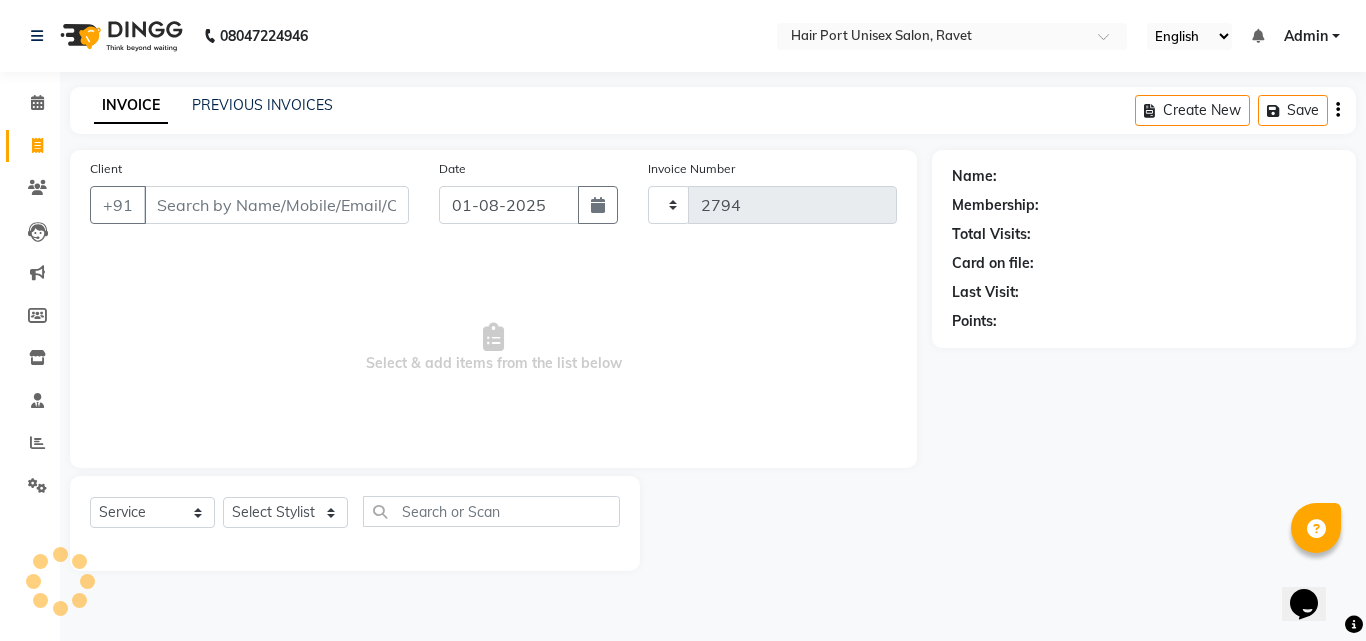 select on "7015" 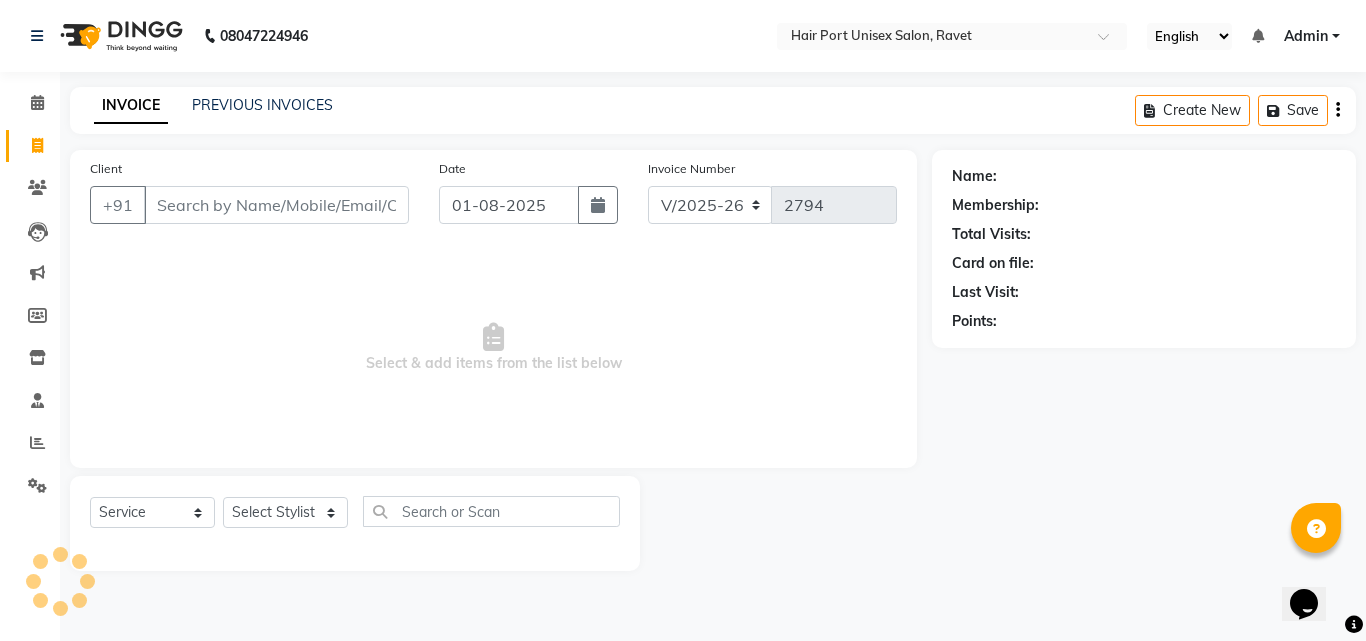 click on "Client" at bounding box center [276, 205] 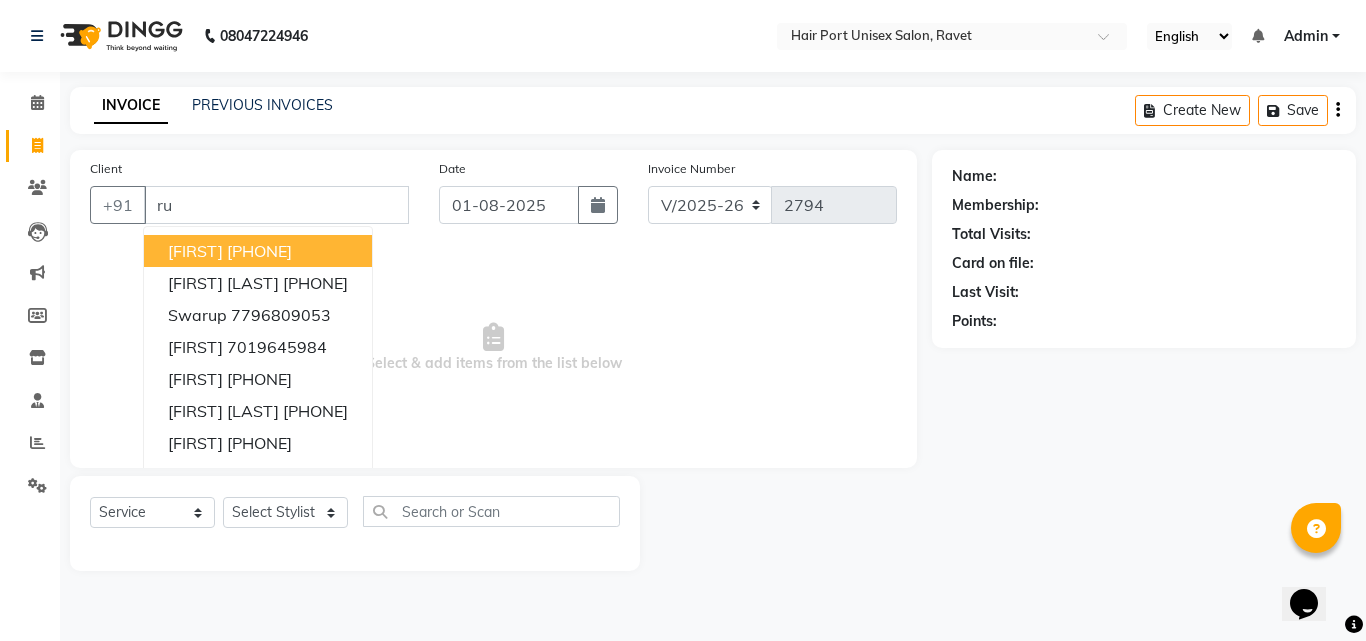 type on "r" 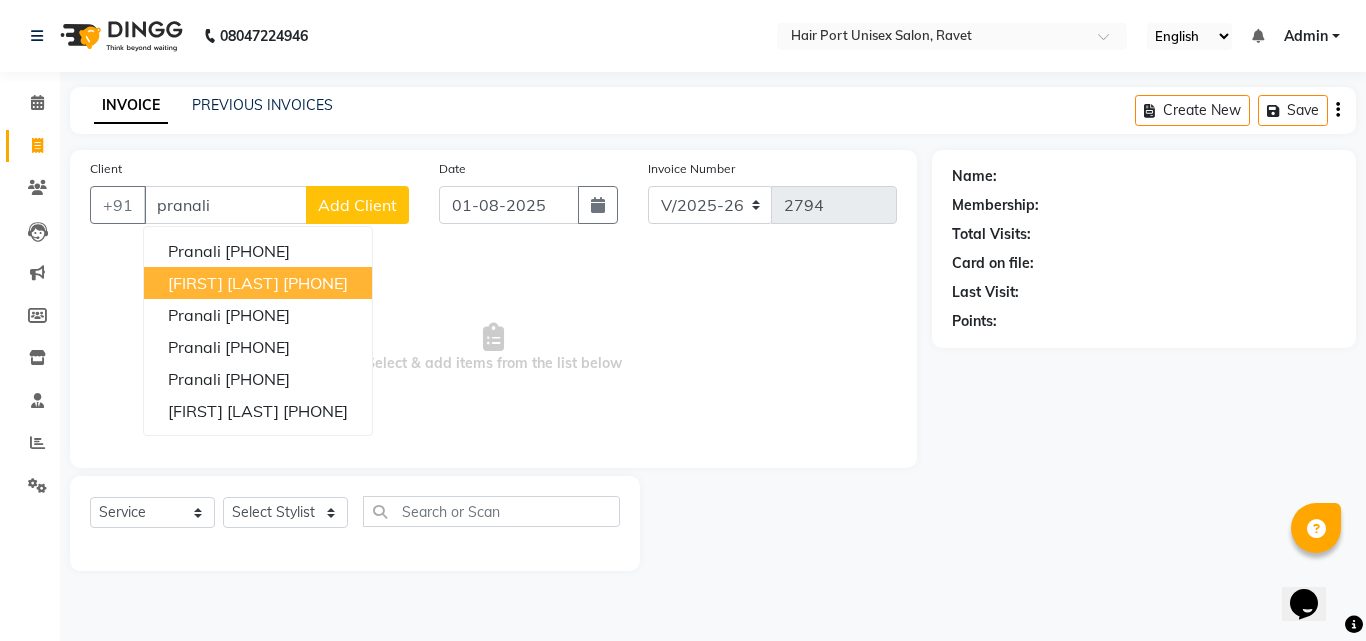 click on "[FIRST] [LAST] [PHONE]" at bounding box center [258, 283] 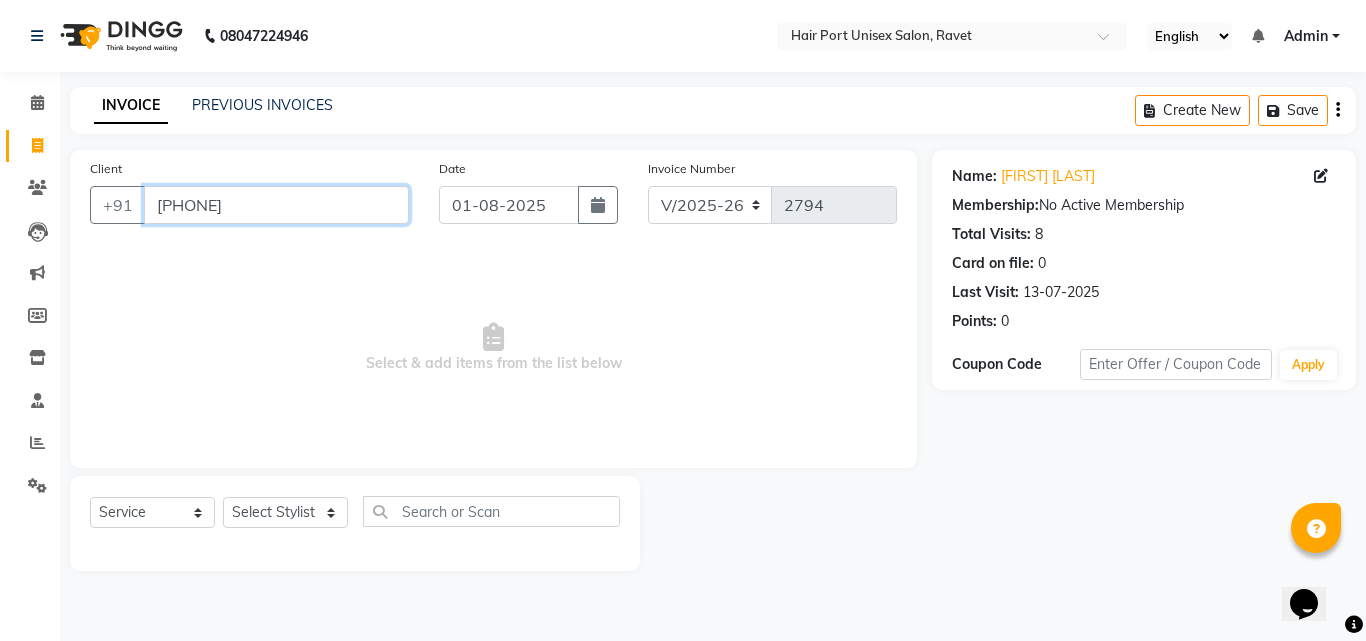 click on "[PHONE]" at bounding box center (276, 205) 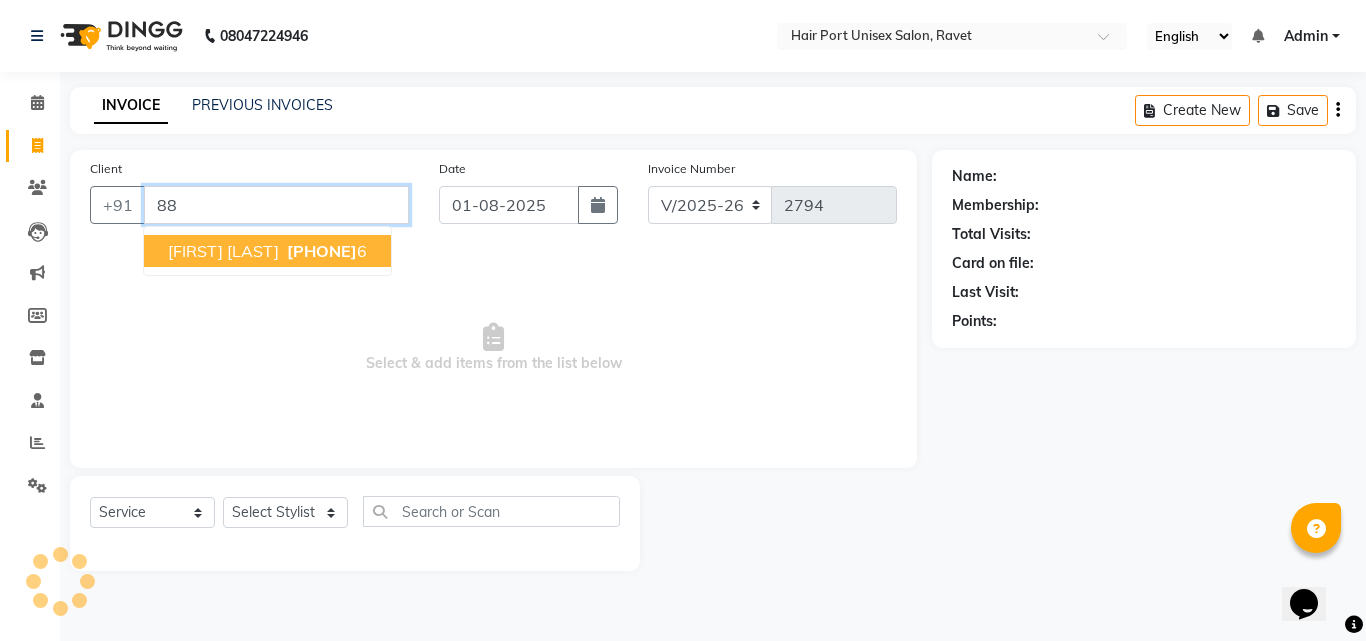 type on "8" 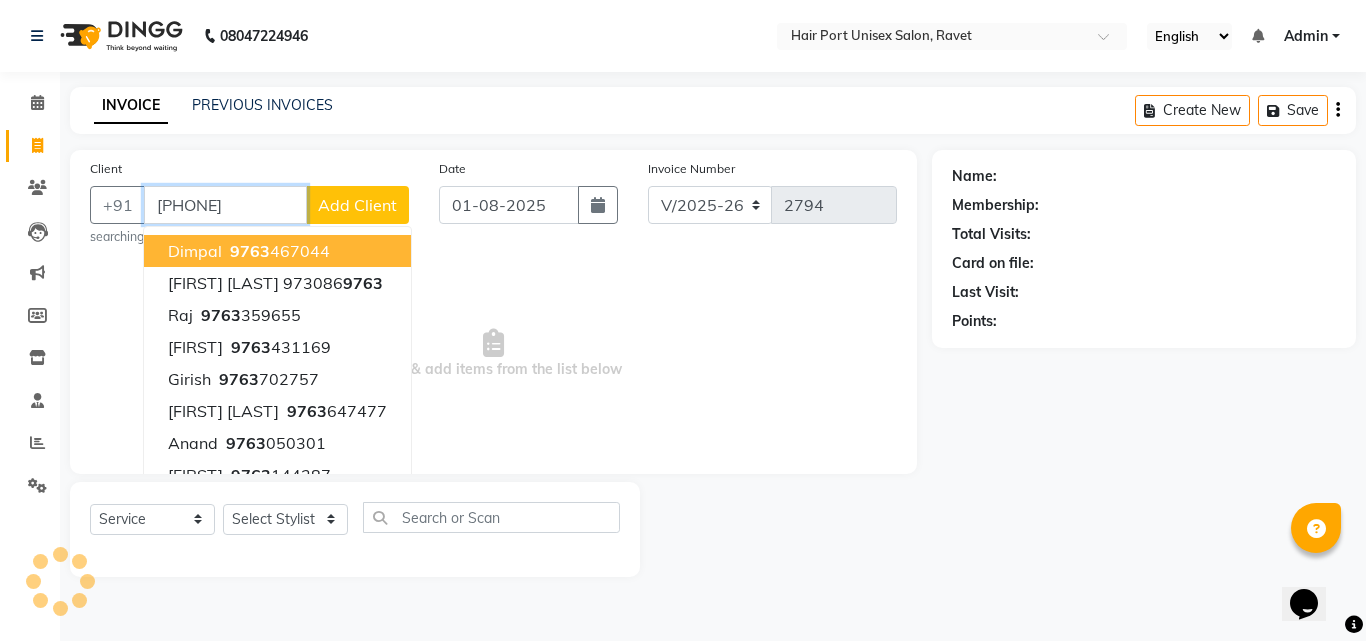type on "[PHONE]" 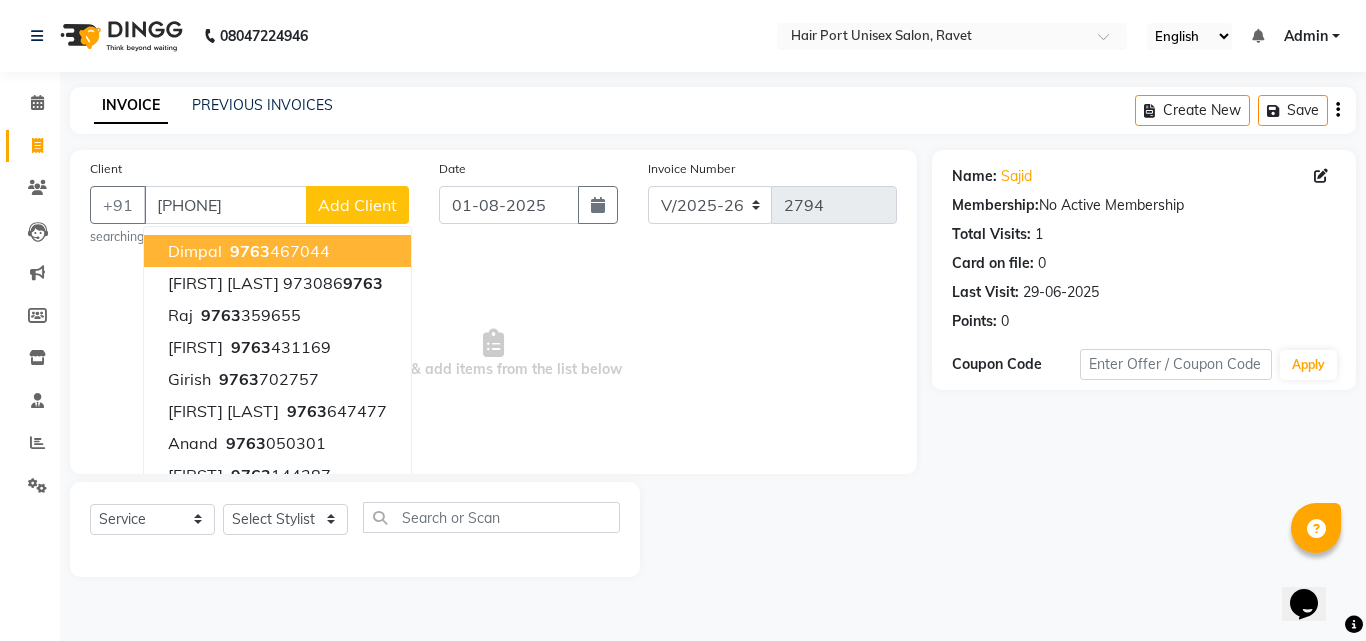click on "Add Client" 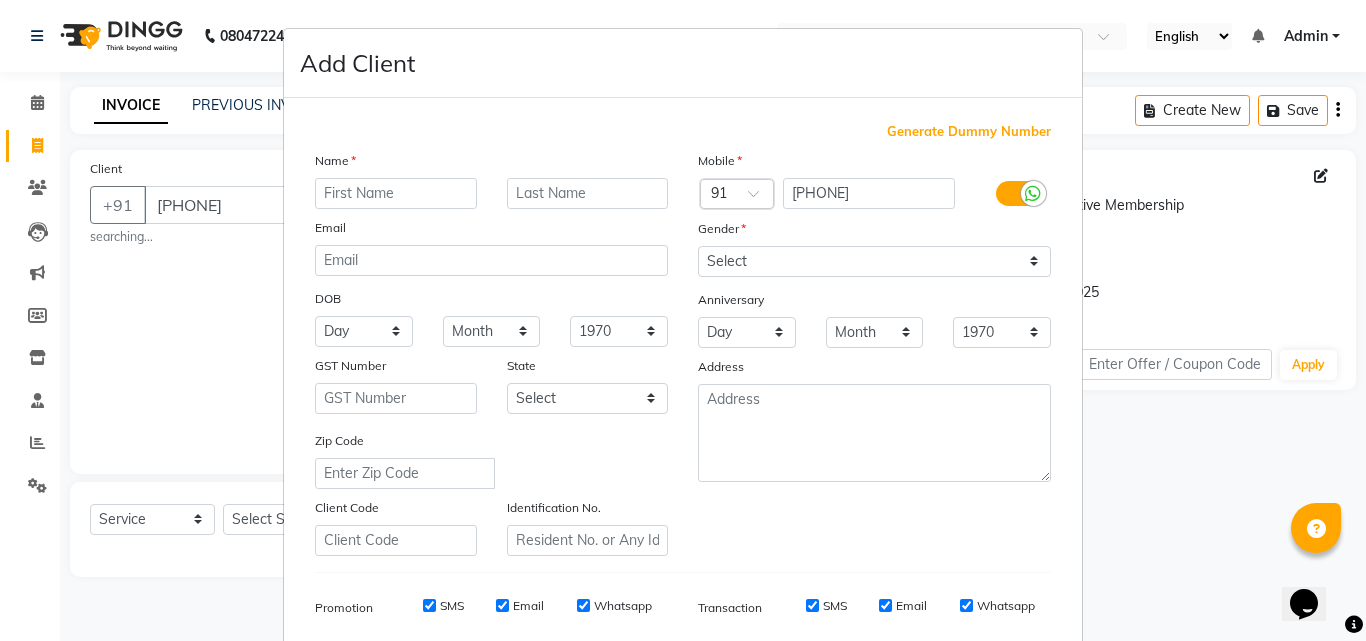 click at bounding box center [396, 193] 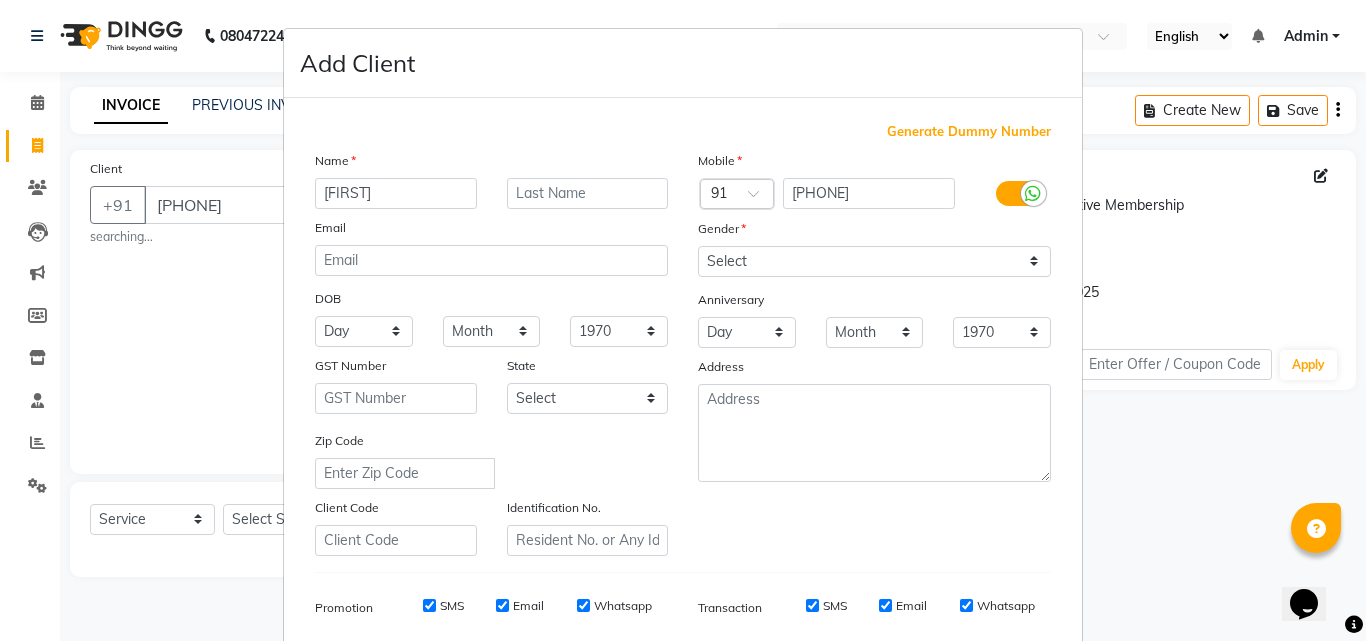 type on "[FIRST]" 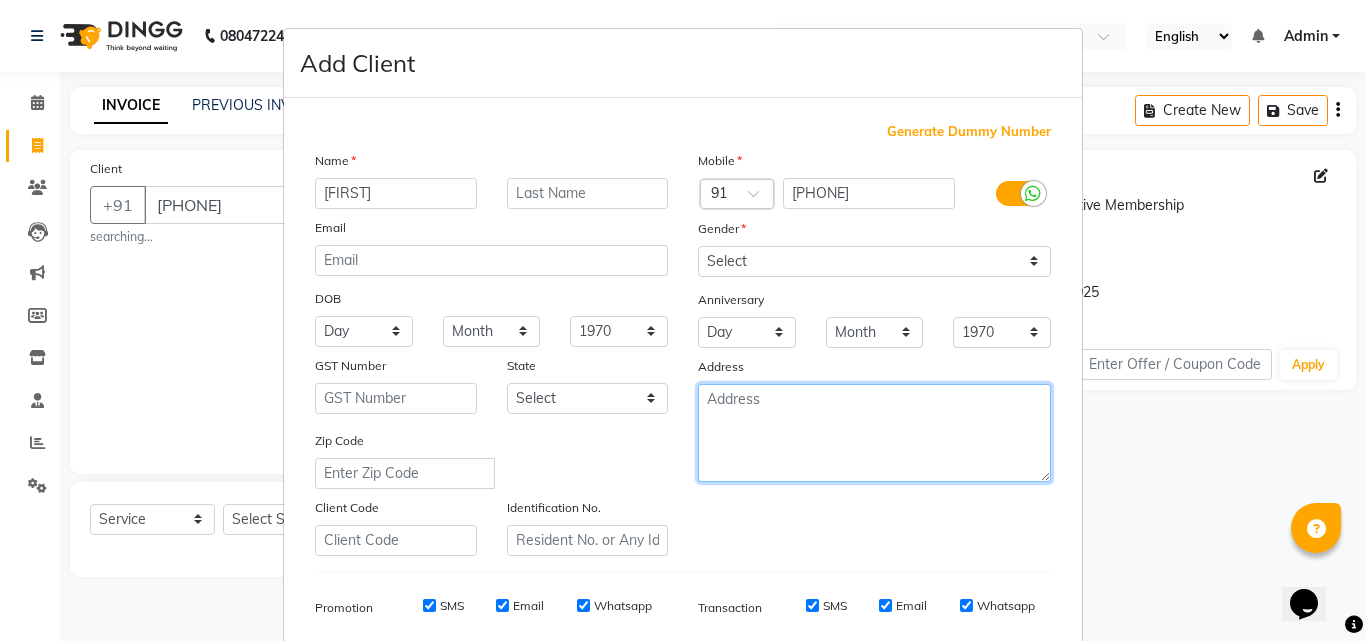 click at bounding box center (874, 433) 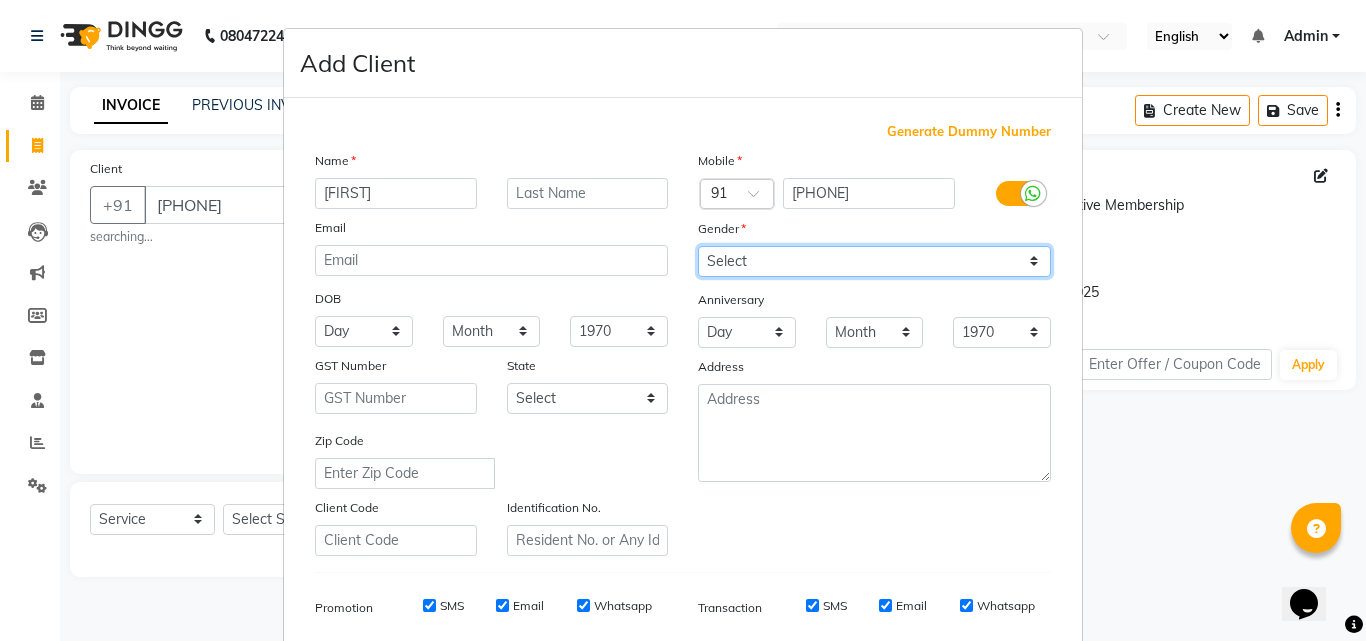 click on "Select Male Female Other Prefer Not To Say" at bounding box center (874, 261) 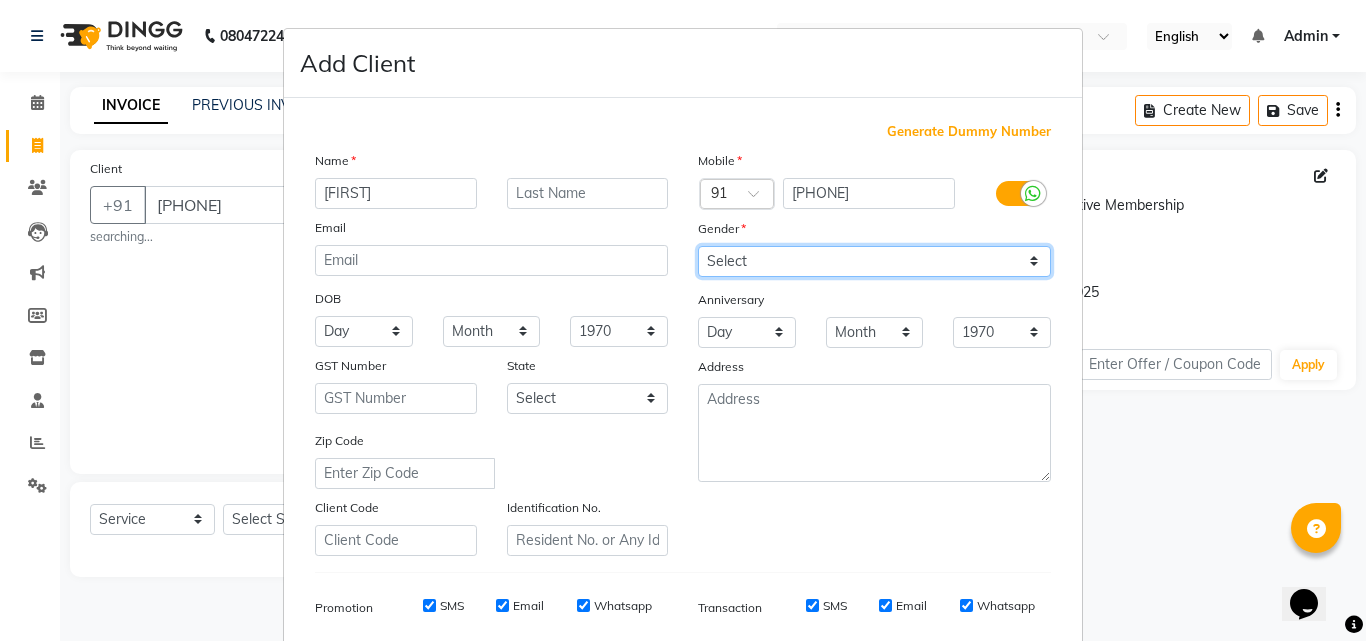 select on "male" 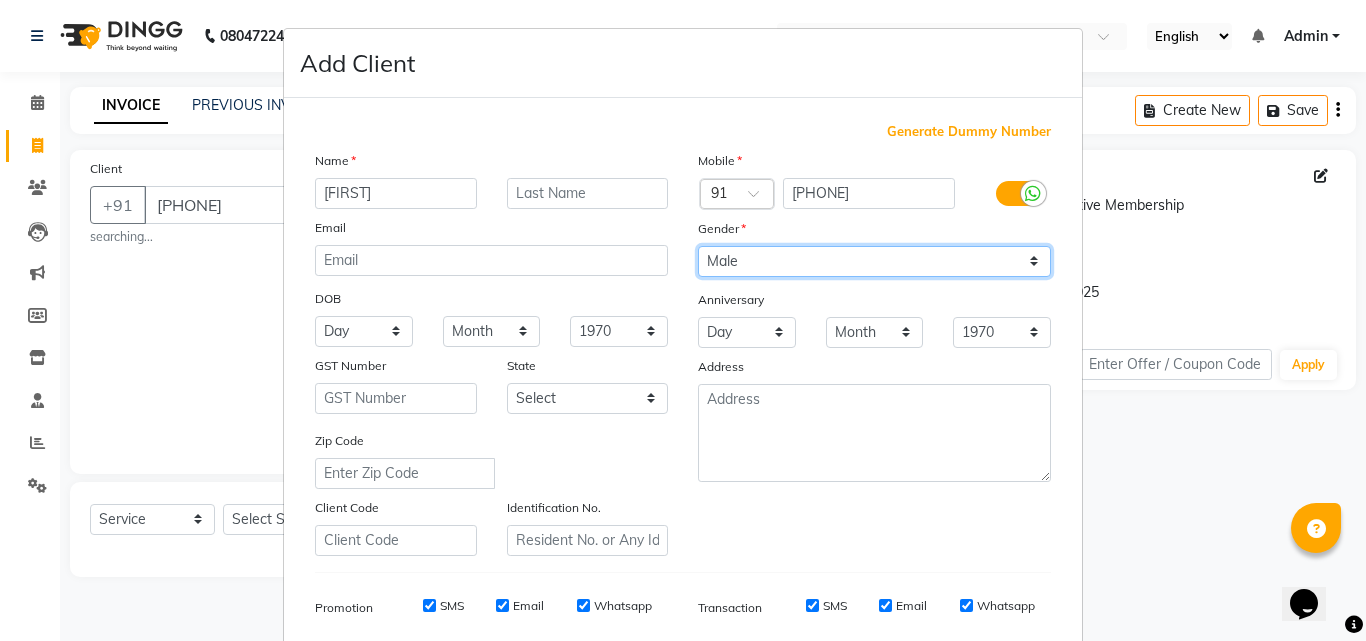 click on "Select Male Female Other Prefer Not To Say" at bounding box center (874, 261) 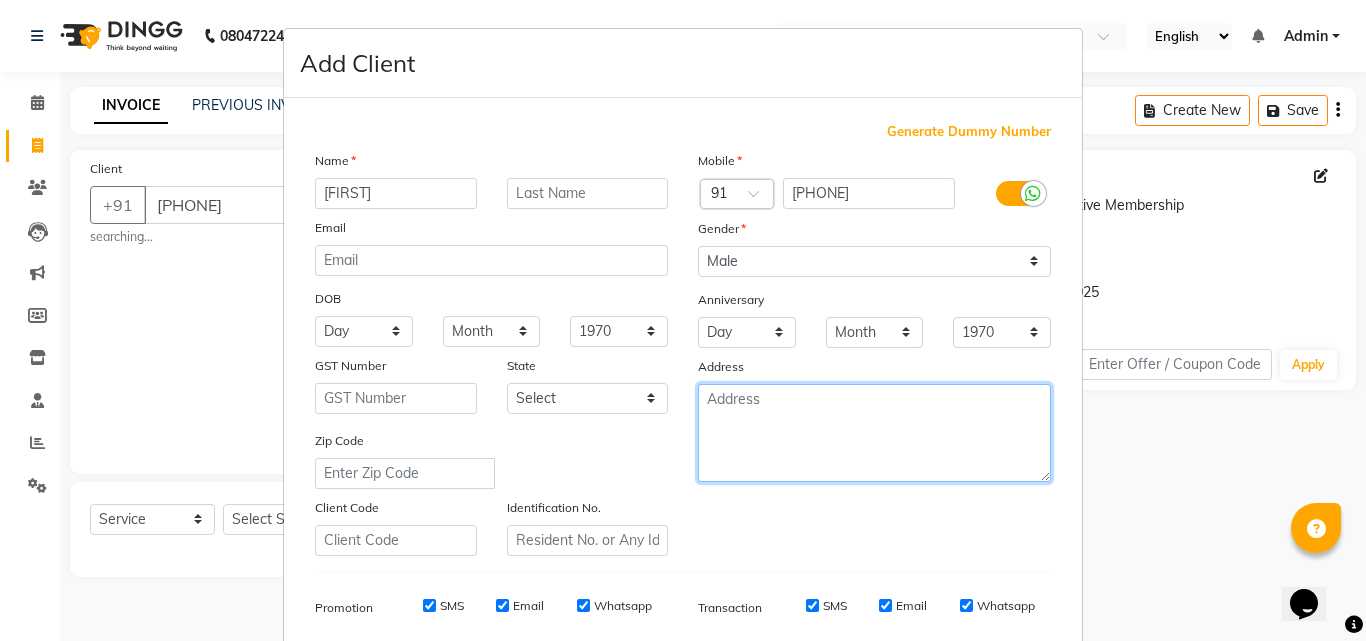 click at bounding box center [874, 433] 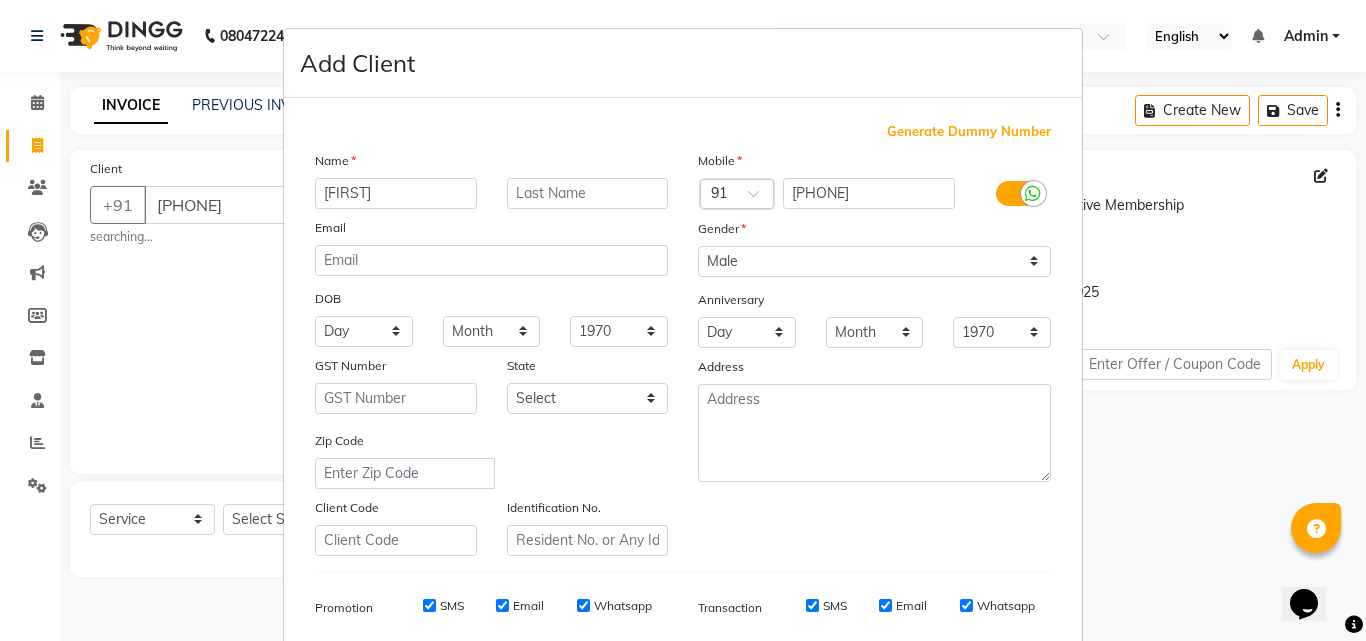 click on "Mobile Country Code × 91 [PHONE] Gender Select Male Female Other Prefer Not To Say Anniversary Day [DAY] [DAY] [DAY] [DAY] [DAY] [DAY] [DAY] [DAY] [DAY] [DAY] [DAY] [DAY] [DAY] [DAY] [DAY] [DAY] [DAY] [DAY] [DAY] [DAY] [DAY] [DAY] [DAY] [DAY] [DAY] [DAY] [DAY] [DAY] [DAY] [DAY] [DAY] [DAY] Month January February March April May June July August September October November December 1970 1971 1972 1973 1974 1975 1976 1977 1978 1979 1980 1981 1982 1983 1984 1985 1986 1987 1988 1989 1990 1991 1992 1993 1994 1995 1996 1997 1998 1999 2000 2001 2002 2003 2004 2005 2006 2007 2008 2009 2010 2011 2012 2013 2014 2015 2016 2017 2018 2019 2020 2021 2022 2023 2024 2025 Address" at bounding box center [874, 353] 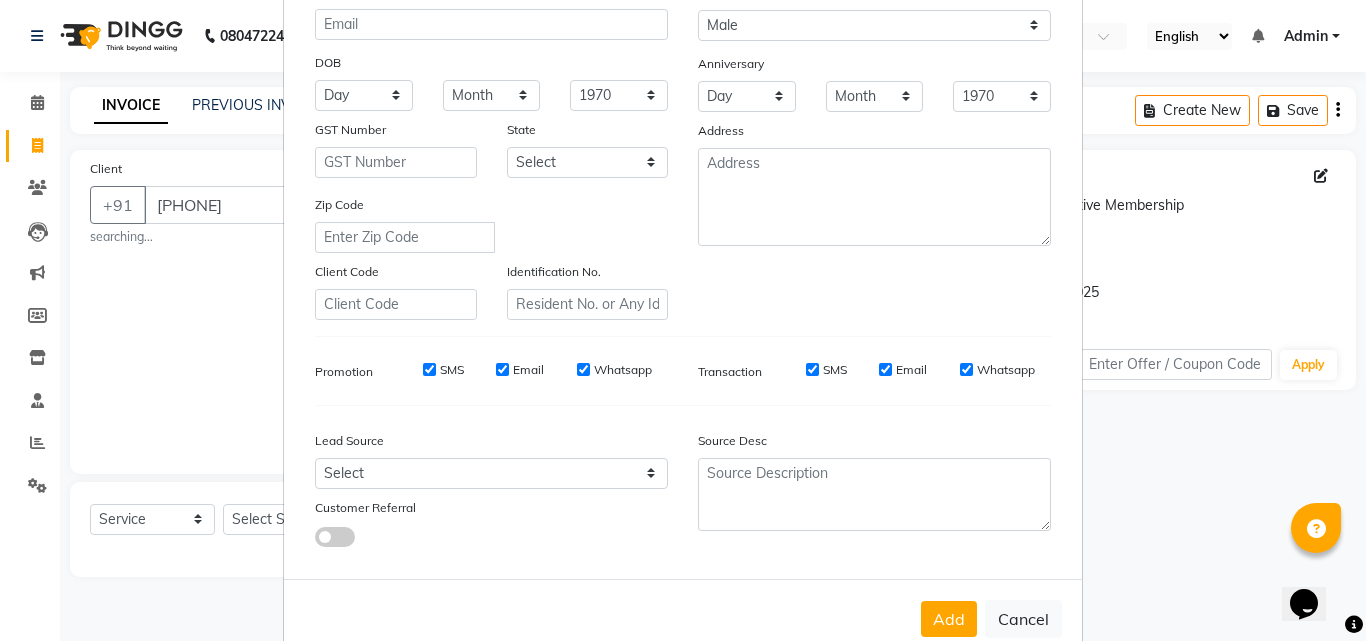 scroll, scrollTop: 282, scrollLeft: 0, axis: vertical 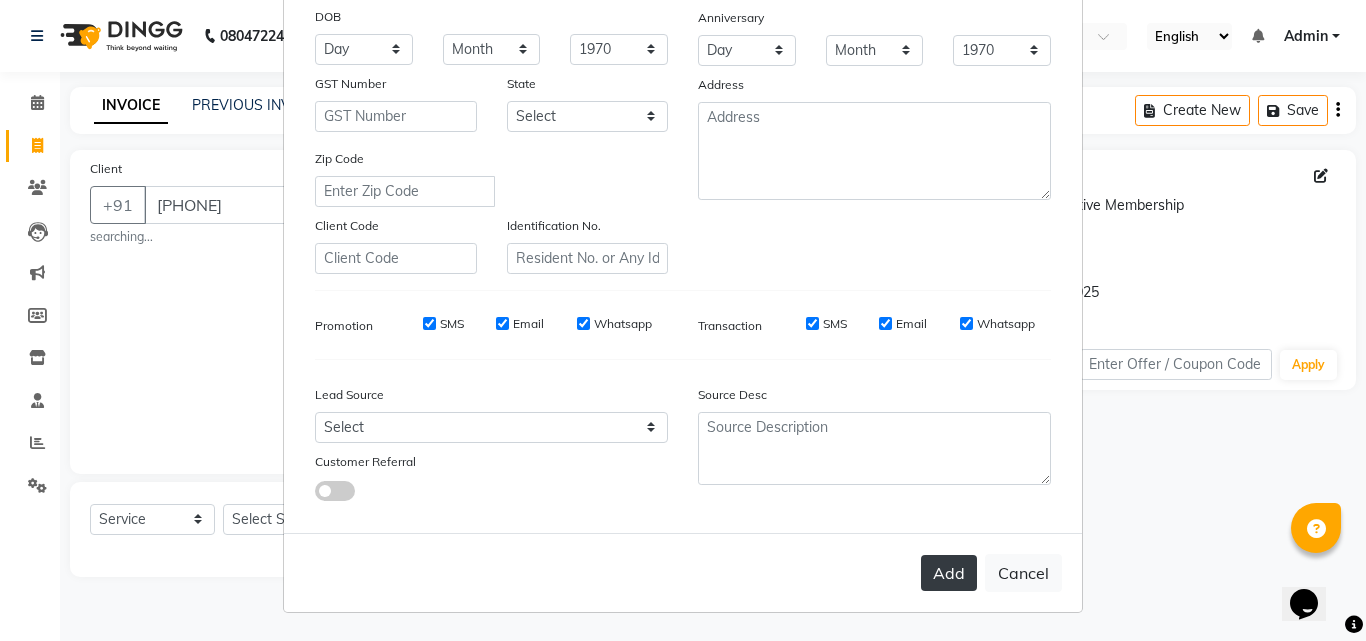 click on "Add" at bounding box center (949, 573) 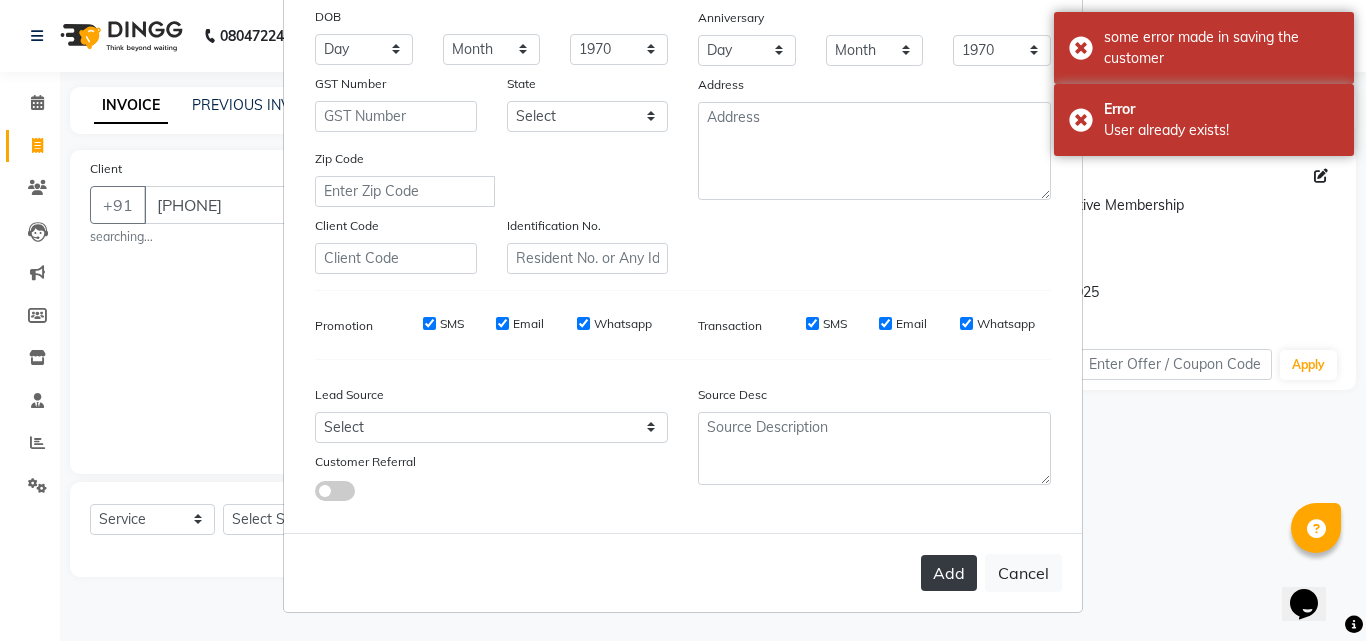 click on "Add" at bounding box center [949, 573] 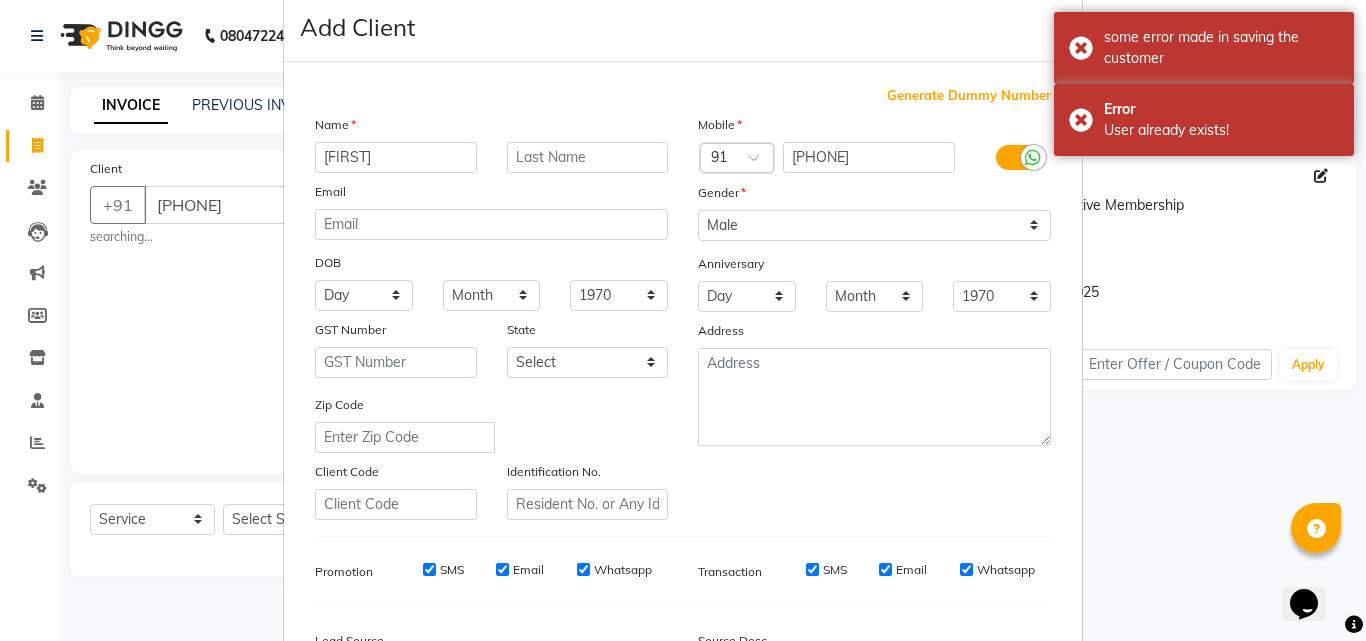 scroll, scrollTop: 0, scrollLeft: 0, axis: both 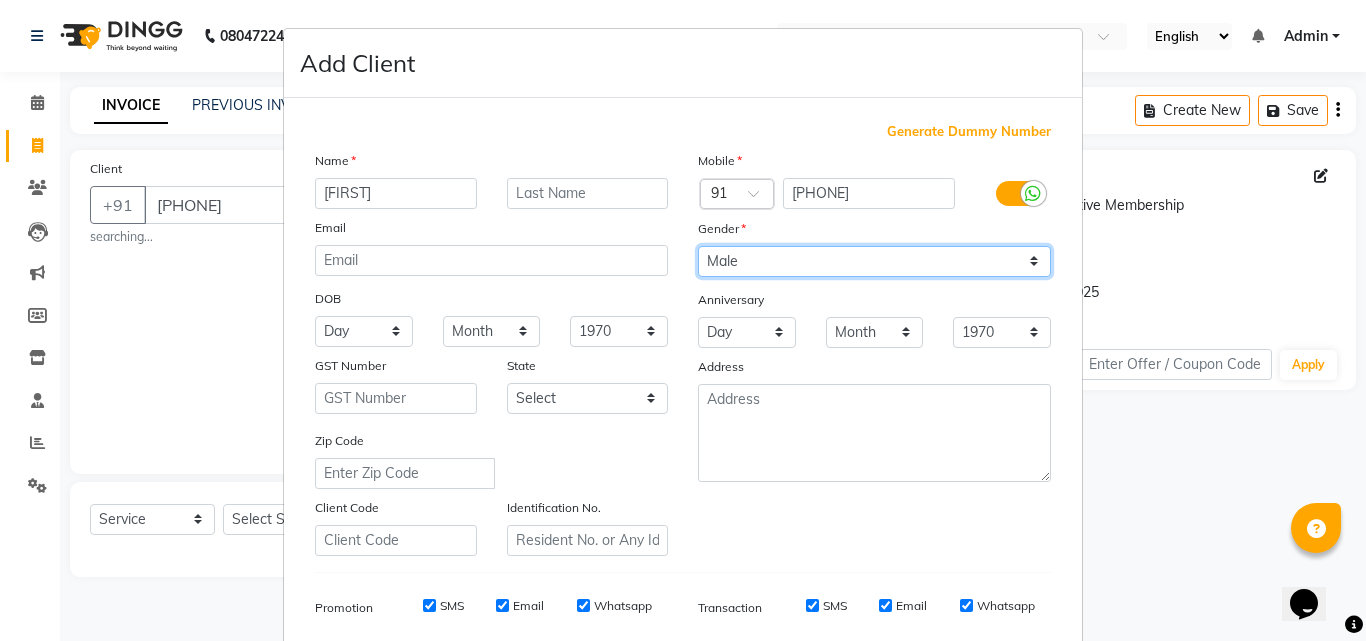 click on "Select Male Female Other Prefer Not To Say" at bounding box center [874, 261] 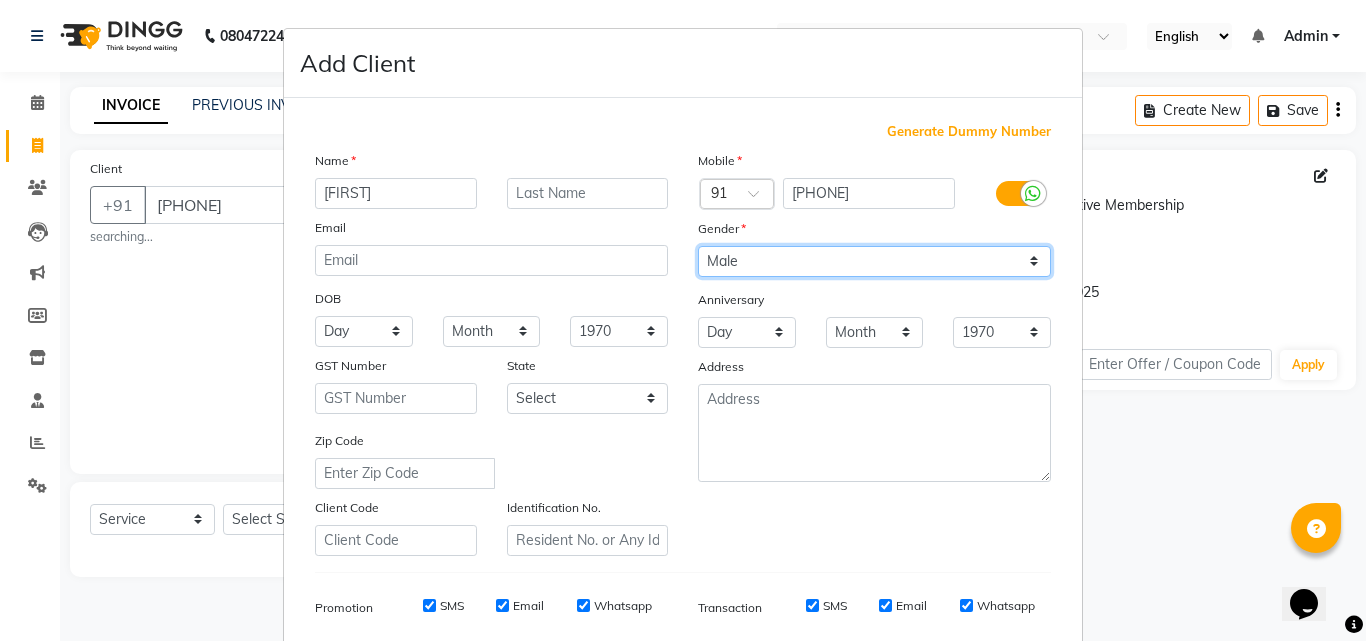 click on "Select Male Female Other Prefer Not To Say" at bounding box center [874, 261] 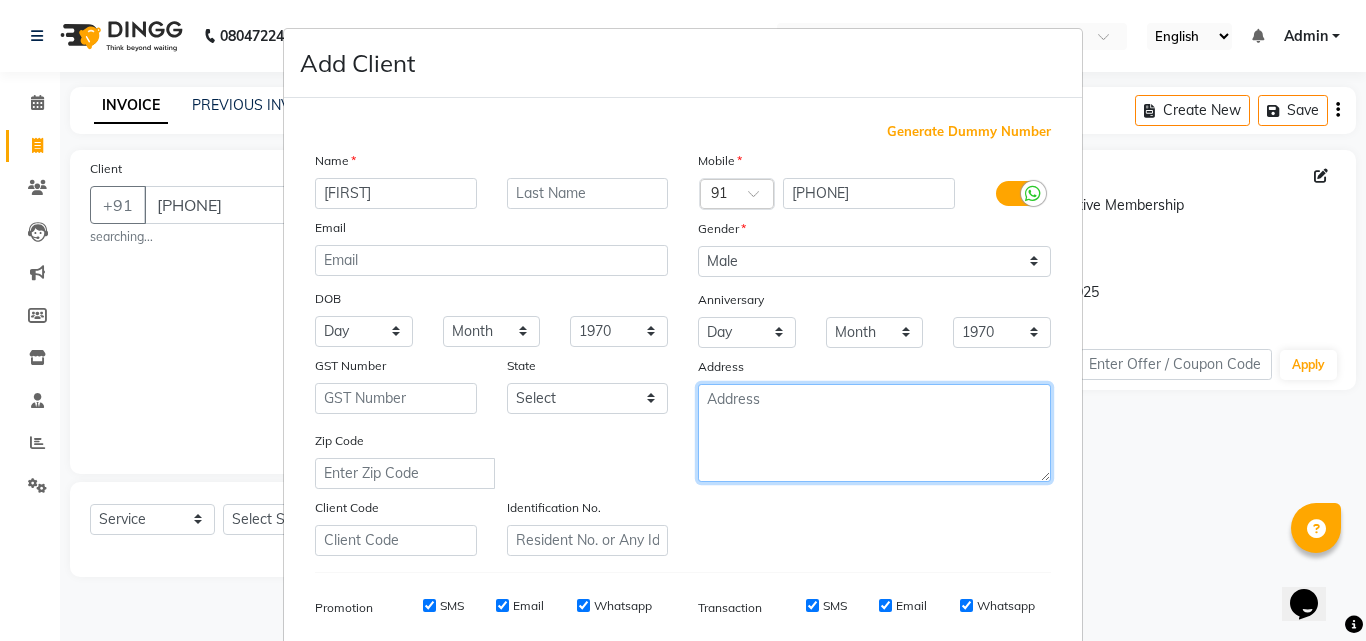 click at bounding box center (874, 433) 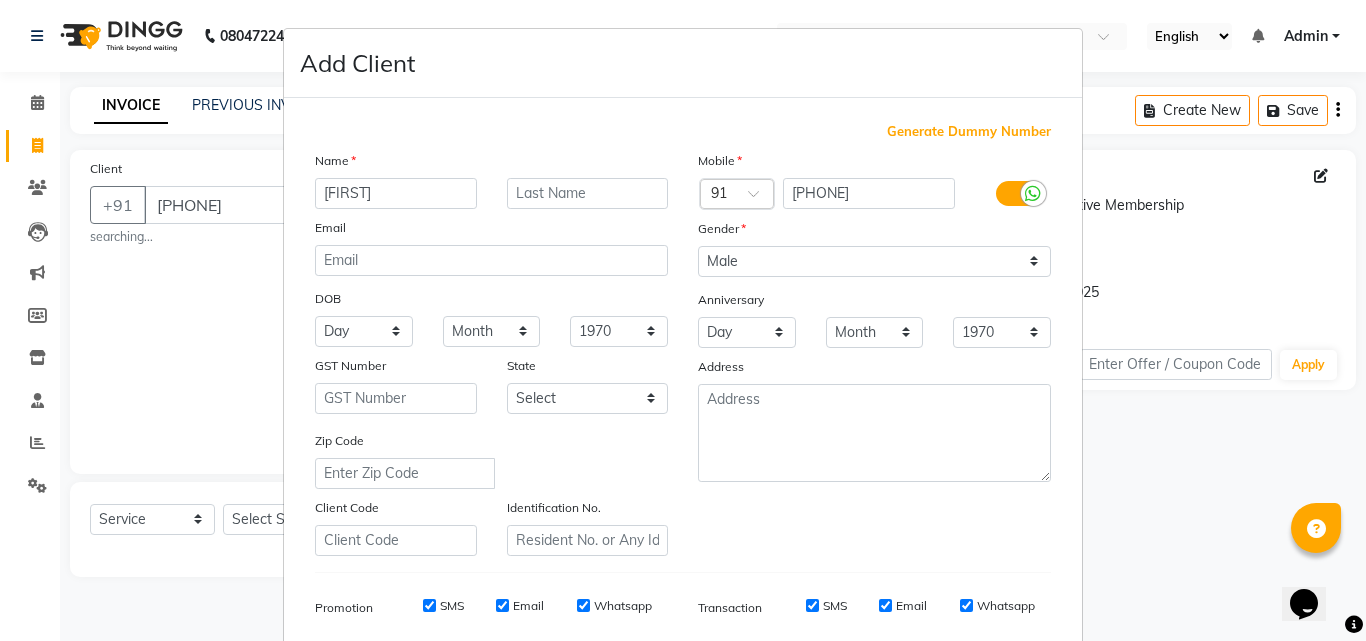 click on "Mobile Country Code × 91 [PHONE] Gender Select Male Female Other Prefer Not To Say Anniversary Day [DAY] [DAY] [DAY] [DAY] [DAY] [DAY] [DAY] [DAY] [DAY] [DAY] [DAY] [DAY] [DAY] [DAY] [DAY] [DAY] [DAY] [DAY] [DAY] [DAY] [DAY] [DAY] [DAY] [DAY] [DAY] [DAY] [DAY] [DAY] [DAY] [DAY] [DAY] [DAY] Month January February March April May June July August September October November December 1970 1971 1972 1973 1974 1975 1976 1977 1978 1979 1980 1981 1982 1983 1984 1985 1986 1987 1988 1989 1990 1991 1992 1993 1994 1995 1996 1997 1998 1999 2000 2001 2002 2003 2004 2005 2006 2007 2008 2009 2010 2011 2012 2013 2014 2015 2016 2017 2018 2019 2020 2021 2022 2023 2024 2025 Address" at bounding box center [874, 353] 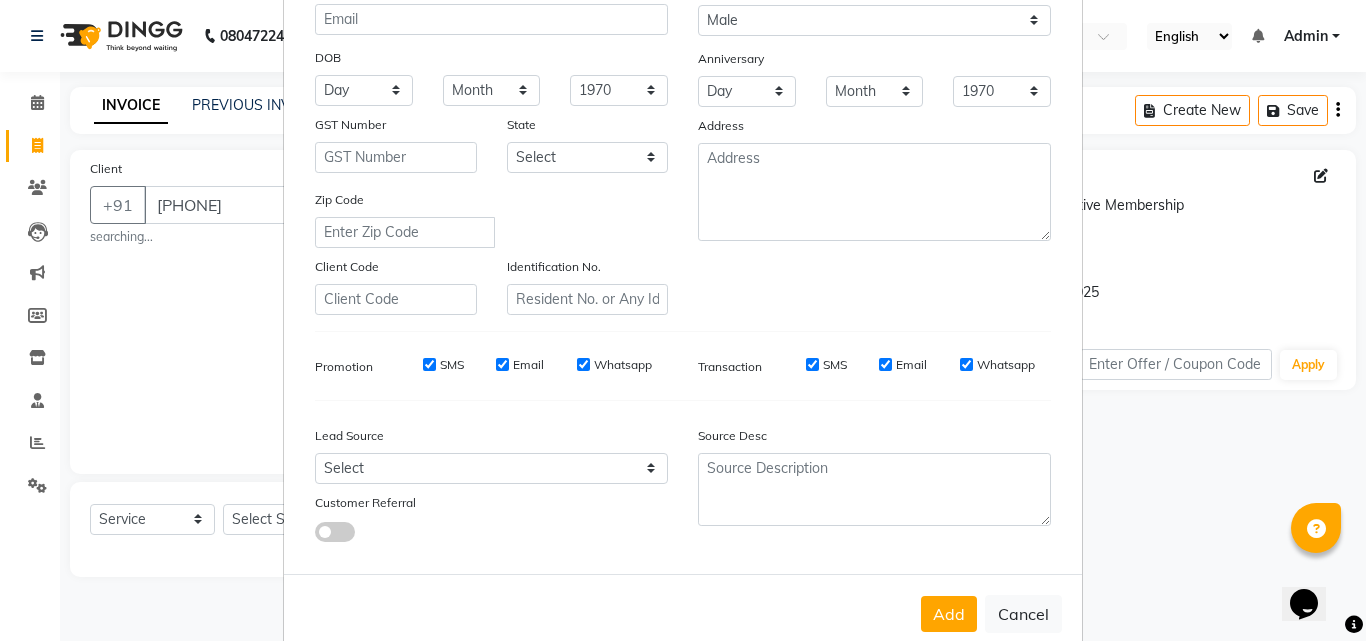 scroll, scrollTop: 282, scrollLeft: 0, axis: vertical 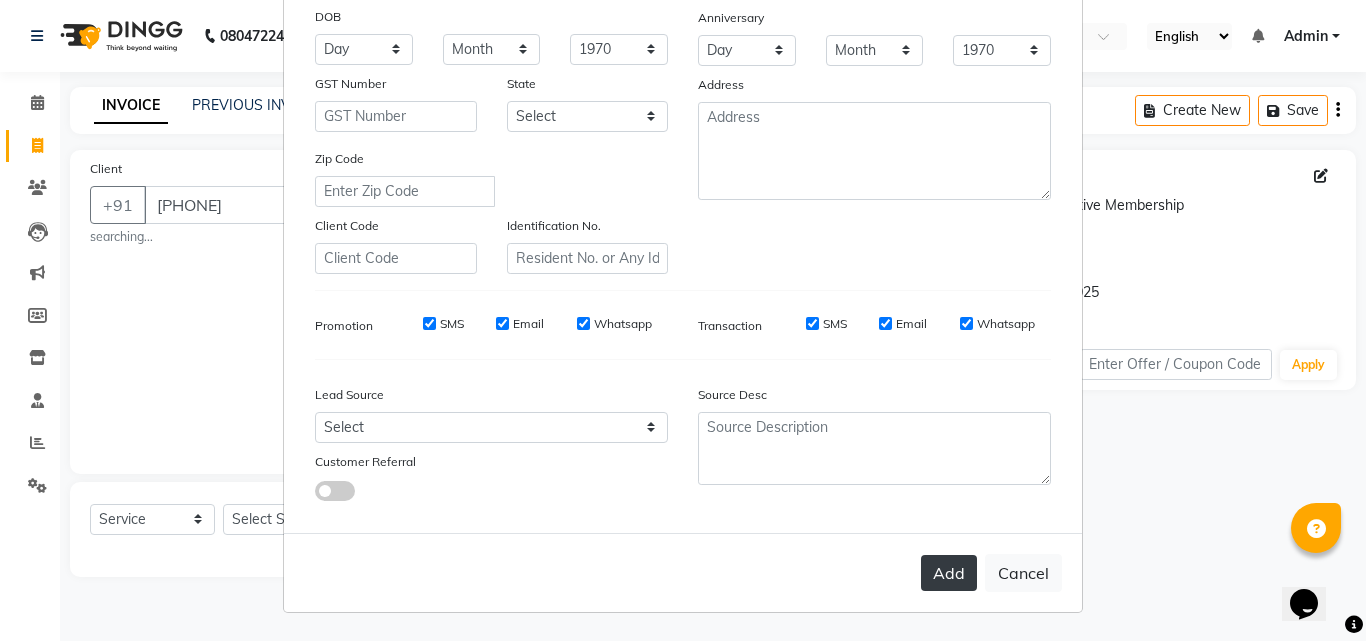 click on "Add" at bounding box center [949, 573] 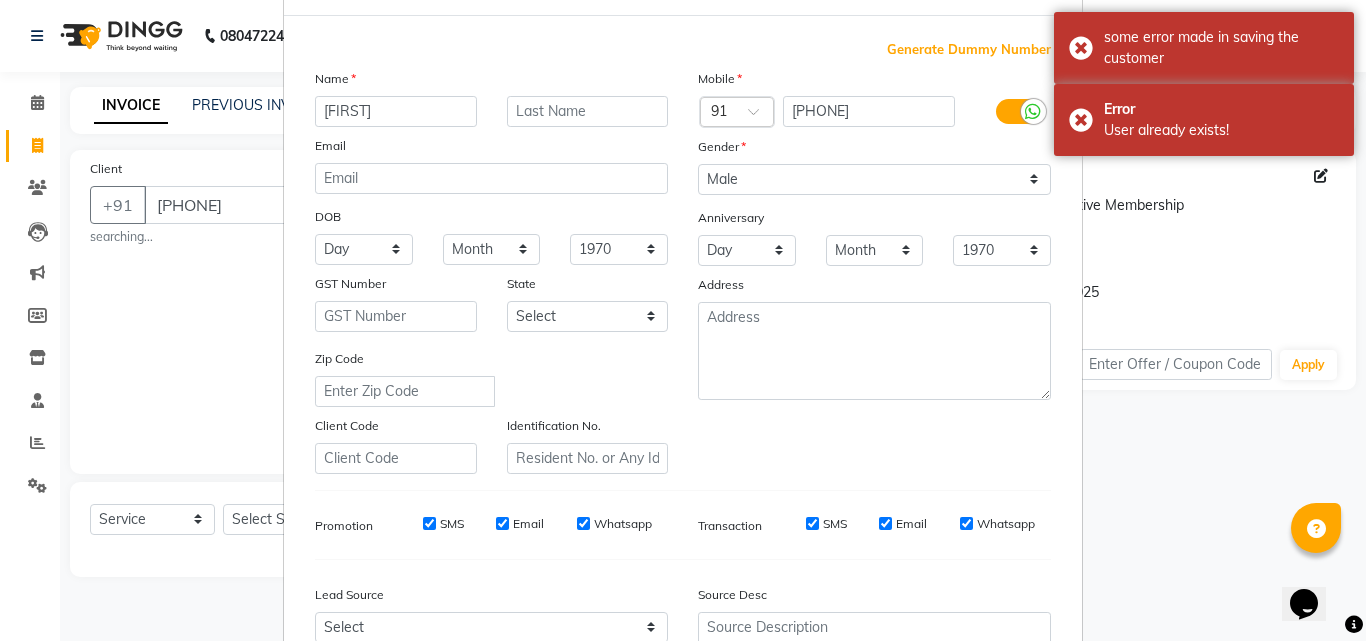 scroll, scrollTop: 42, scrollLeft: 0, axis: vertical 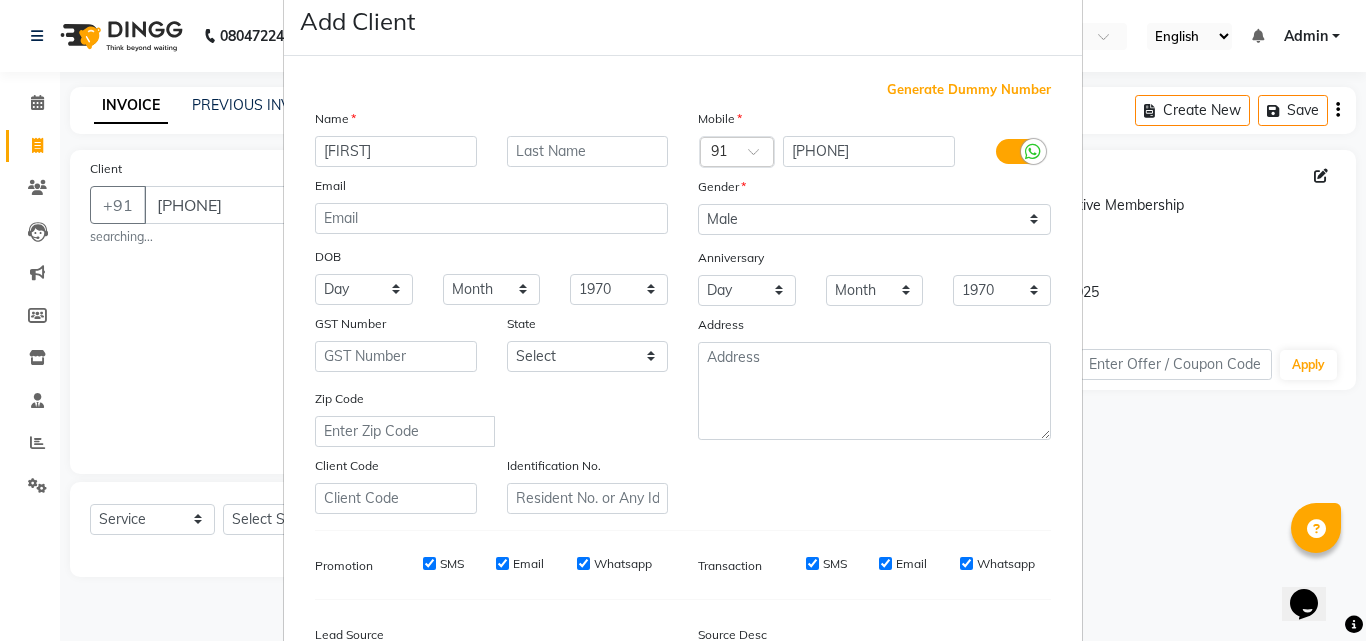 click on "GST Number State Select Andaman and Nicobar Islands Andhra Pradesh Arunachal Pradesh Assam Bihar Chandigarh Chhattisgarh Dadra and Nagar Haveli Daman and Diu Delhi Goa Gujarat Haryana Himachal Pradesh Jammu and Kashmir Jharkhand Karnataka Kerala Lakshadweep Madhya Pradesh Maharashtra Manipur Meghalaya Mizoram Nagaland Odisha Pondicherry Punjab Rajasthan" at bounding box center [683, 320] 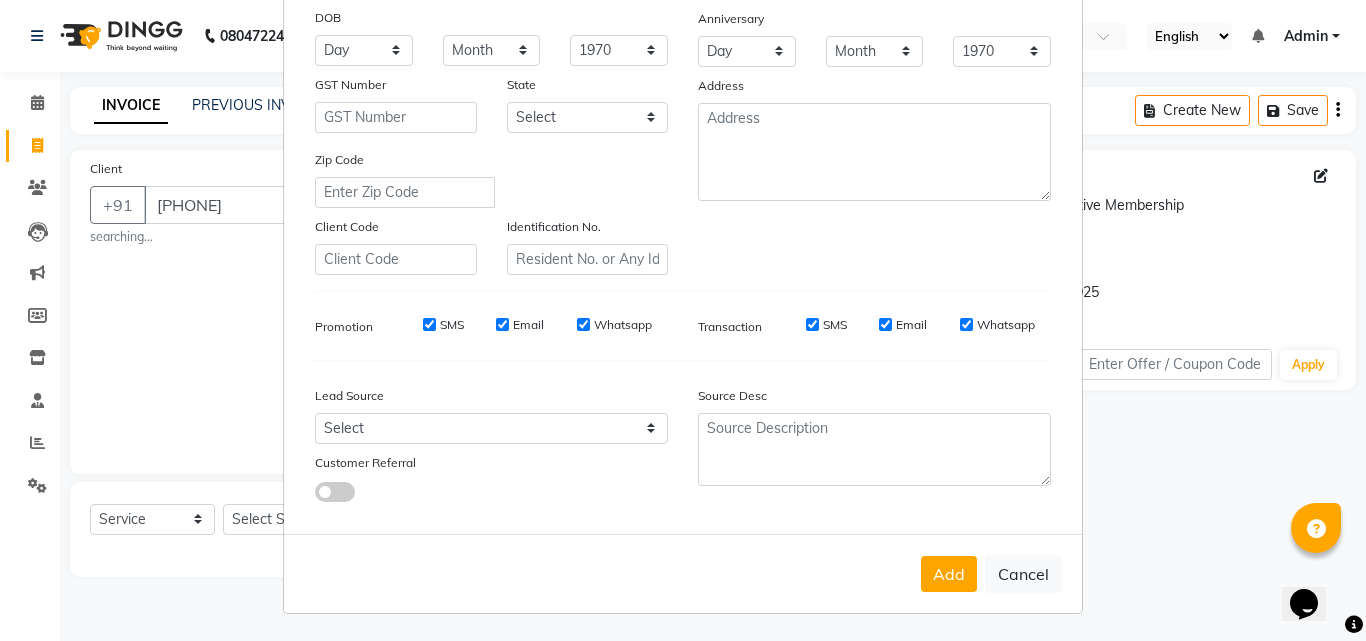 scroll, scrollTop: 282, scrollLeft: 0, axis: vertical 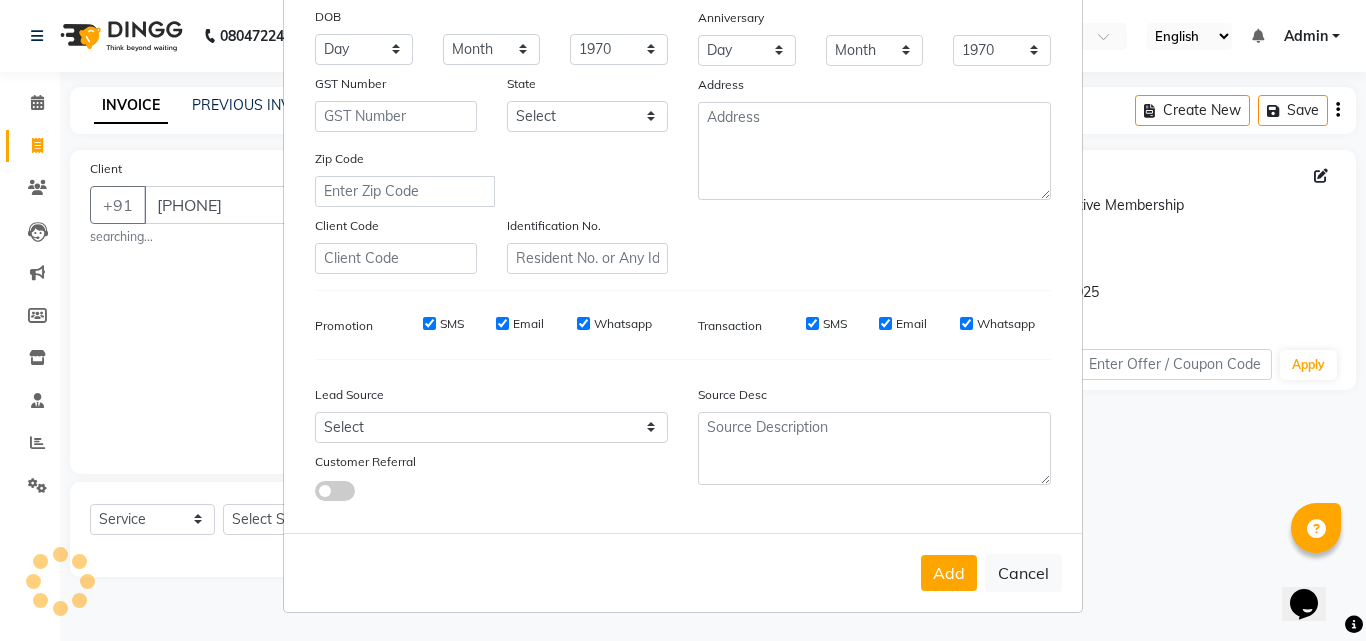 click on "GST Number State Select Andaman and Nicobar Islands Andhra Pradesh Arunachal Pradesh Assam Bihar Chandigarh Chhattisgarh Dadra and Nagar Haveli Daman and Diu Delhi Goa Gujarat Haryana Himachal Pradesh Jammu and Kashmir Jharkhand Karnataka Kerala Lakshadweep Madhya Pradesh Maharashtra Manipur Meghalaya Mizoram Nagaland Odisha Pondicherry Punjab Rajasthan" at bounding box center [683, 320] 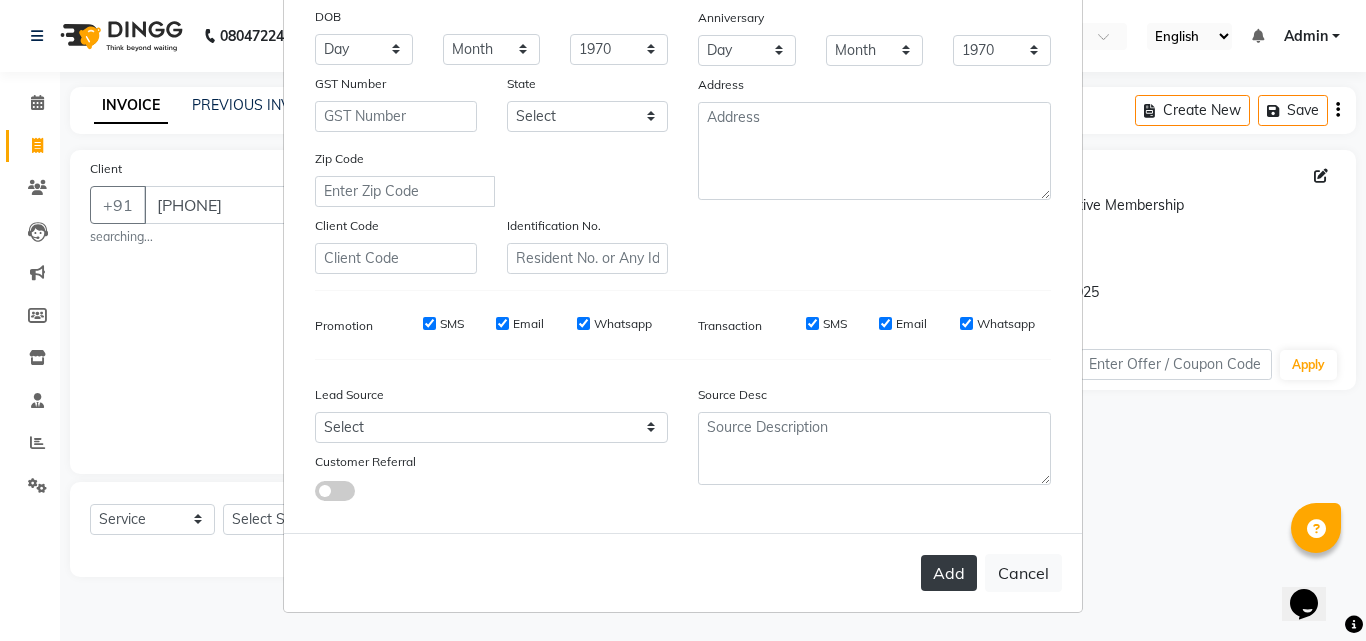 click on "Add" at bounding box center [949, 573] 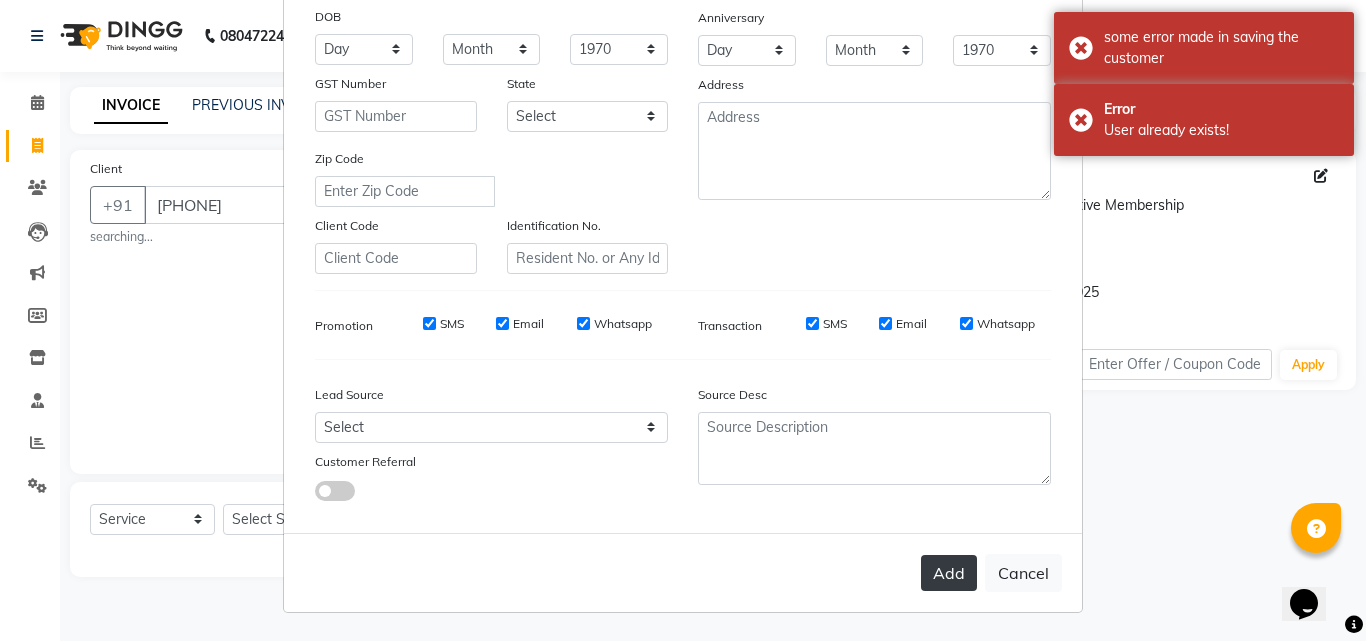 click on "Add" at bounding box center (949, 573) 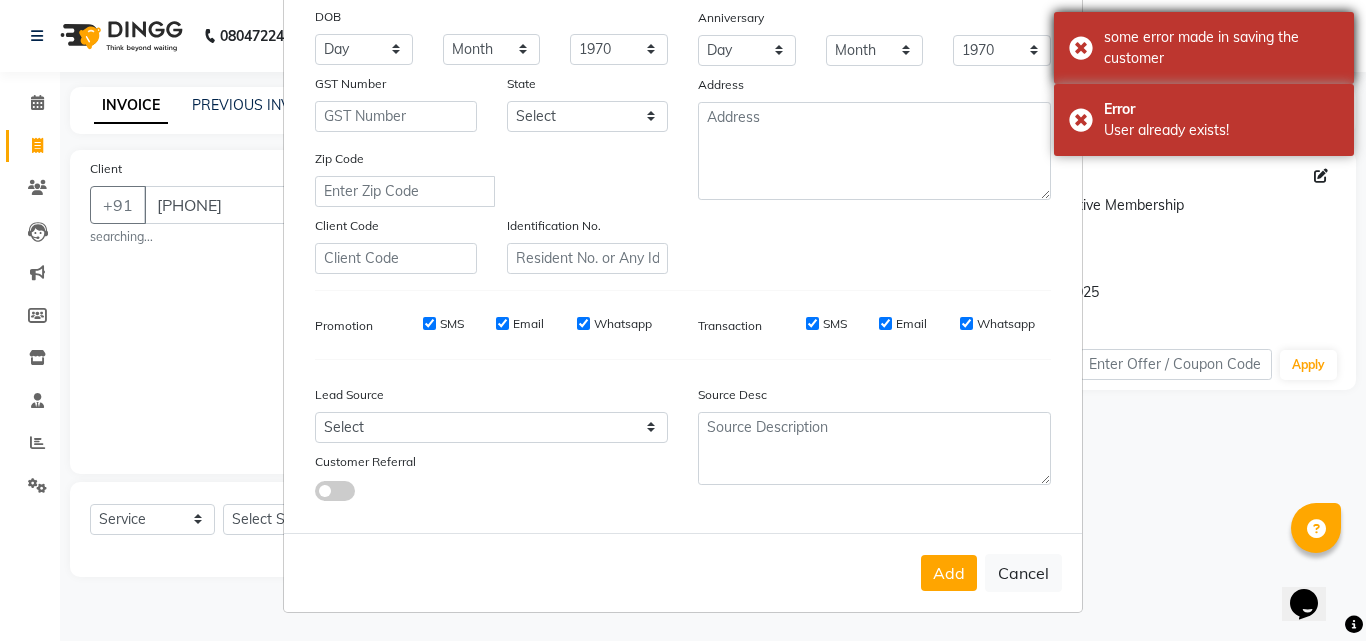 click on "some error made in saving the customer" at bounding box center (1204, 48) 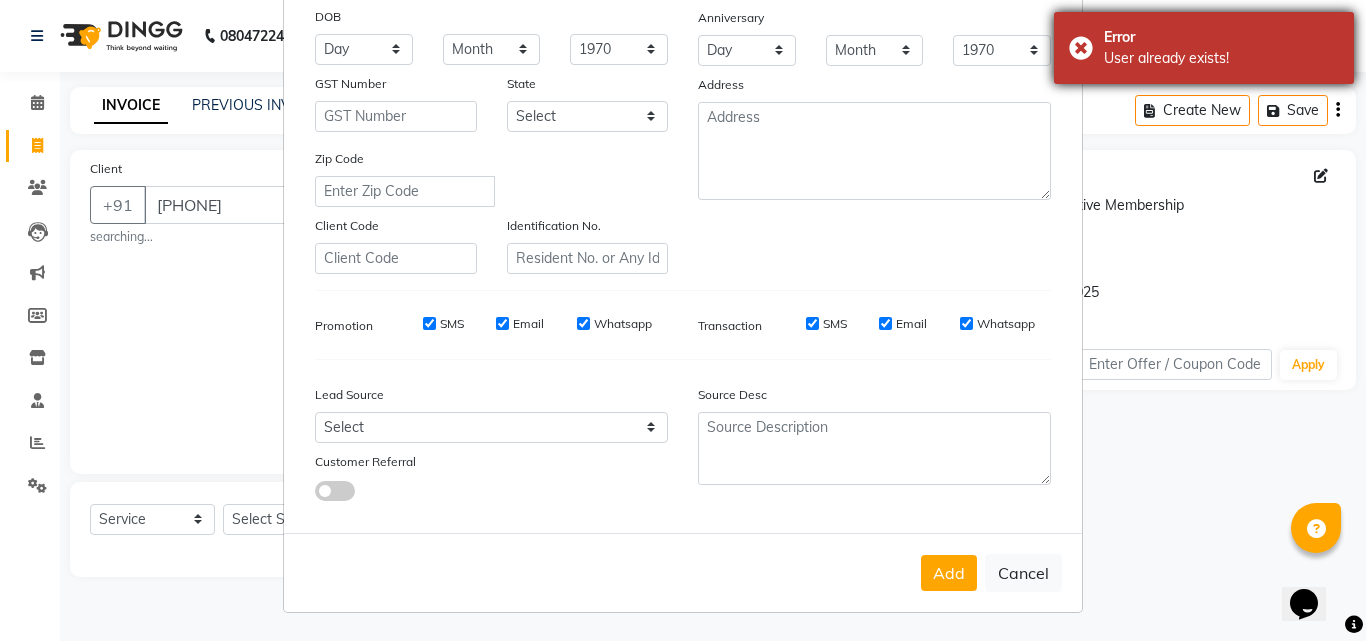 click on "Error   User already exists!" at bounding box center [1204, 48] 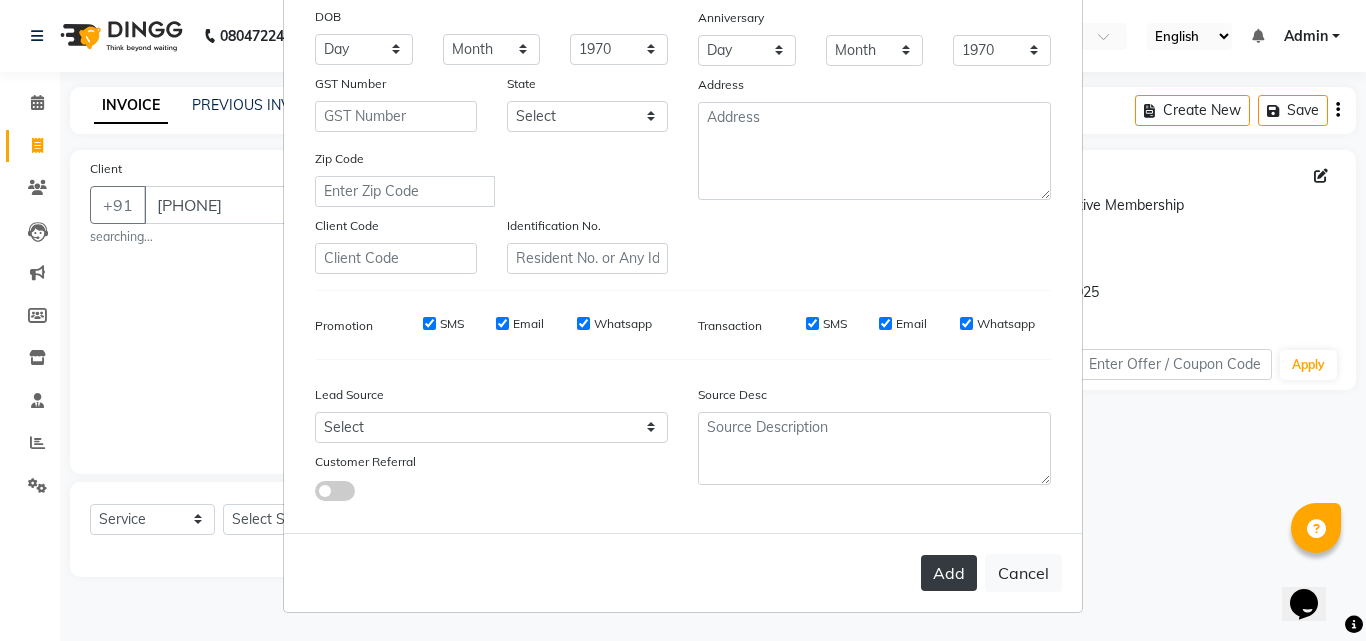 click on "Add" at bounding box center (949, 573) 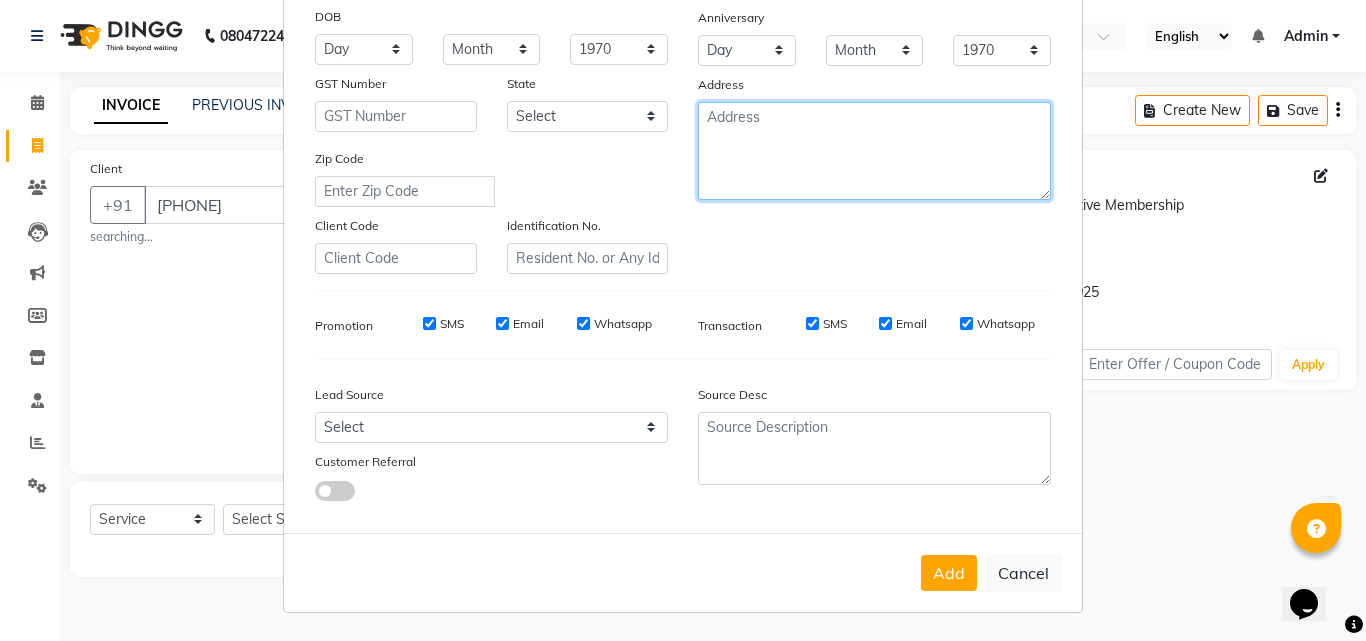click at bounding box center [874, 151] 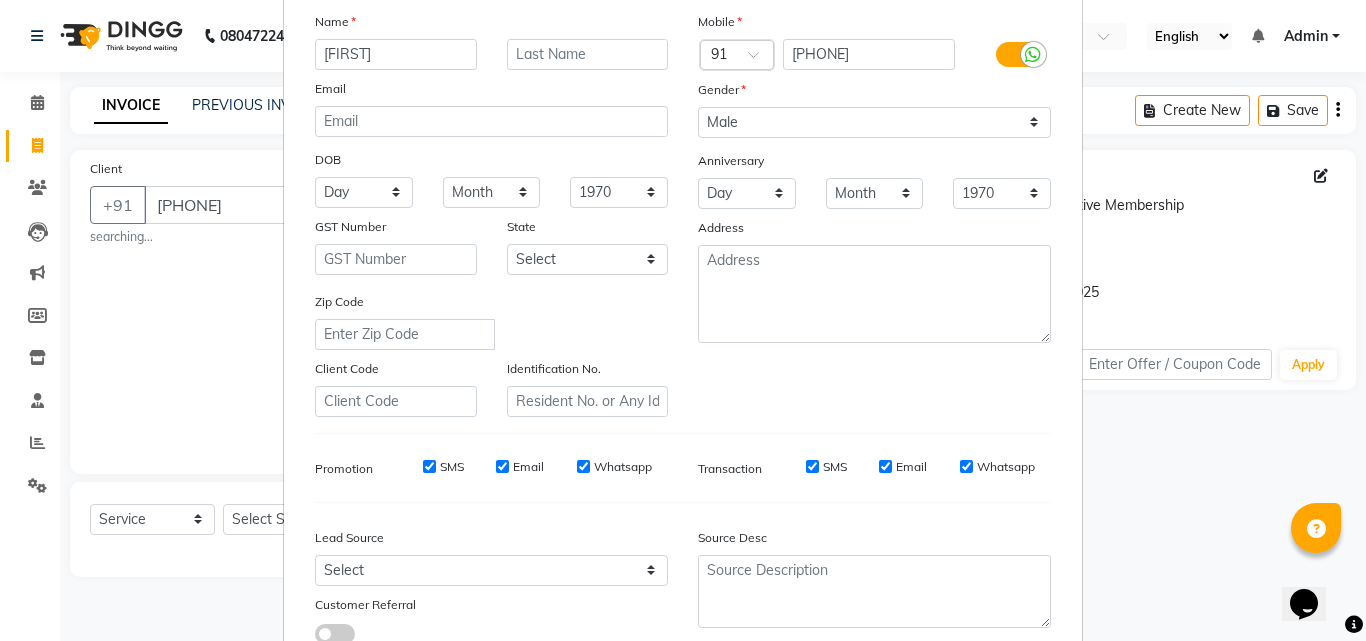 scroll, scrollTop: 0, scrollLeft: 0, axis: both 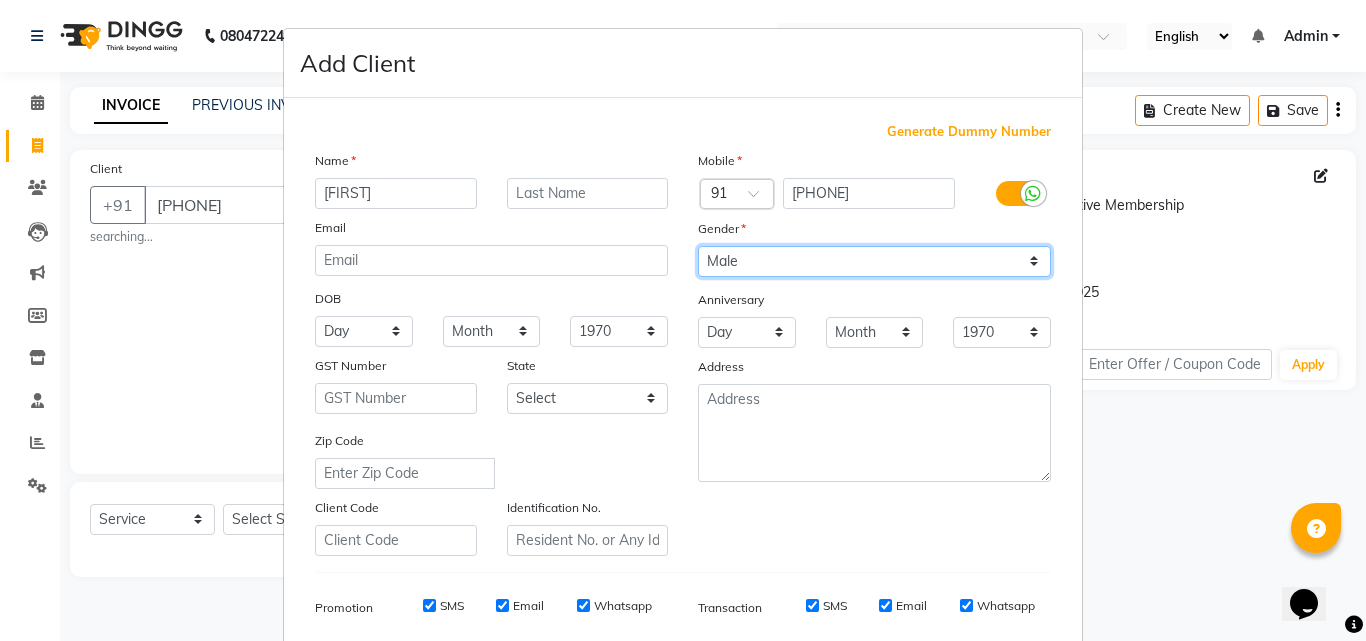 click on "Select Male Female Other Prefer Not To Say" at bounding box center (874, 261) 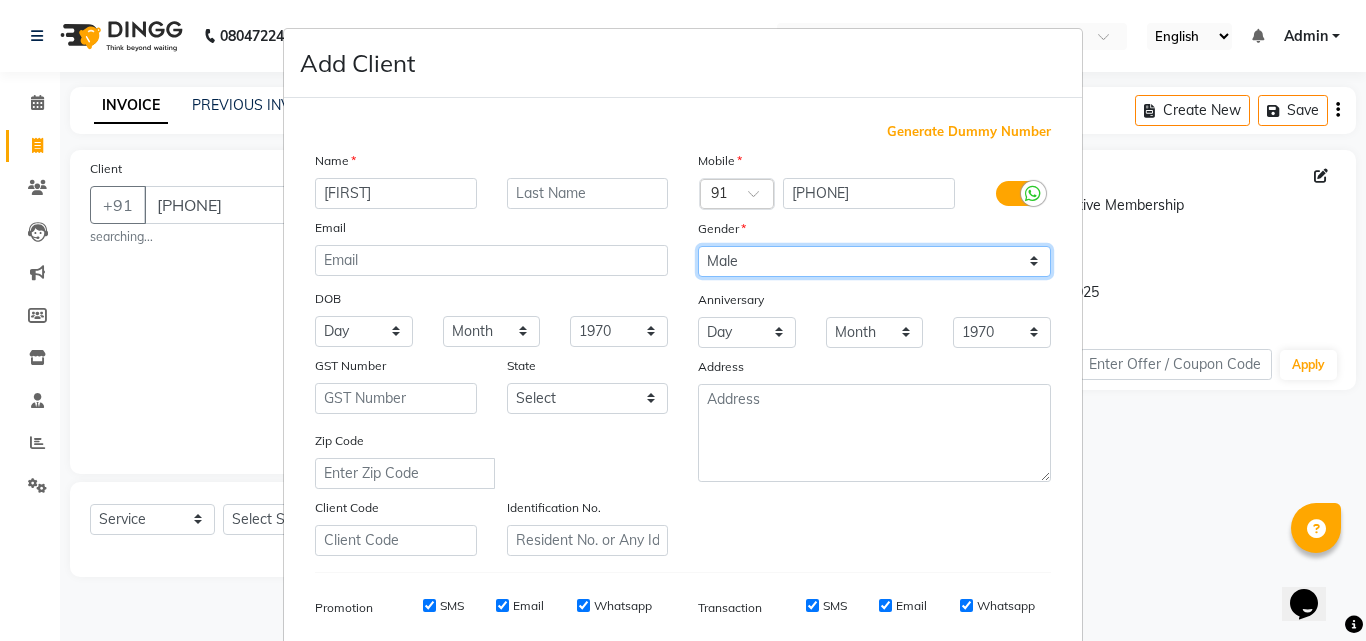 click on "Select Male Female Other Prefer Not To Say" at bounding box center (874, 261) 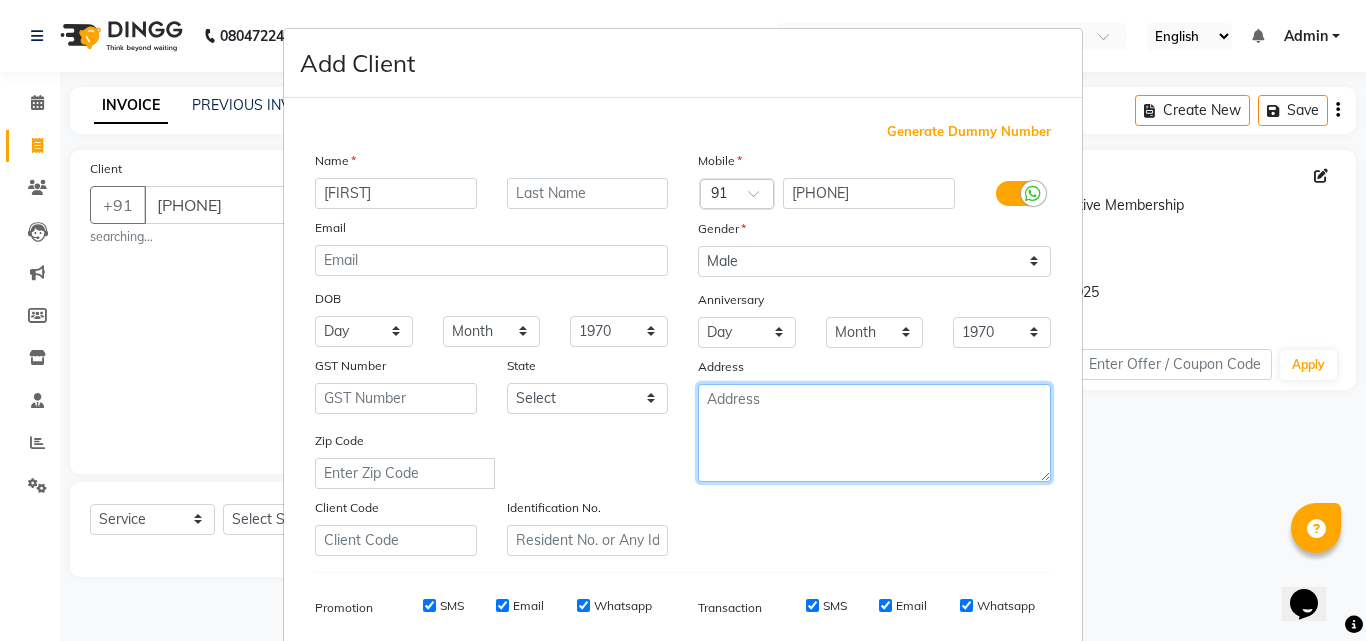 click at bounding box center (874, 433) 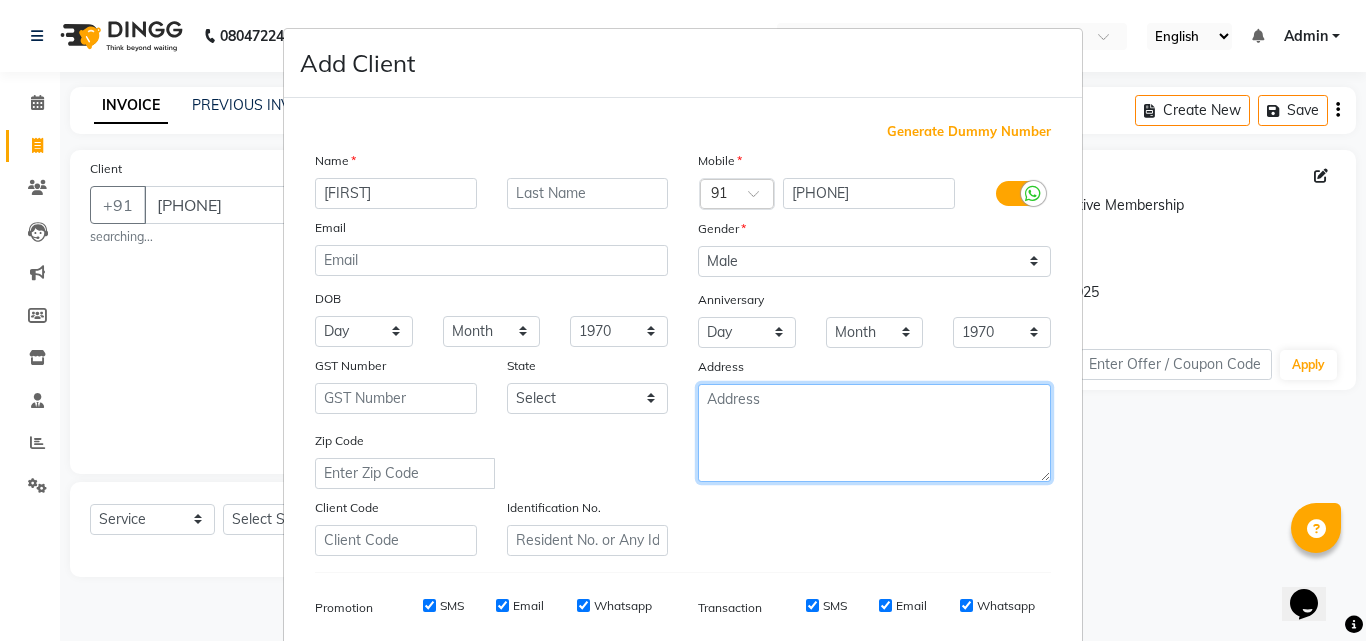 click at bounding box center (874, 433) 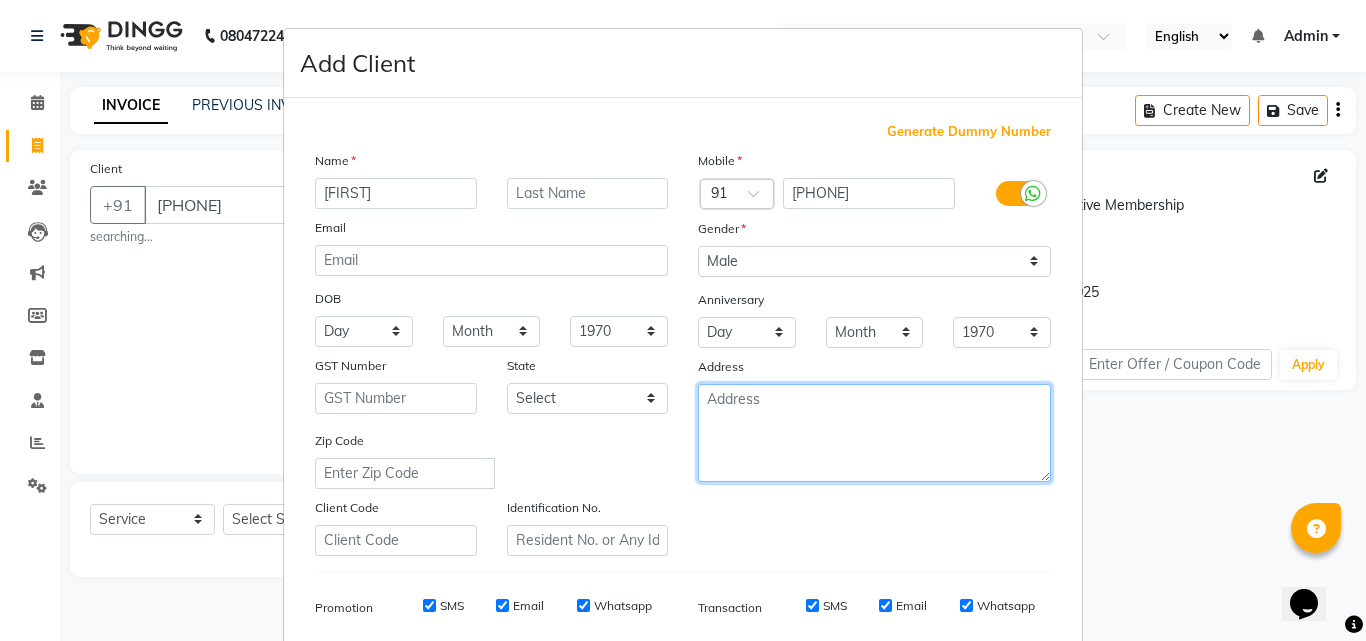 click at bounding box center [874, 433] 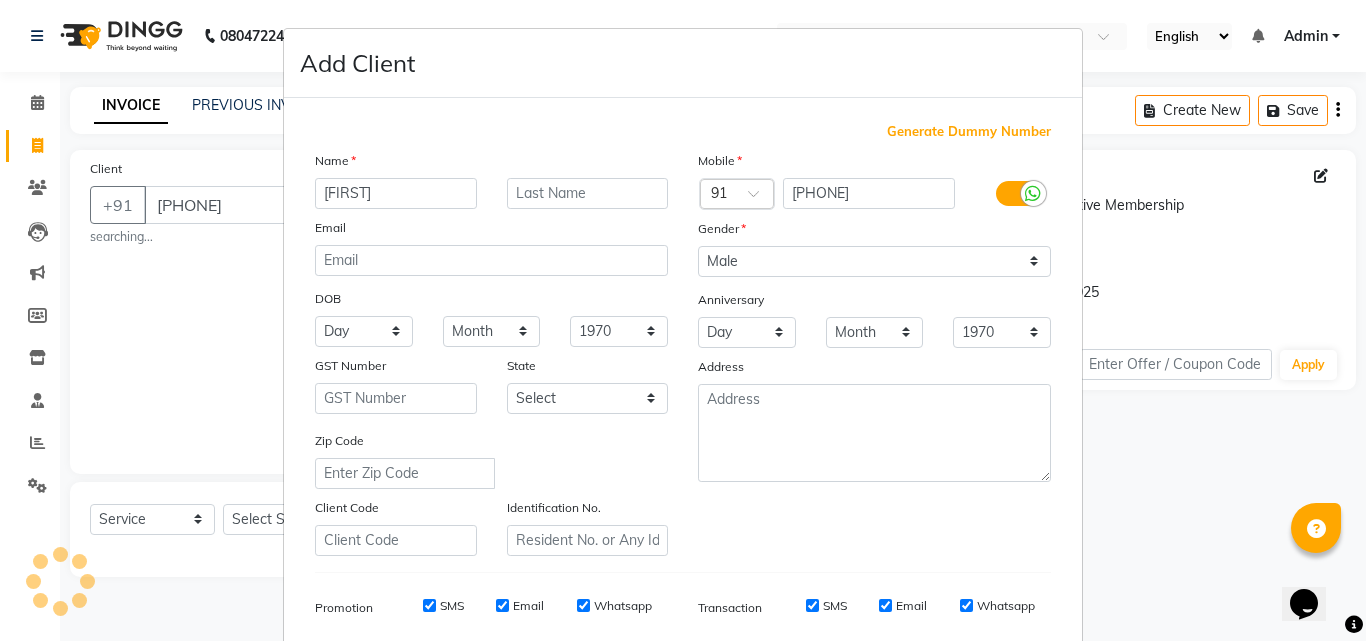 click on "Mobile Country Code × 91 [PHONE] Gender Select Male Female Other Prefer Not To Say Anniversary Day [DAY] [DAY] [DAY] [DAY] [DAY] [DAY] [DAY] [DAY] [DAY] [DAY] [DAY] [DAY] [DAY] [DAY] [DAY] [DAY] [DAY] [DAY] [DAY] [DAY] [DAY] [DAY] [DAY] [DAY] [DAY] [DAY] [DAY] [DAY] [DAY] [DAY] [DAY] [DAY] Month January February March April May June July August September October November December 1970 1971 1972 1973 1974 1975 1976 1977 1978 1979 1980 1981 1982 1983 1984 1985 1986 1987 1988 1989 1990 1991 1992 1993 1994 1995 1996 1997 1998 1999 2000 2001 2002 2003 2004 2005 2006 2007 2008 2009 2010 2011 2012 2013 2014 2015 2016 2017 2018 2019 2020 2021 2022 2023 2024 2025 Address" at bounding box center [874, 353] 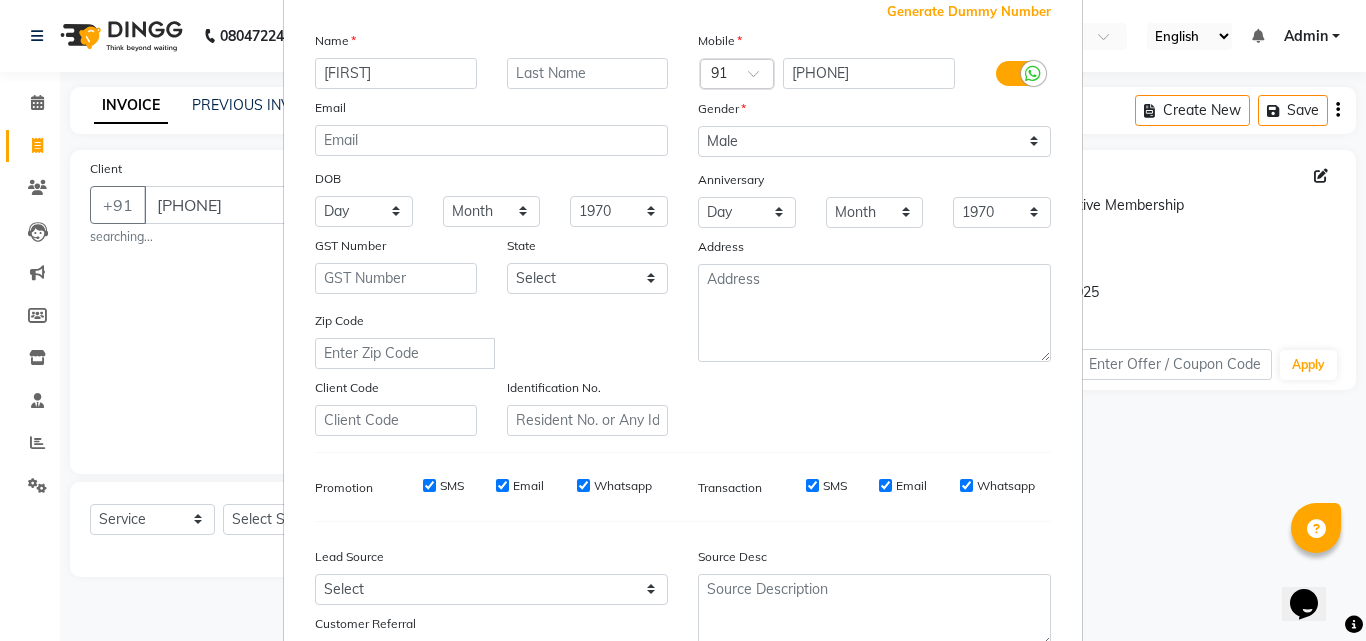 scroll, scrollTop: 160, scrollLeft: 0, axis: vertical 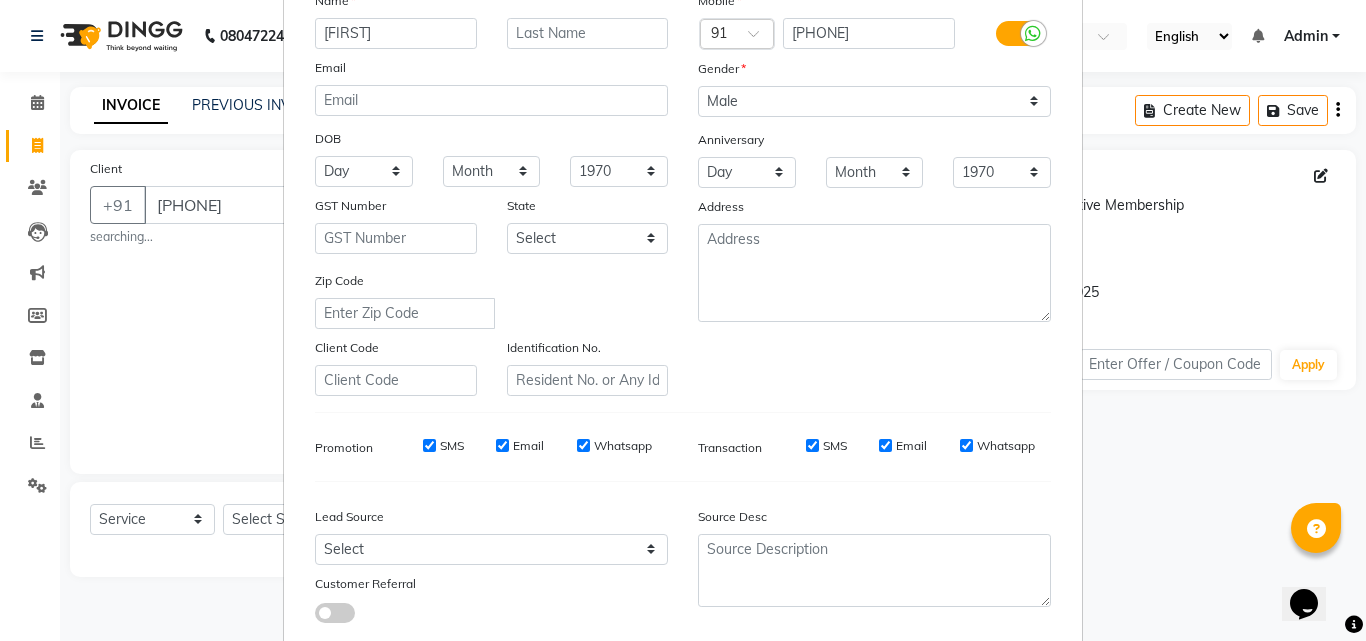 click on "SMS" at bounding box center [835, 446] 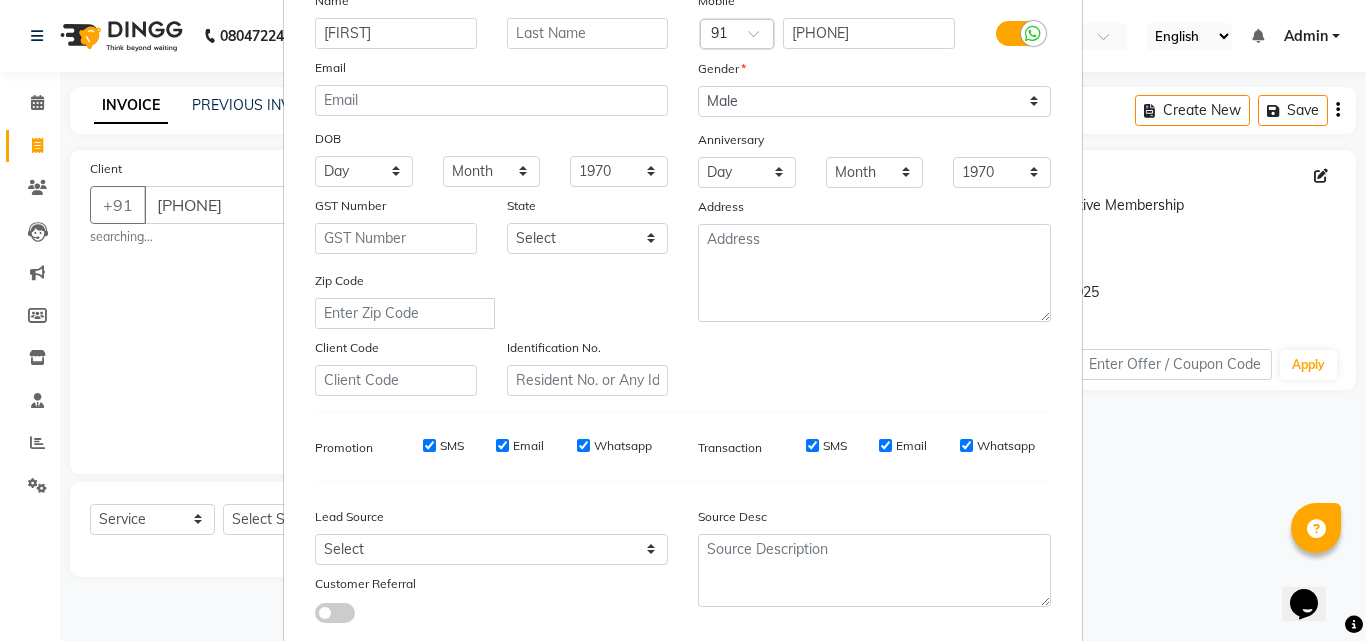 click on "SMS" at bounding box center [812, 445] 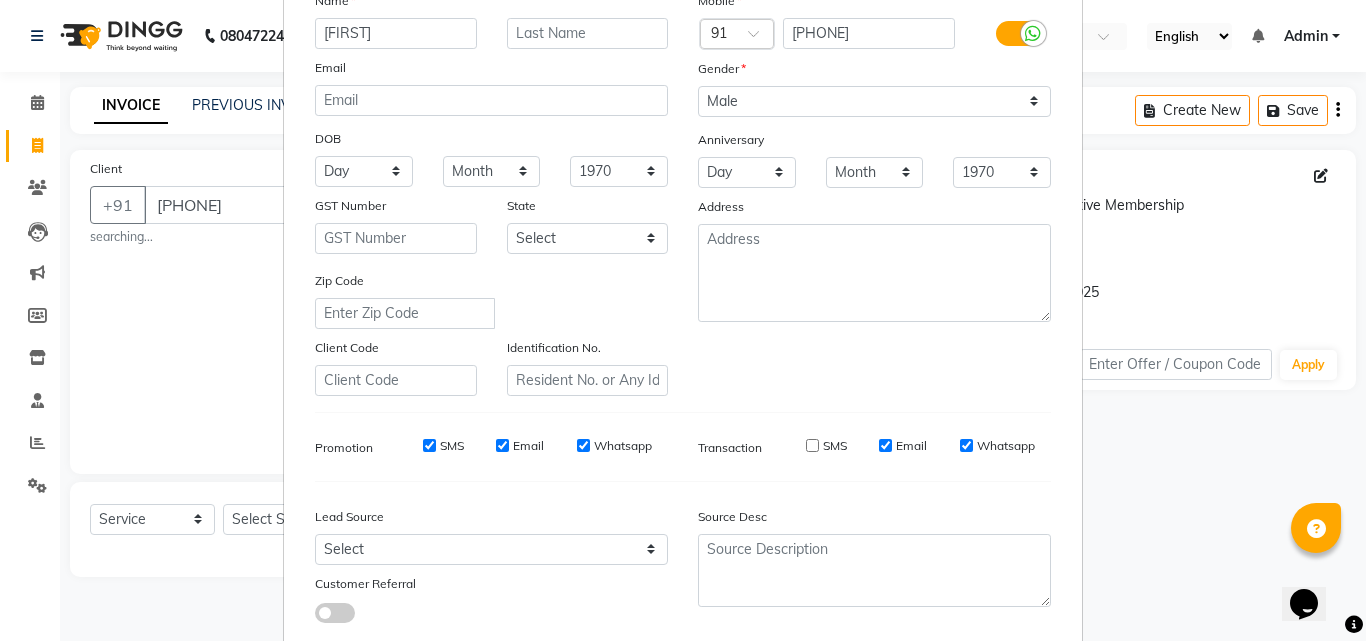 click on "SMS" at bounding box center (835, 446) 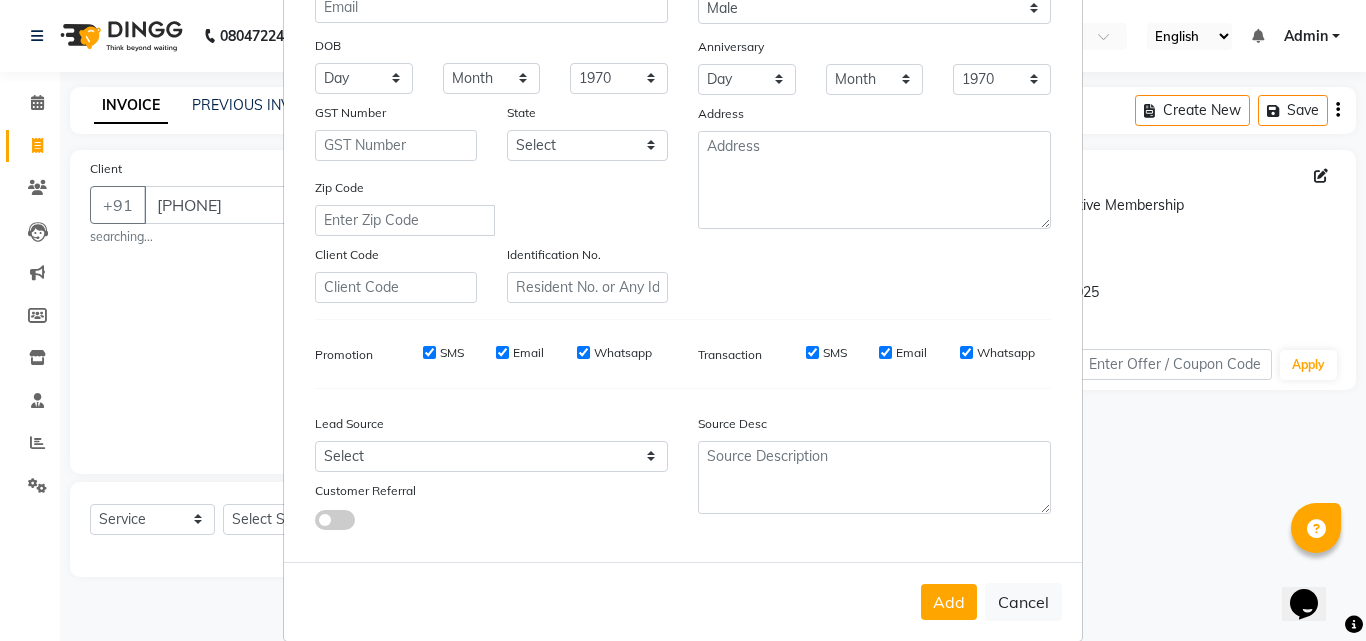 scroll, scrollTop: 282, scrollLeft: 0, axis: vertical 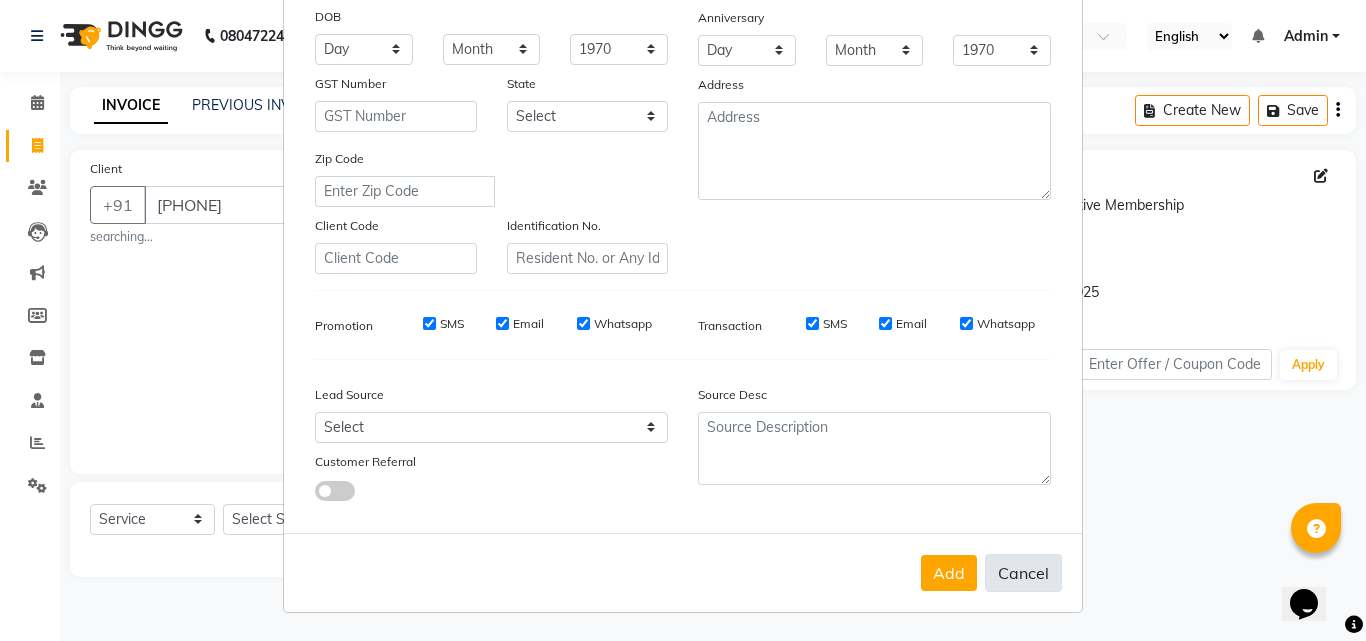 click on "Cancel" at bounding box center (1023, 573) 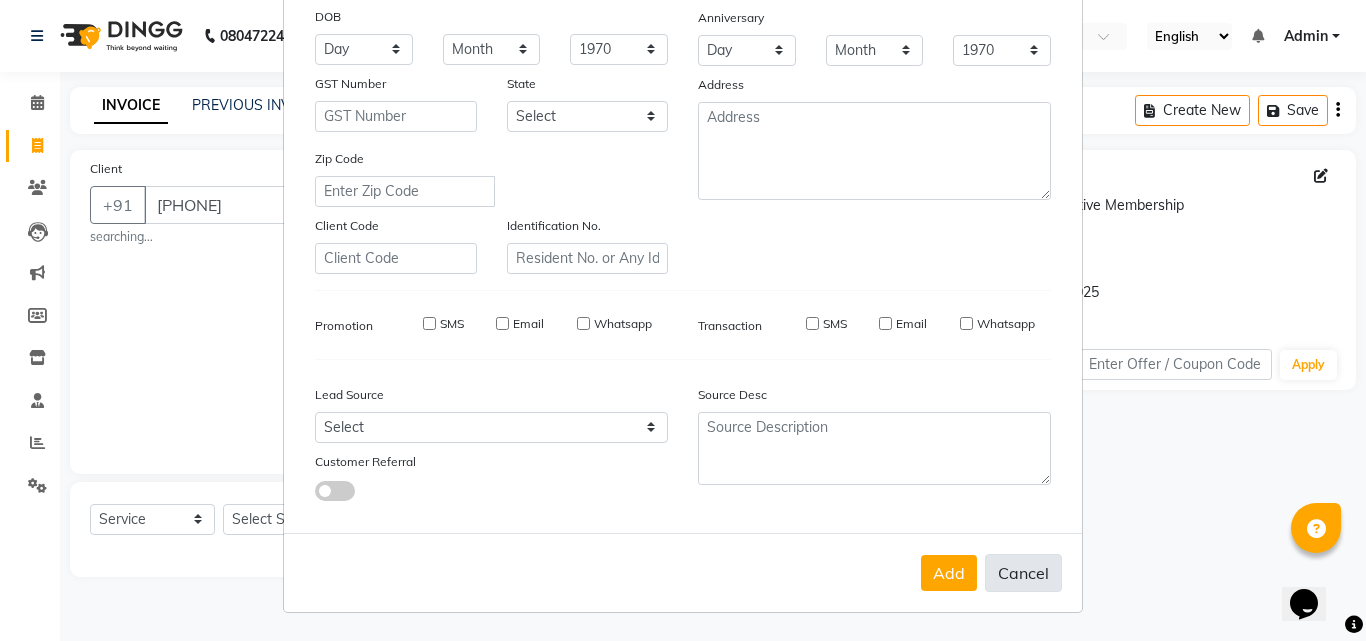 type 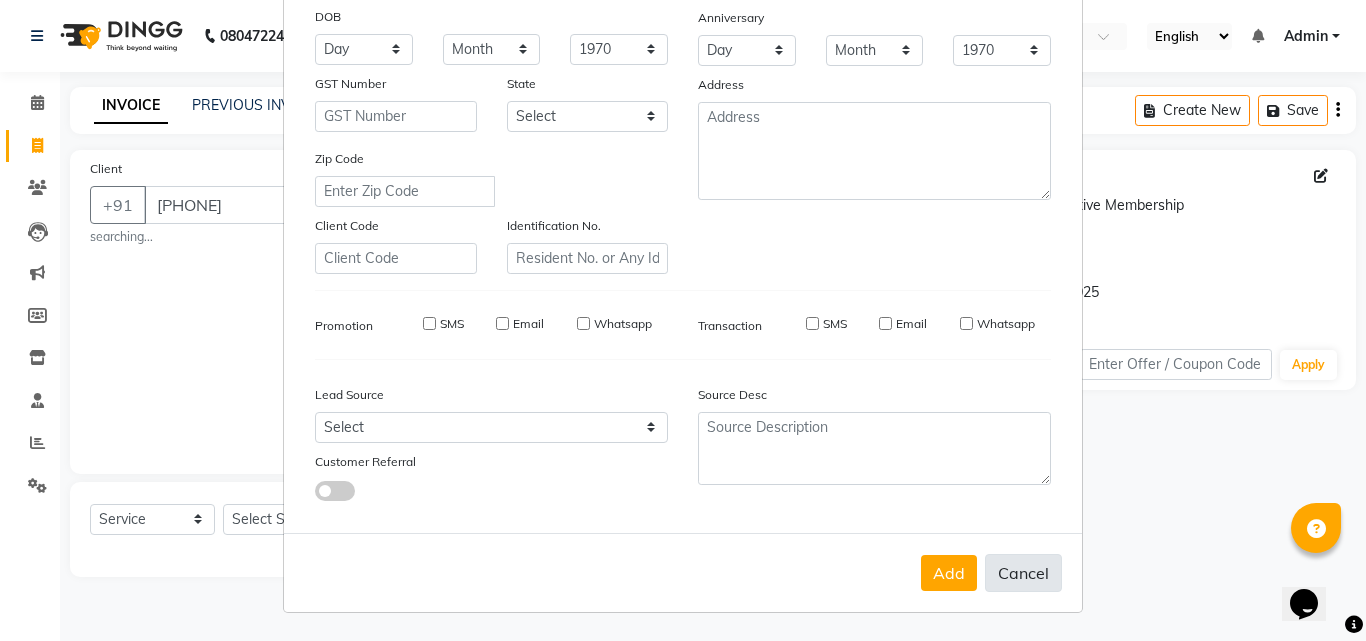 checkbox on "false" 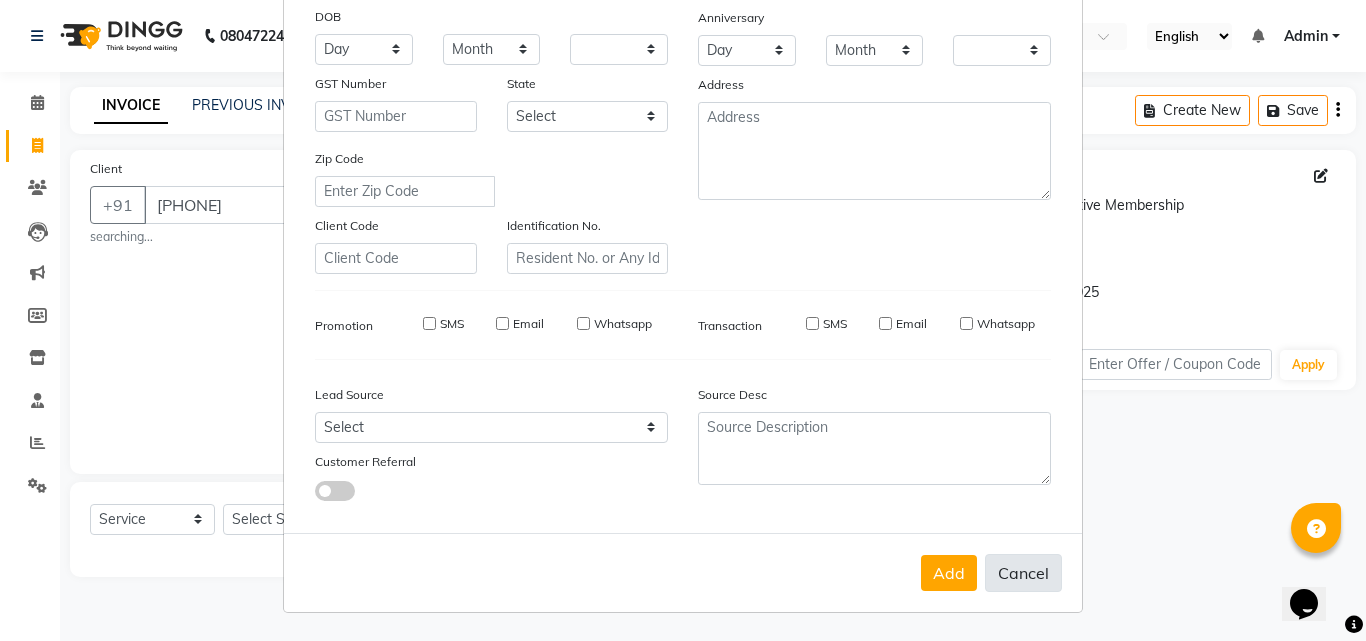 checkbox on "false" 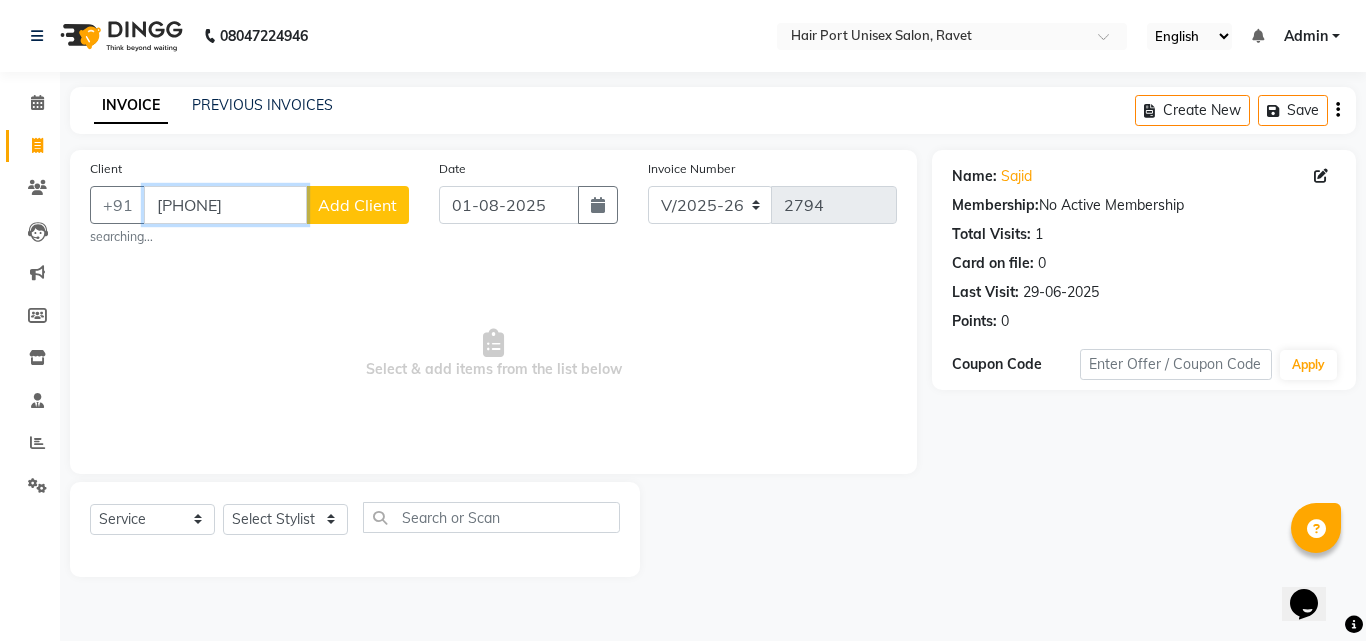 click on "[PHONE]" at bounding box center [225, 205] 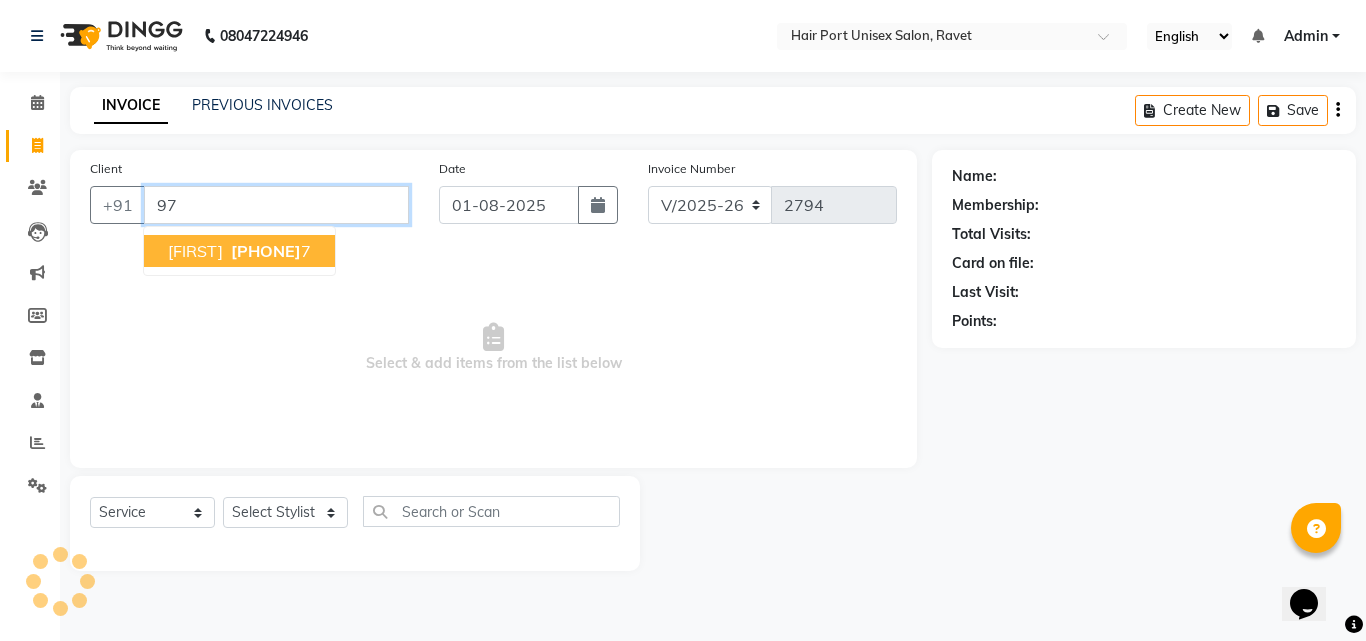 type on "9" 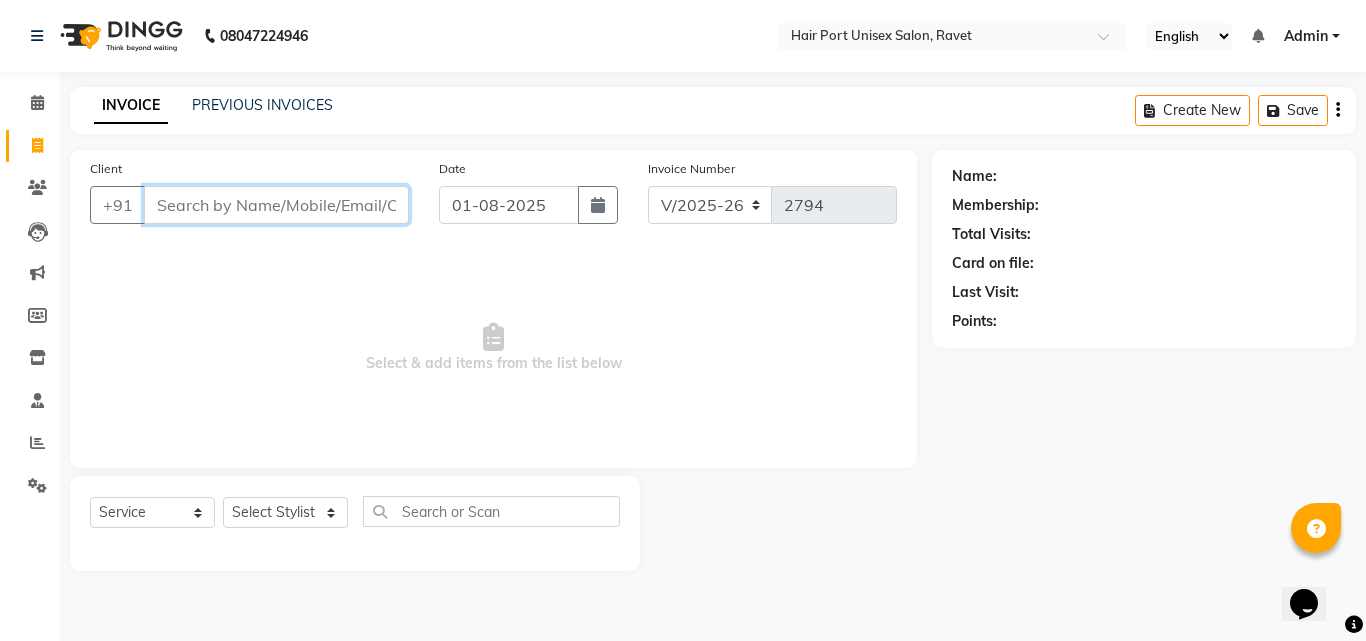 type 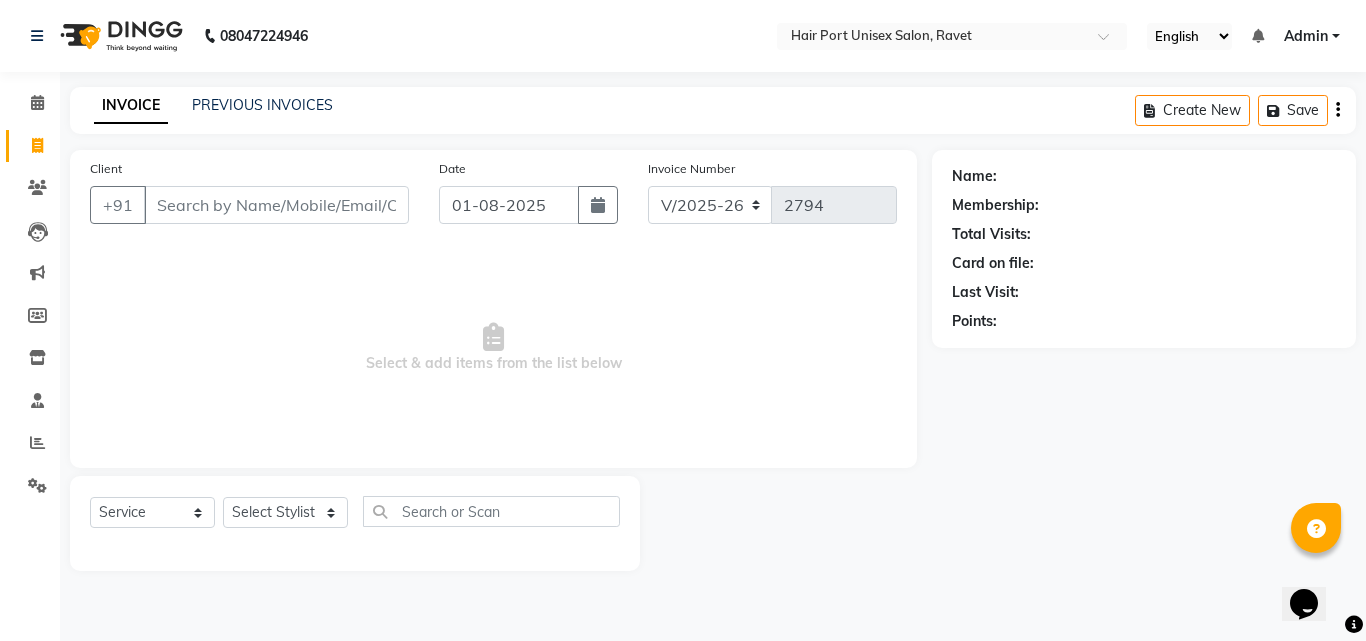 click on "INVOICE PREVIOUS INVOICES Create New   Save  Client +91 [PHONE] Date [DATE] Invoice Number V/2025 V/2025-26 2794  Select & add items from the list below  Select  Service  Product  Membership  Package Voucher Prepaid Gift Card  Select Stylist [FIRST] [LAST]  [FIRST] [LAST] [FIRST] [LAST] [FIRST] [LAST] [FIRST] [LAST] [FIRST] [LAST] [FIRST] [LAST] Name: Membership: Total Visits: Card on file: Last Visit:  Points:" 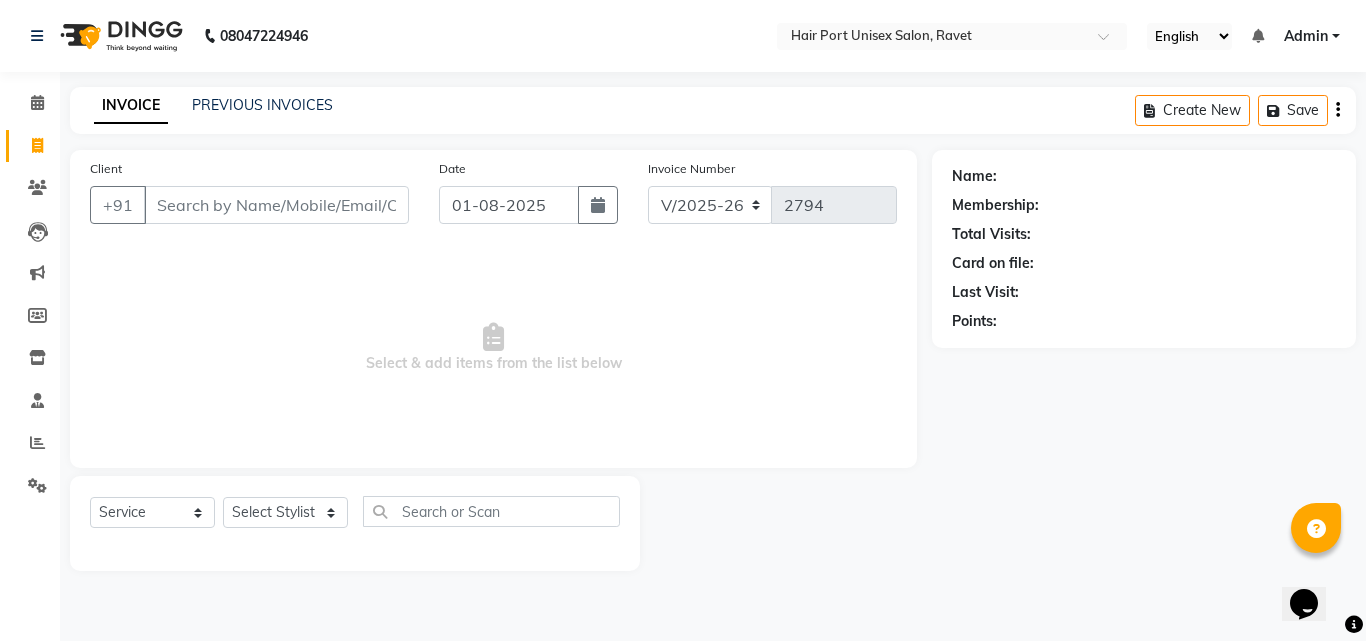 click on "Client +91" 